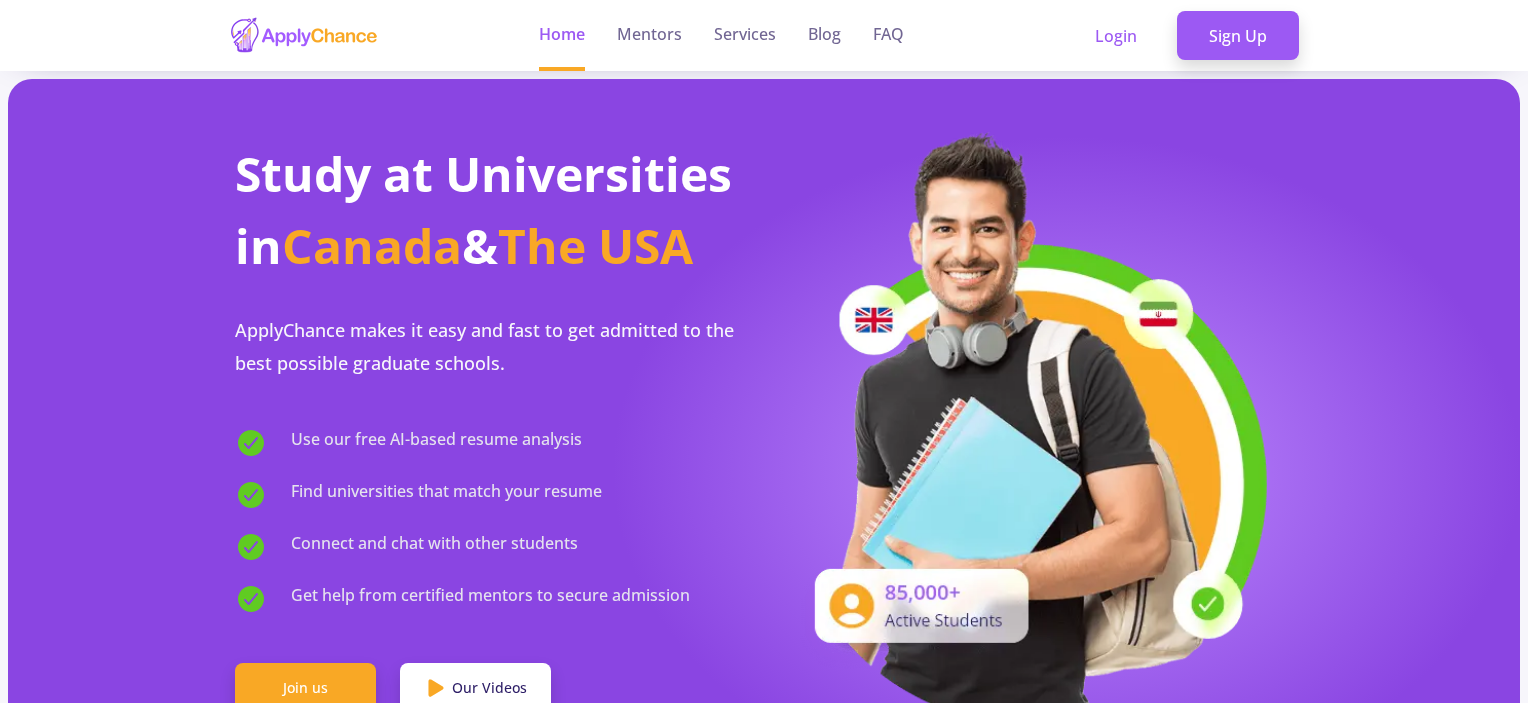 scroll, scrollTop: 0, scrollLeft: 0, axis: both 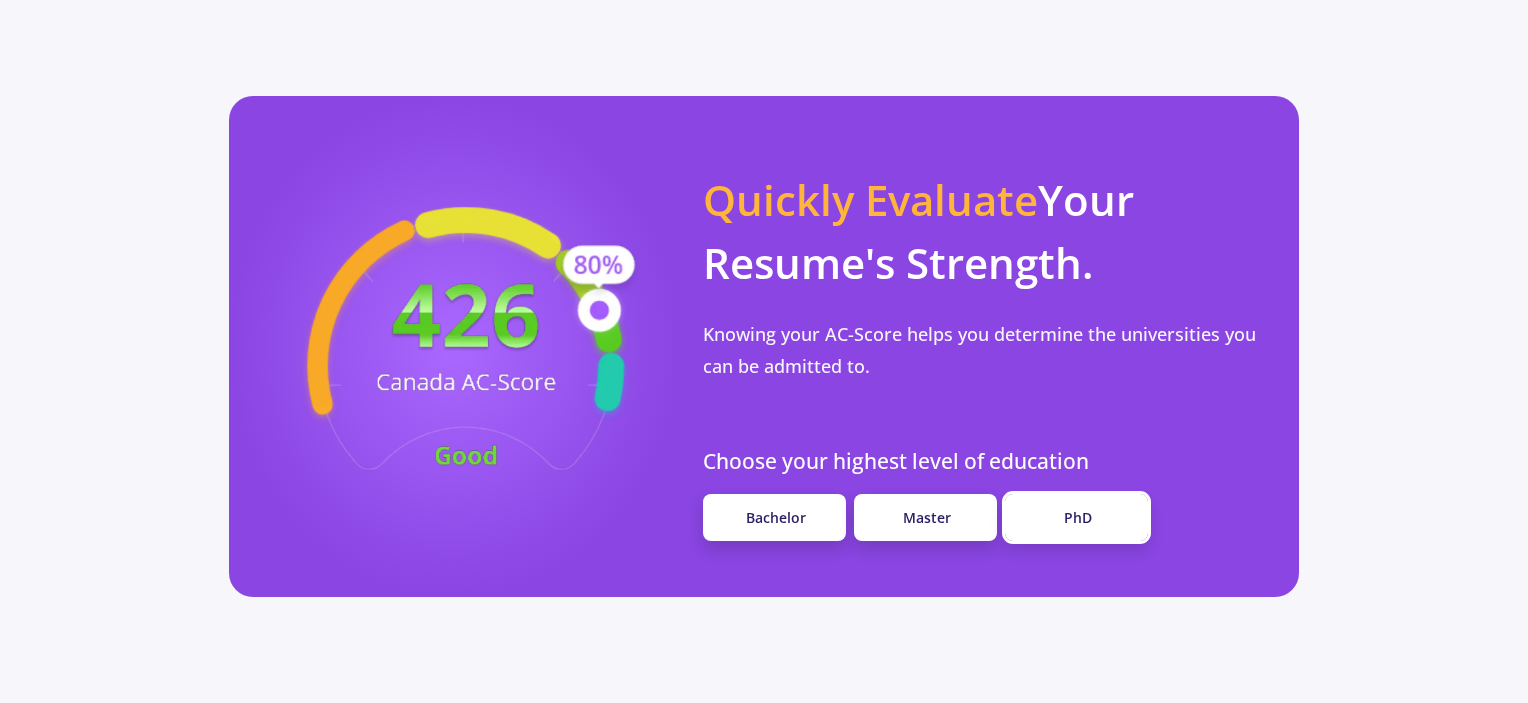 click on "PhD" 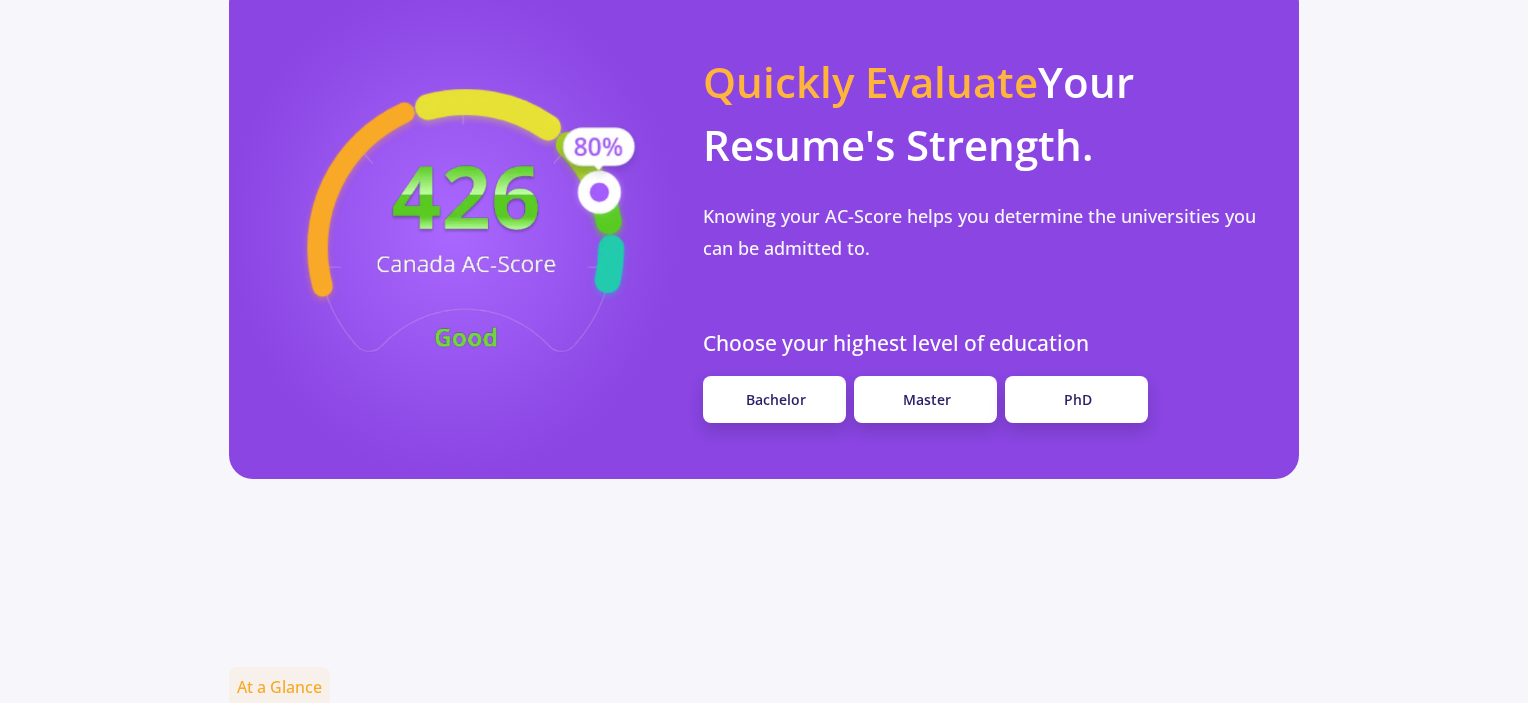 scroll, scrollTop: 1867, scrollLeft: 0, axis: vertical 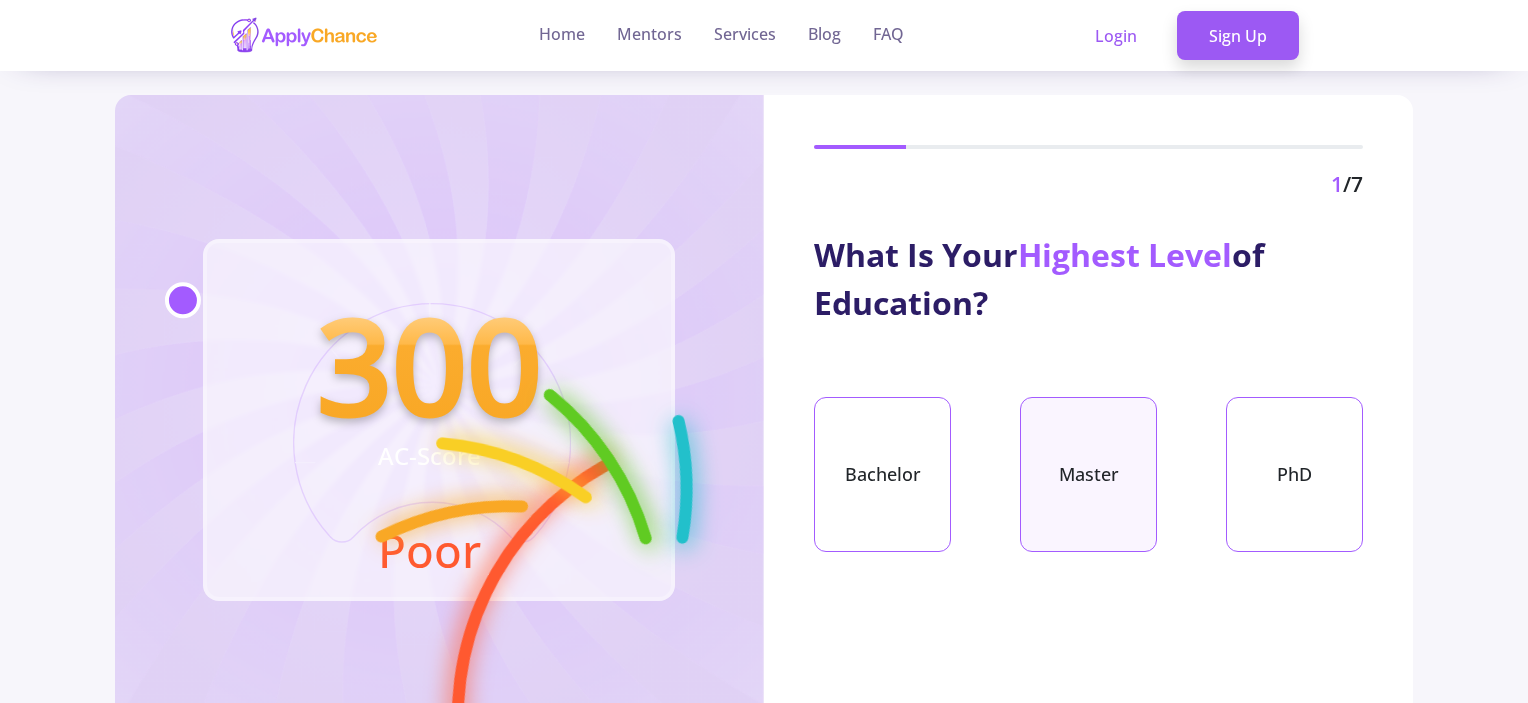click on "Master" 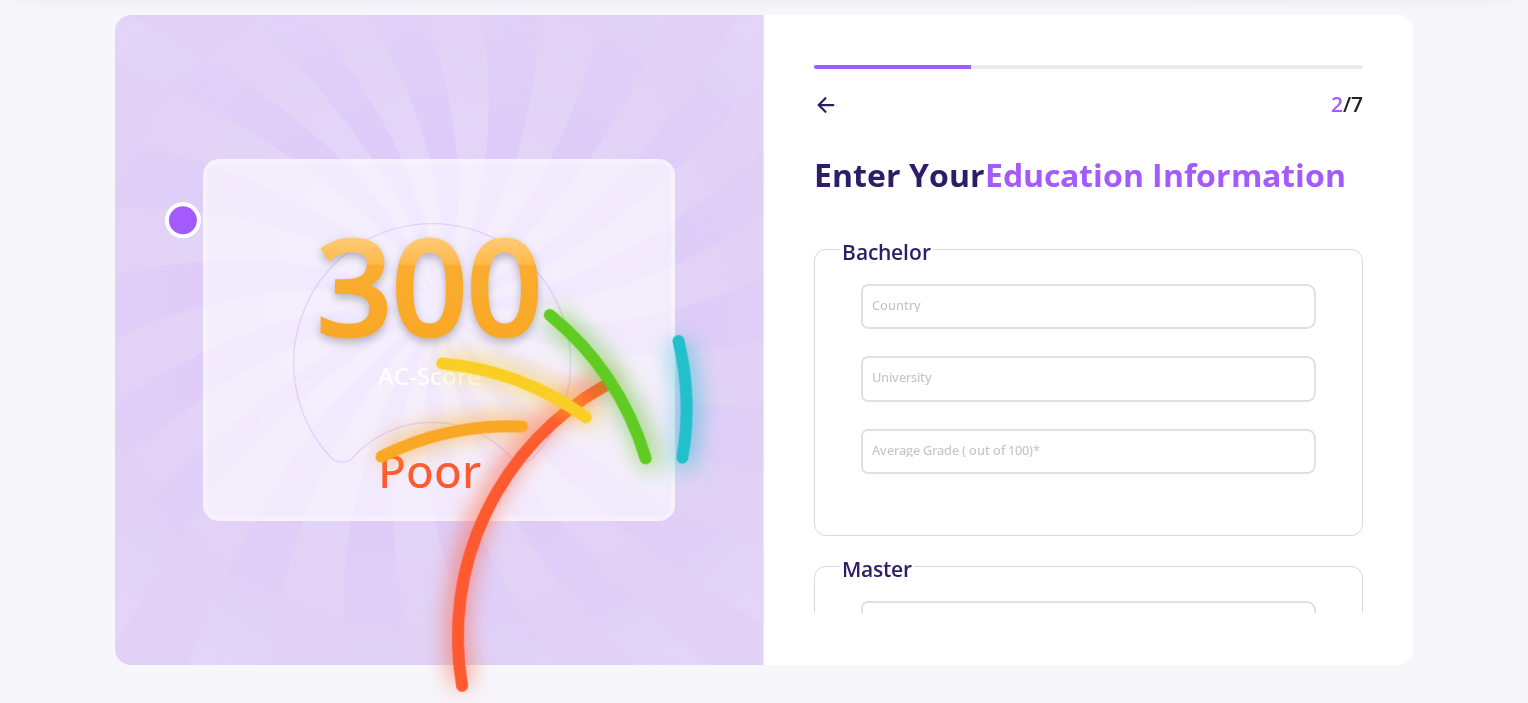 scroll, scrollTop: 92, scrollLeft: 0, axis: vertical 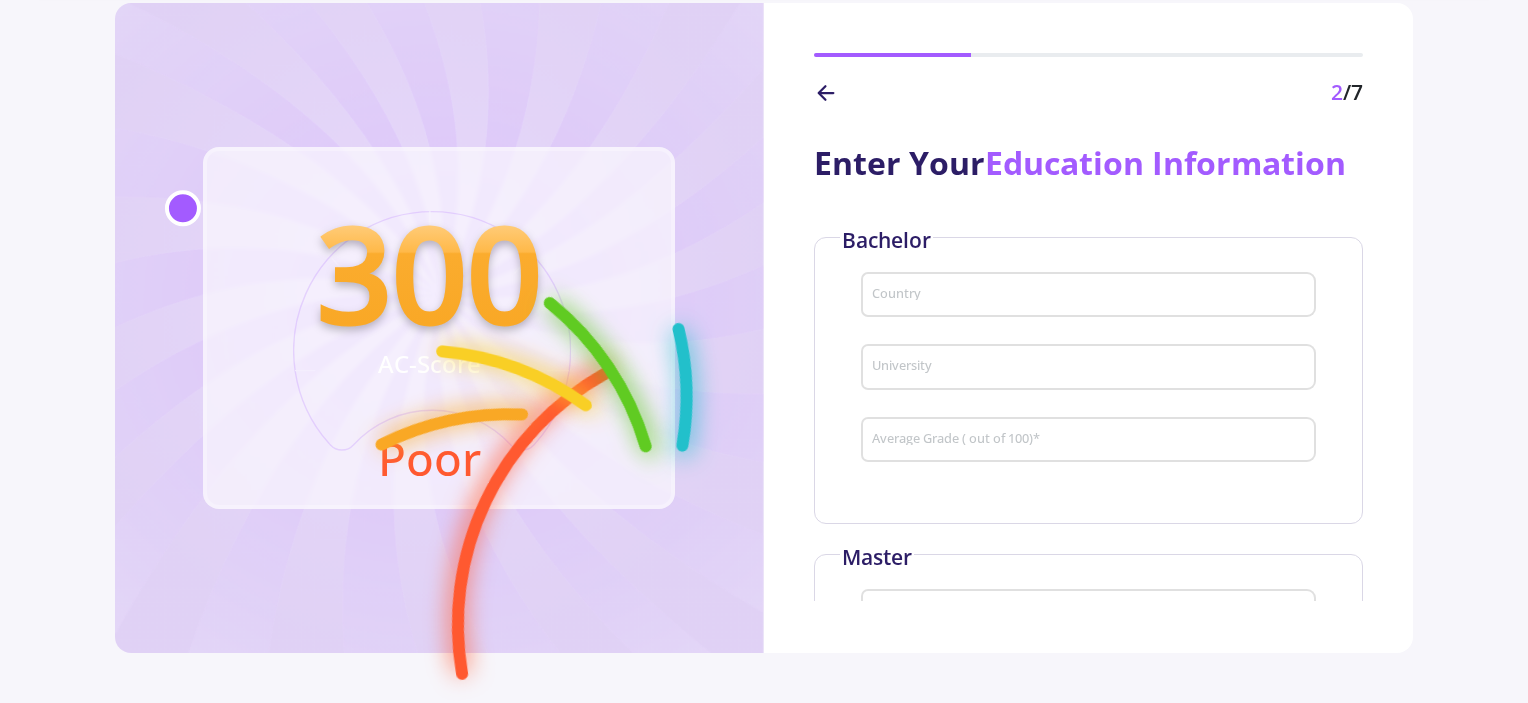click on "Country" at bounding box center (1089, 291) 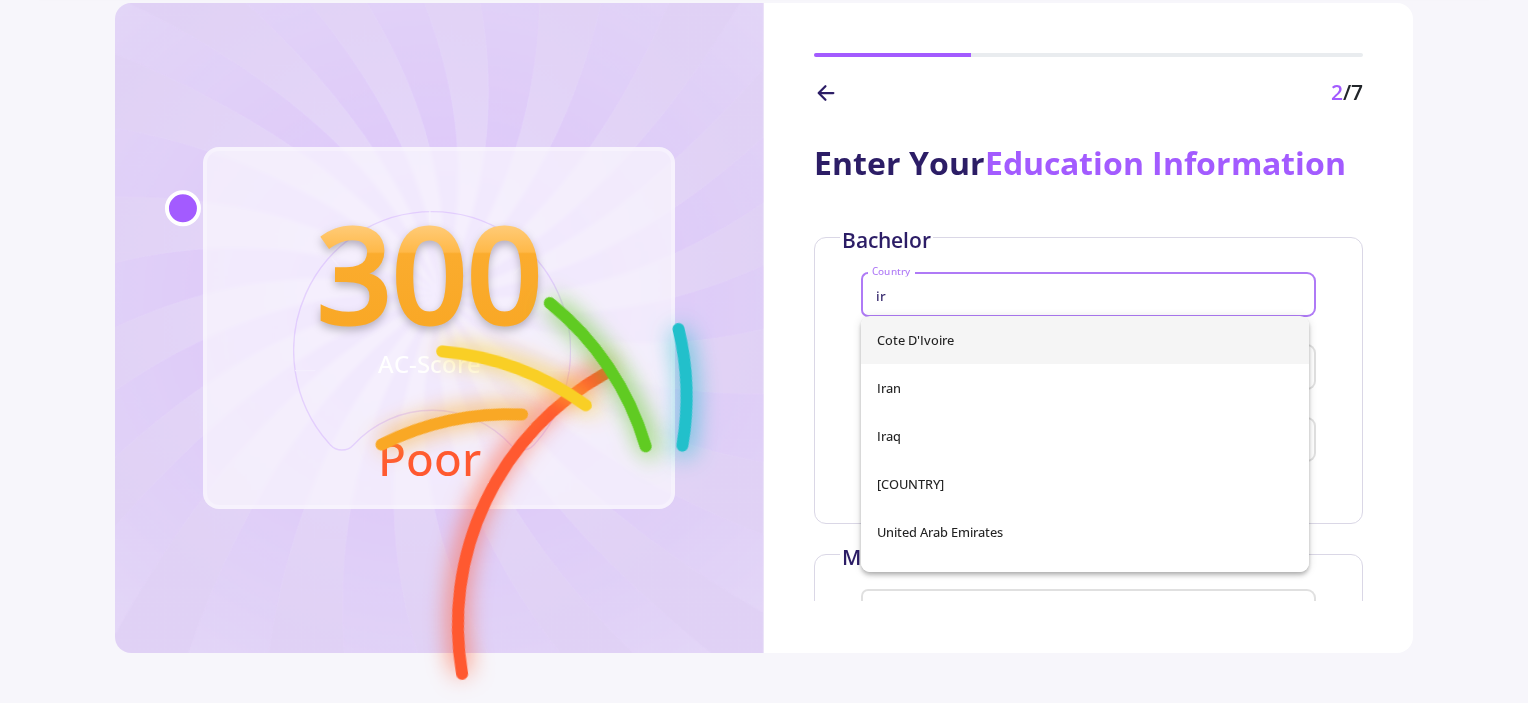 type on "Iran" 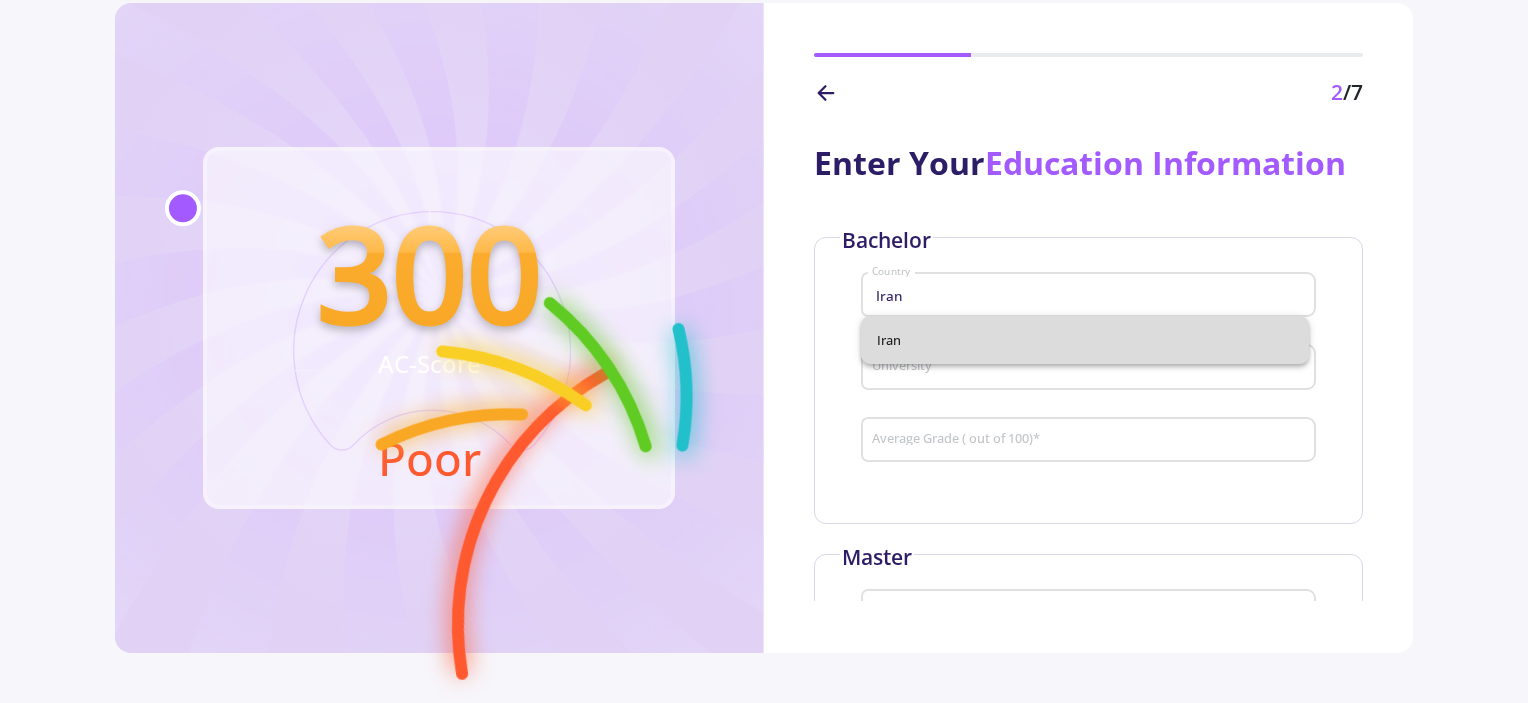 click on "Iran" at bounding box center [1085, 340] 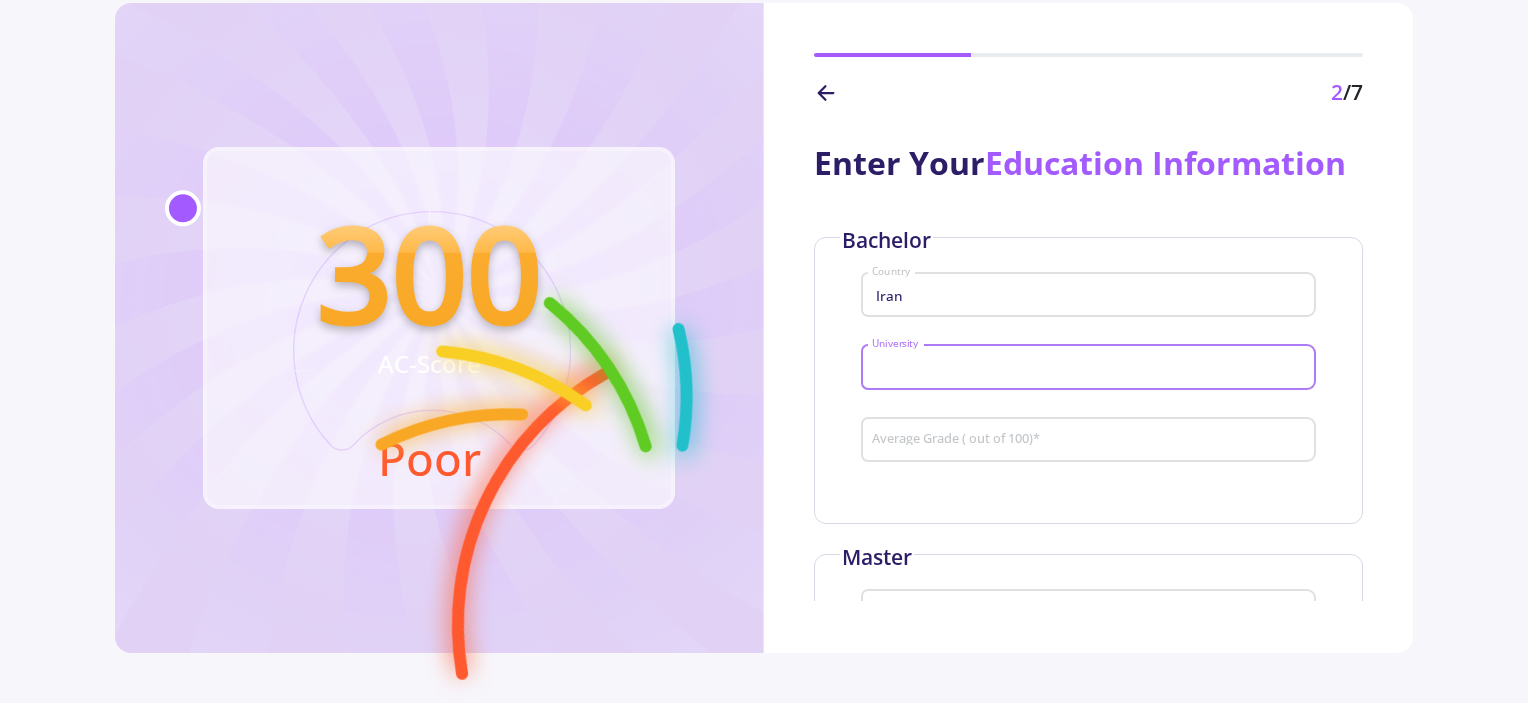 click on "University" at bounding box center [1091, 368] 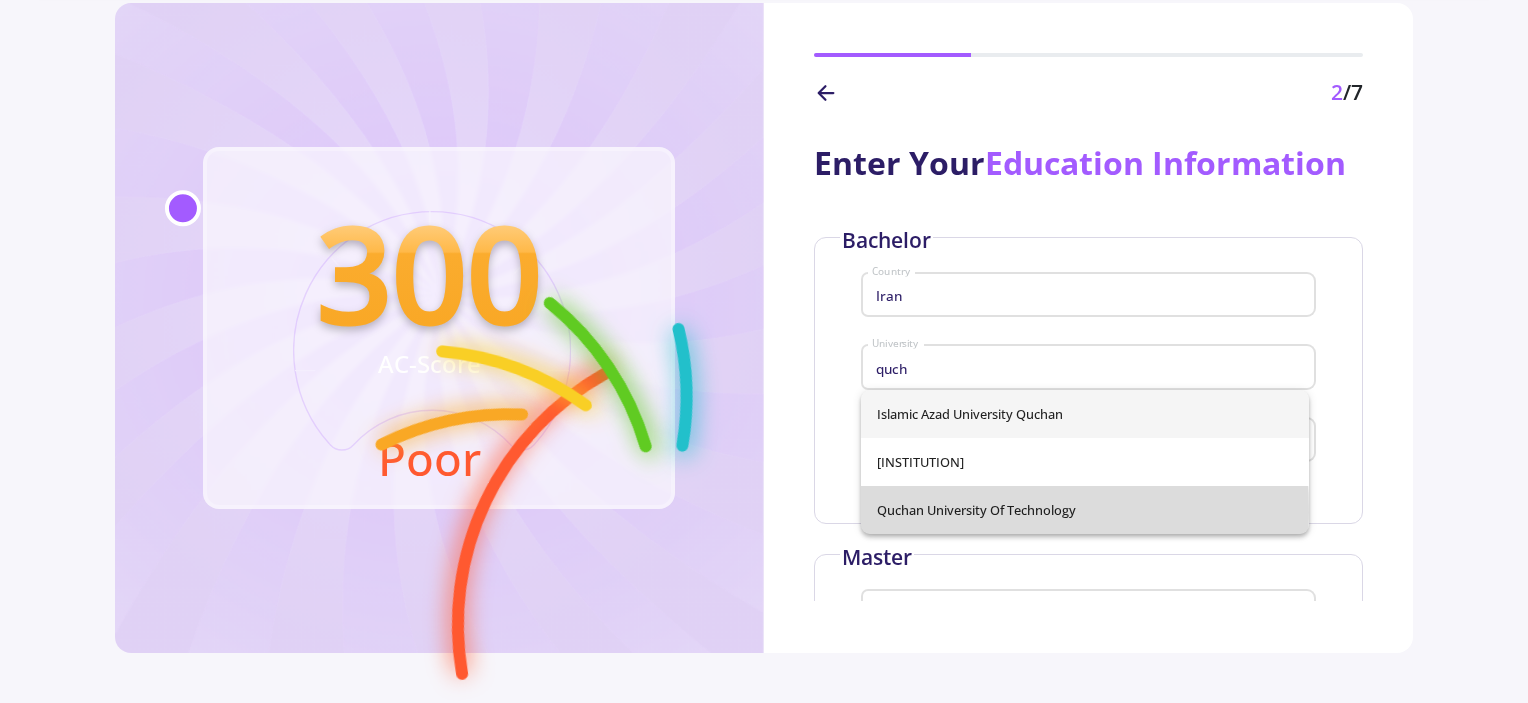click on "Quchan University of Technology" at bounding box center (1085, 510) 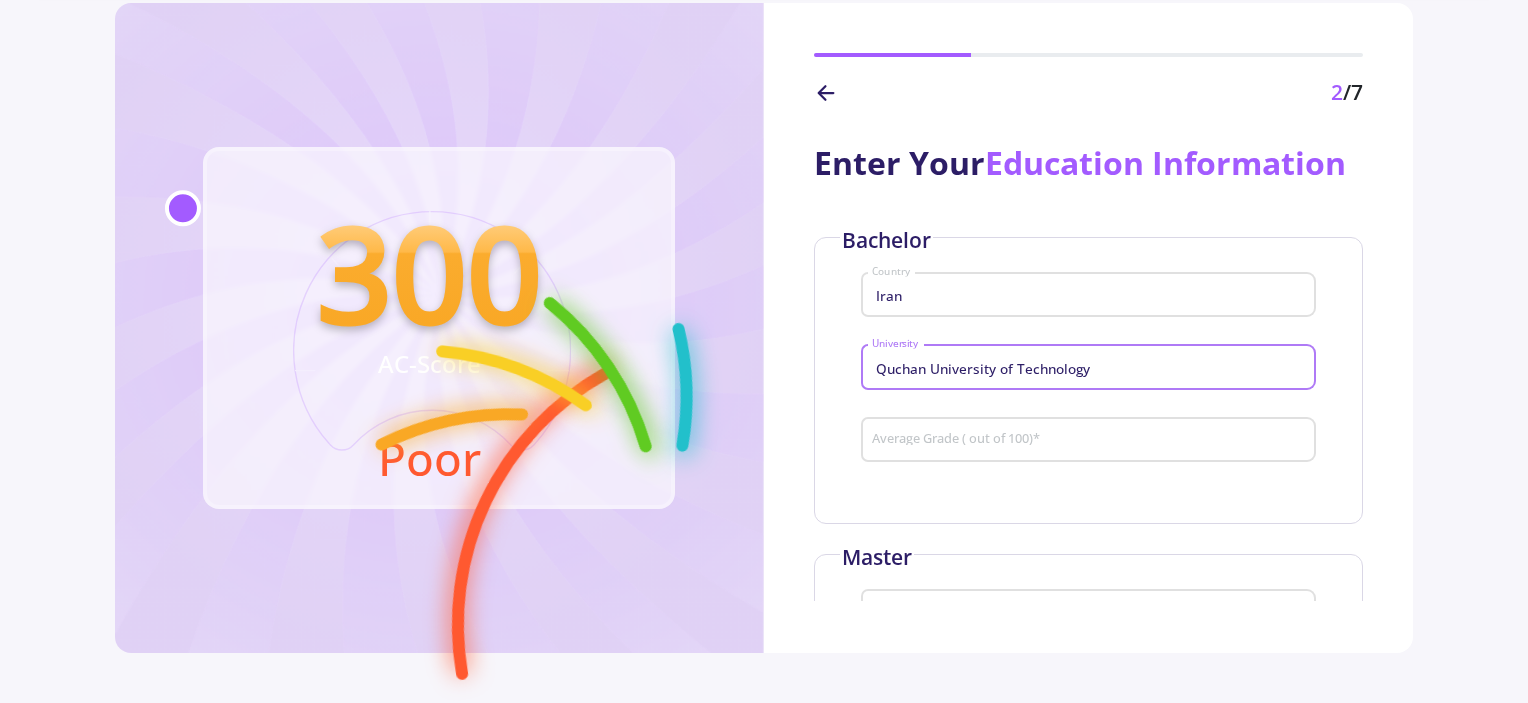 click on "Average Grade ( out of 100)   *" 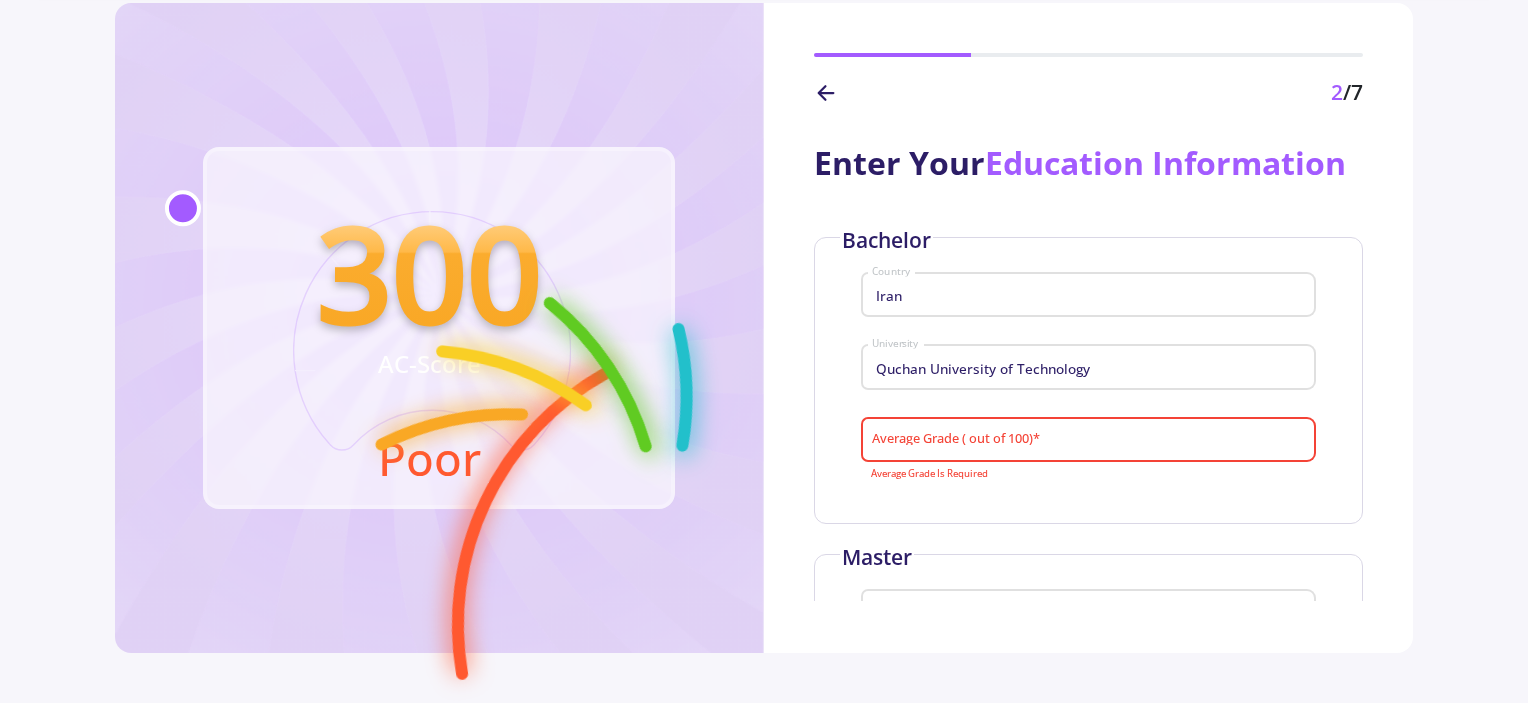 drag, startPoint x: 1003, startPoint y: 415, endPoint x: 909, endPoint y: 415, distance: 94 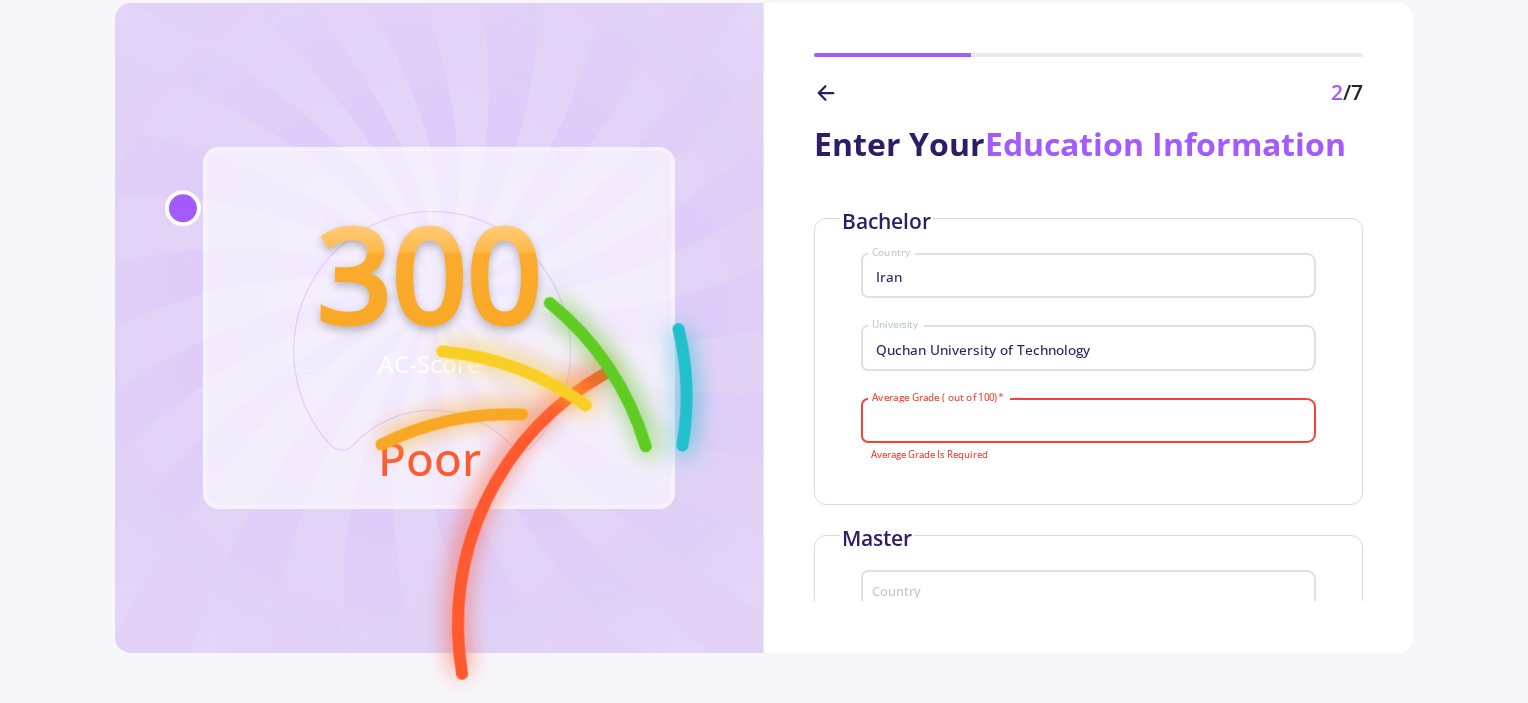 scroll, scrollTop: 28, scrollLeft: 0, axis: vertical 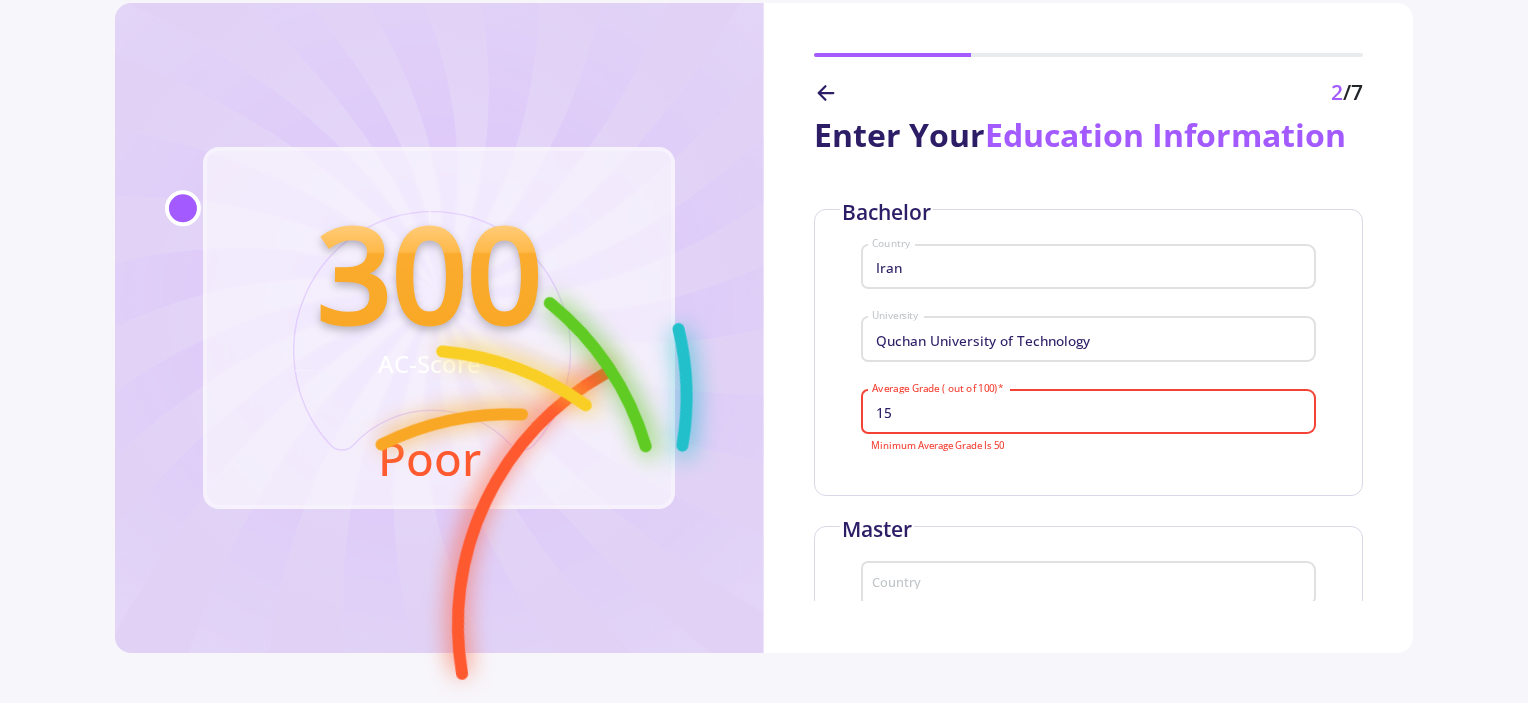 type on "1" 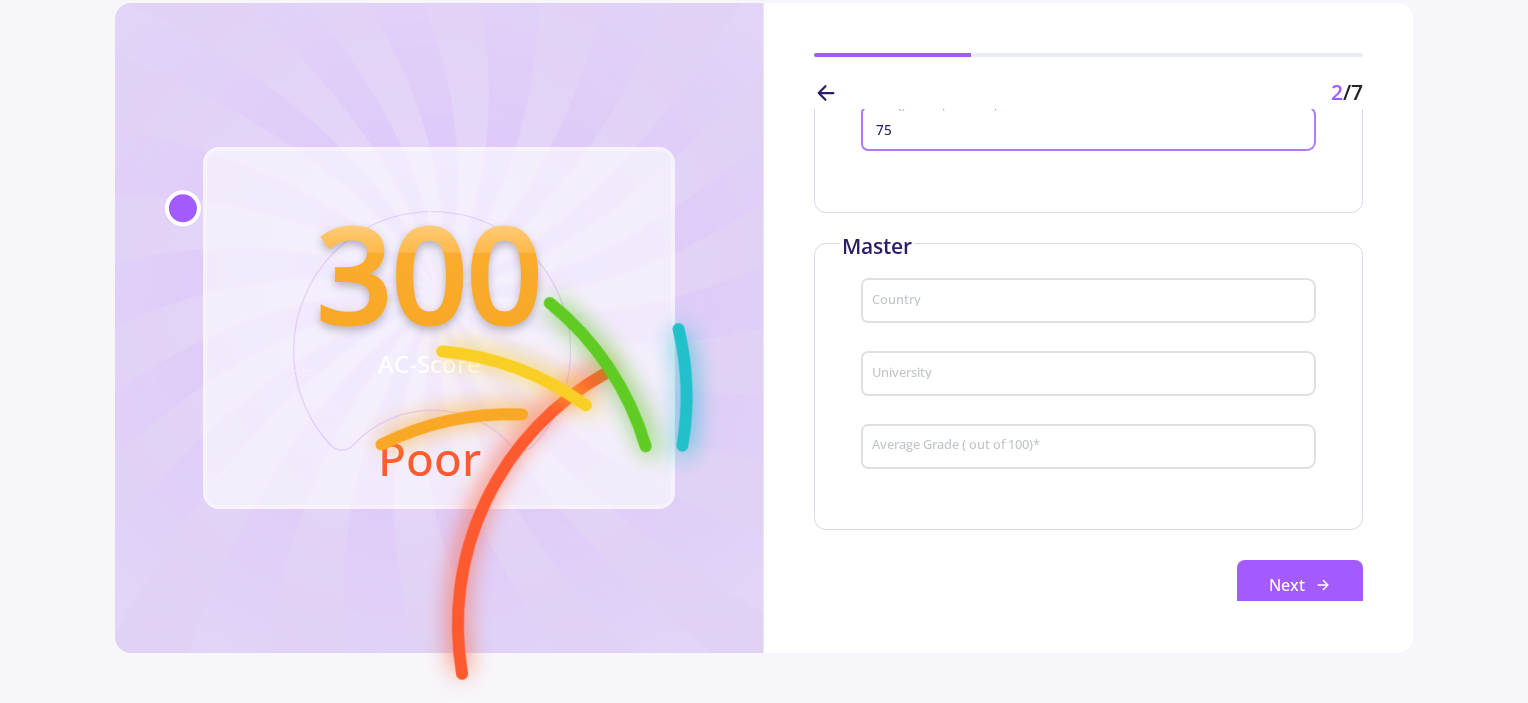 scroll, scrollTop: 352, scrollLeft: 0, axis: vertical 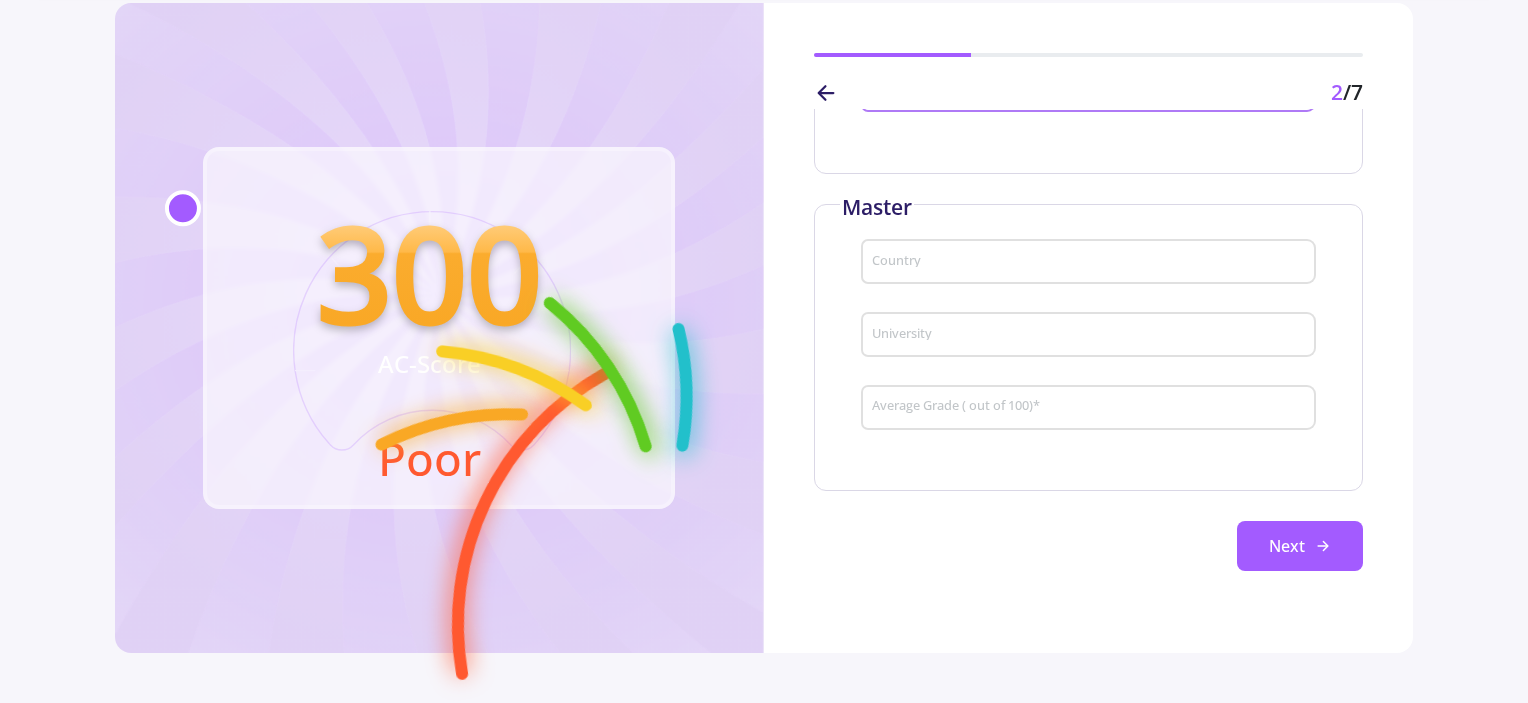 type on "75" 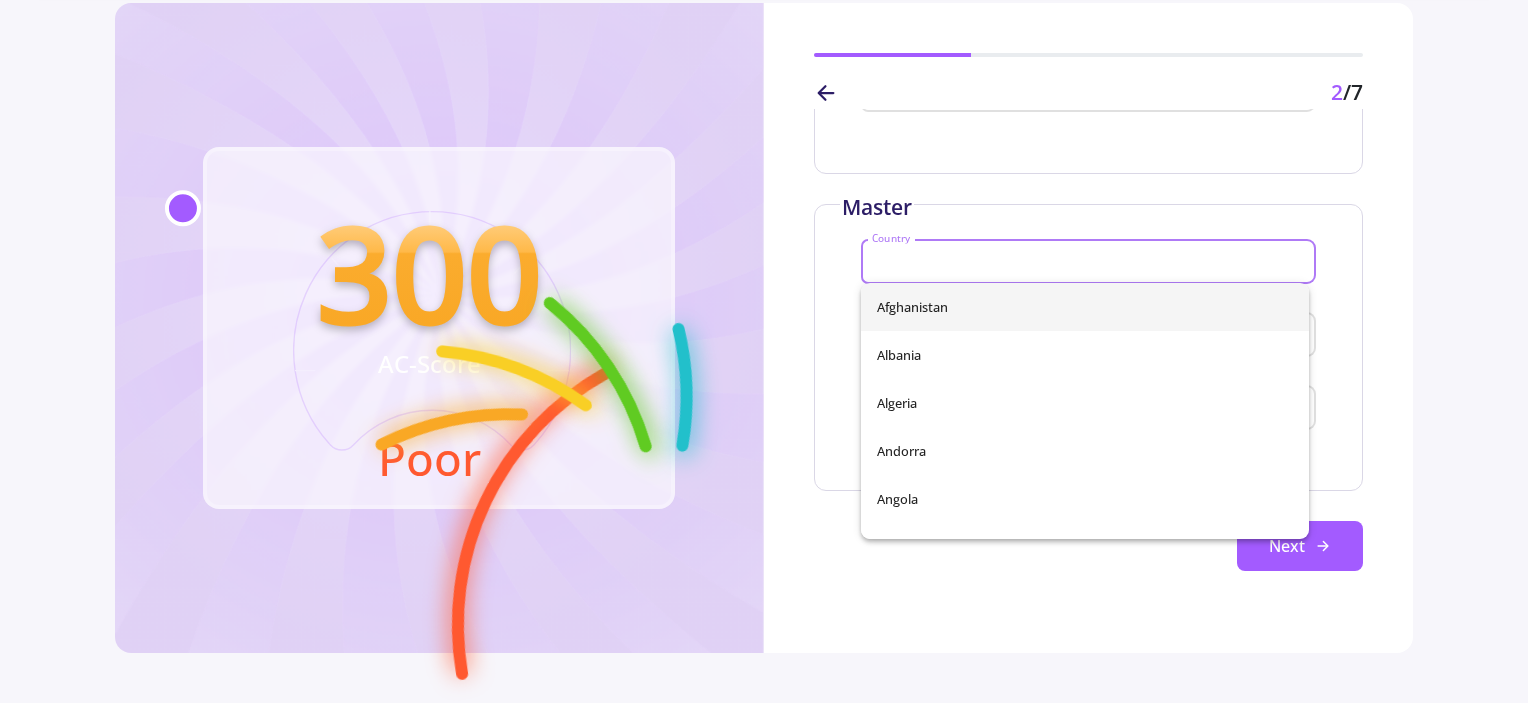 type on "Iran" 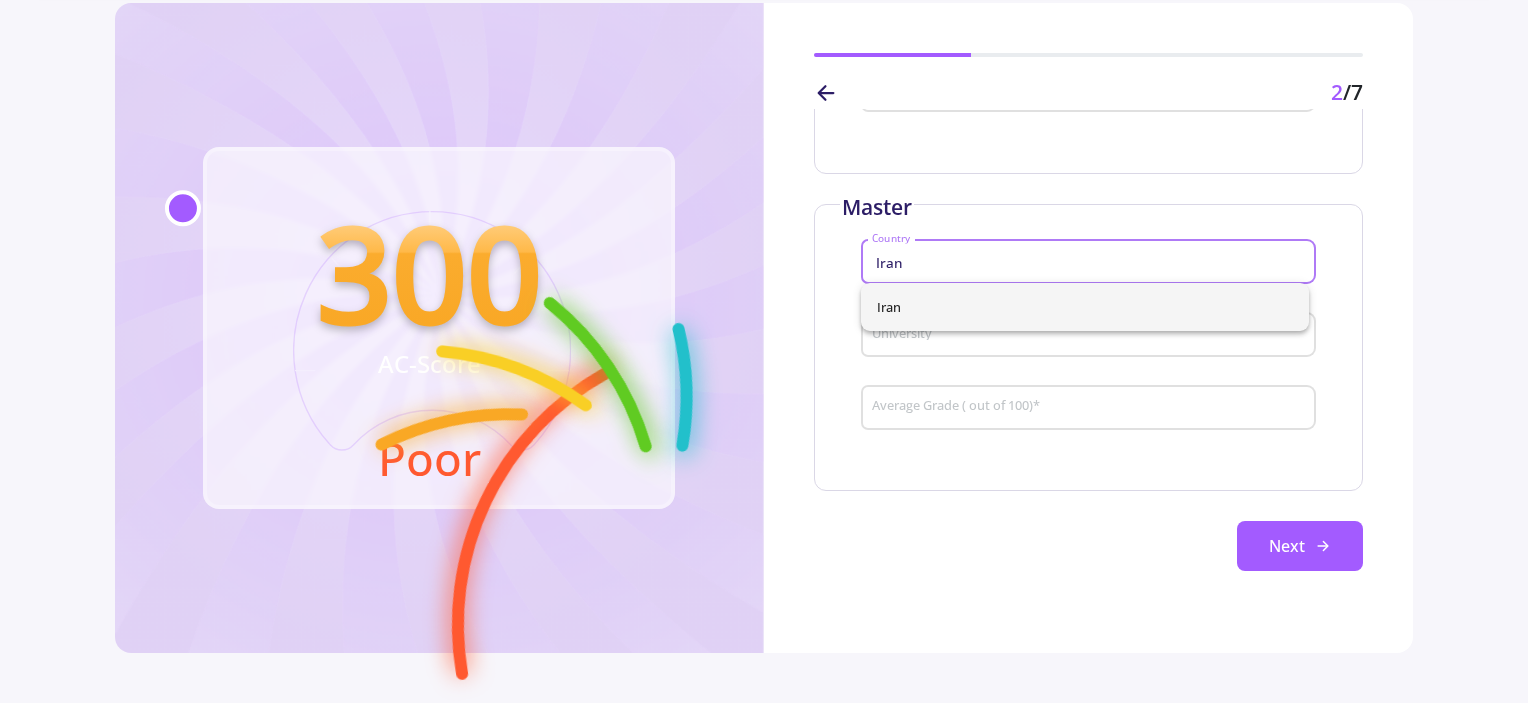 click on "Iran" at bounding box center (1085, 307) 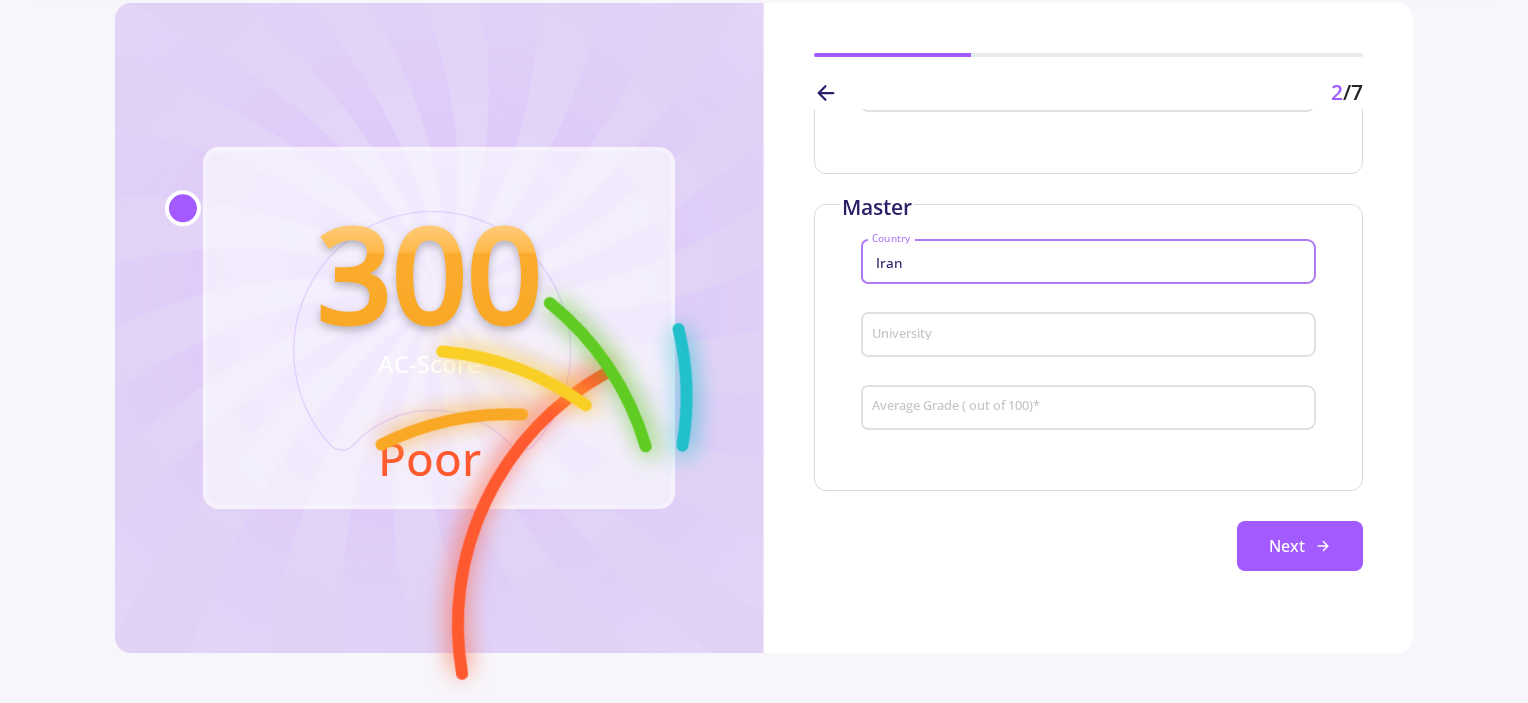 click on "University" at bounding box center (1091, 336) 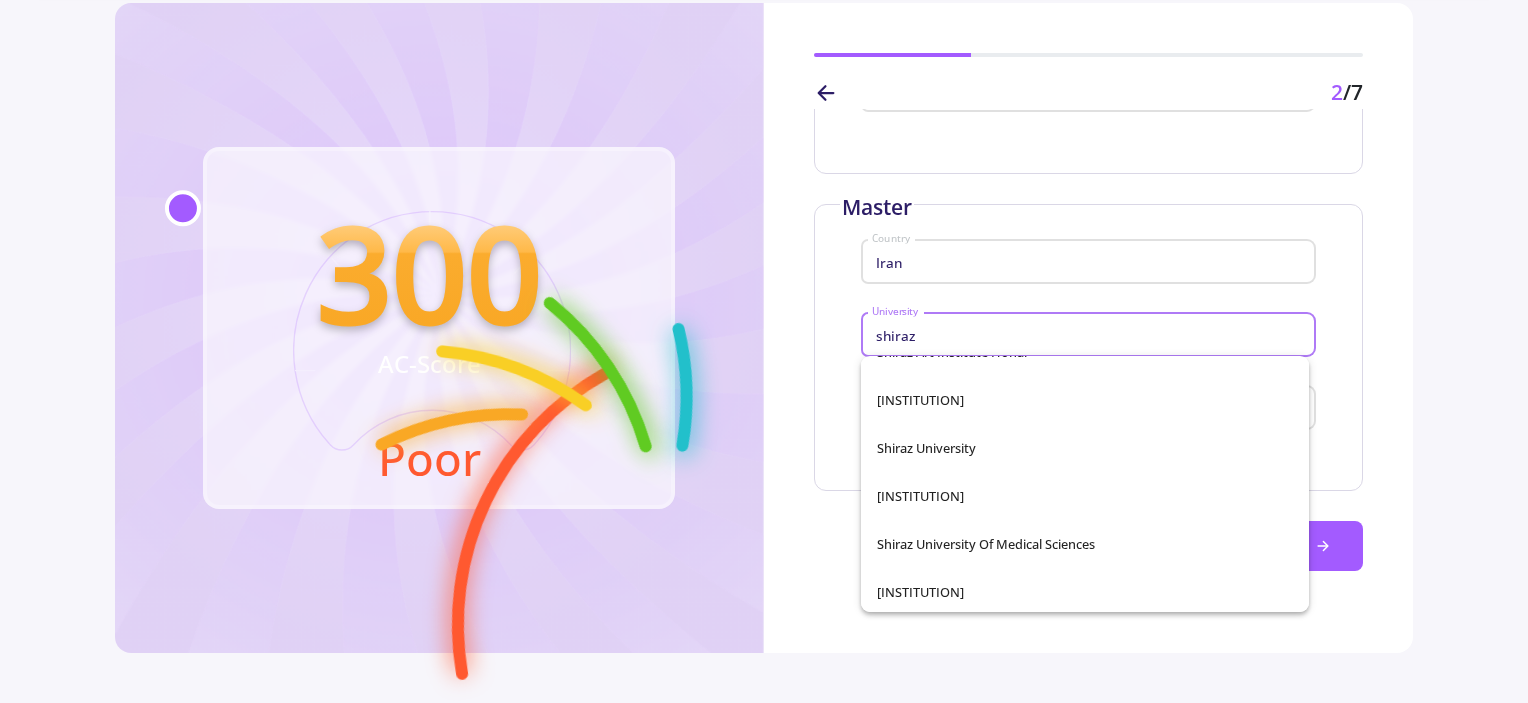 scroll, scrollTop: 272, scrollLeft: 0, axis: vertical 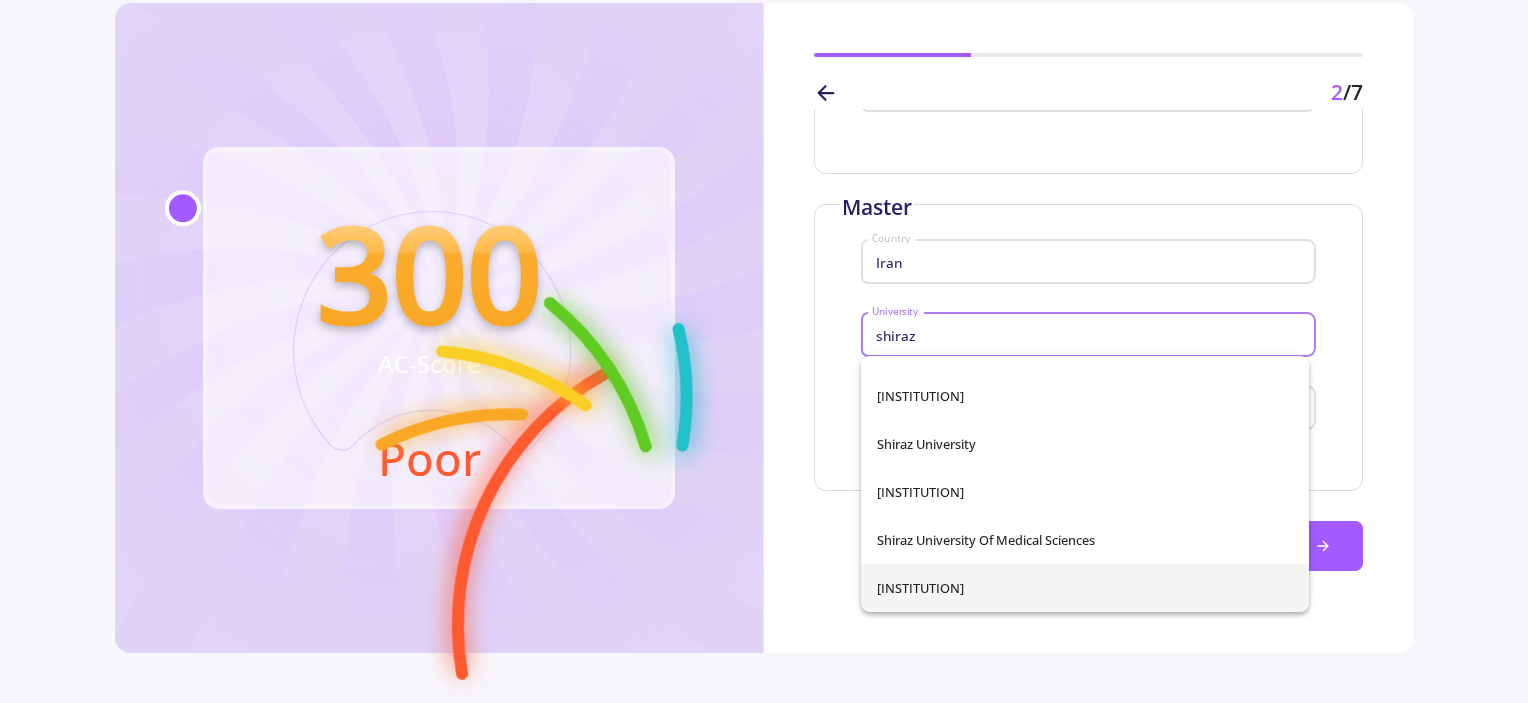click on "[INSTITUTION]" at bounding box center [1085, 588] 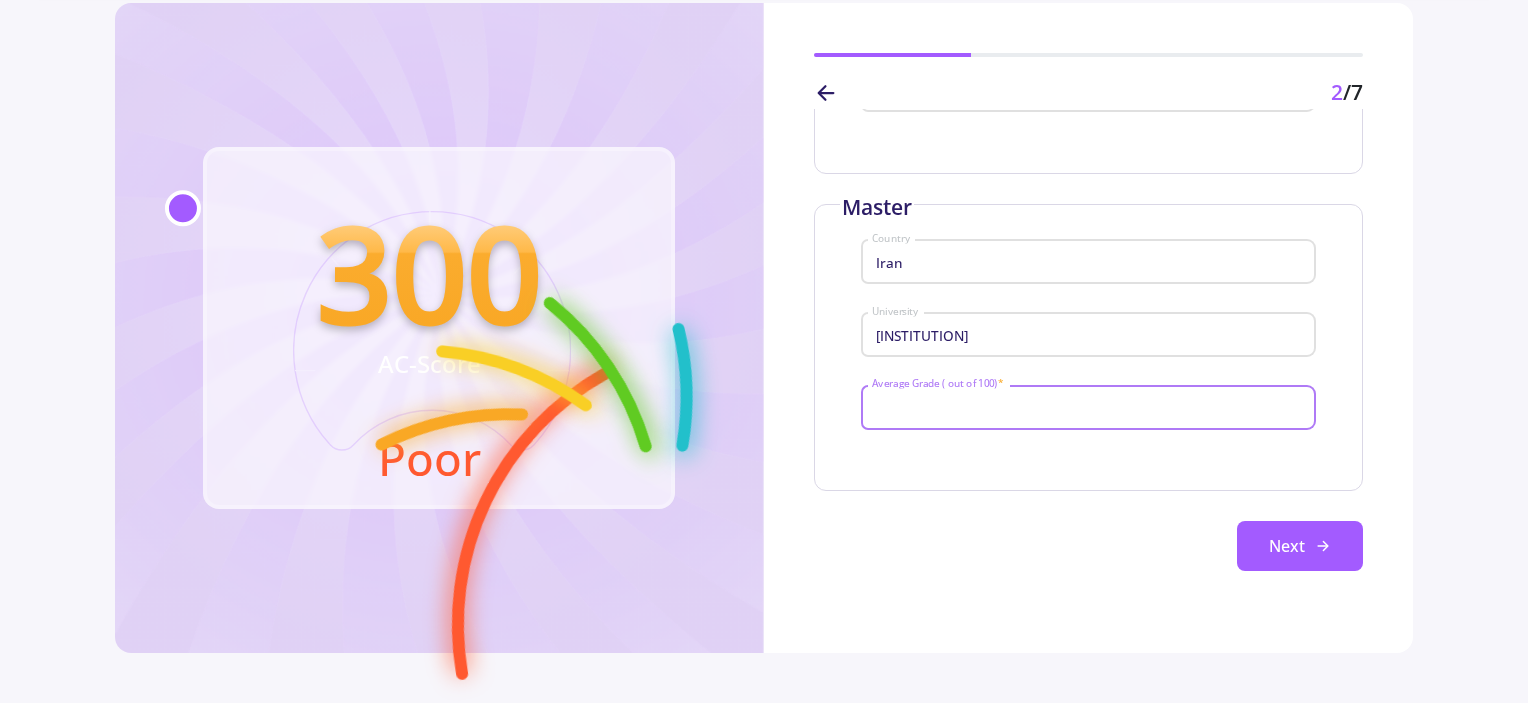 click on "Average Grade ( out of 100)   *" at bounding box center [1091, 408] 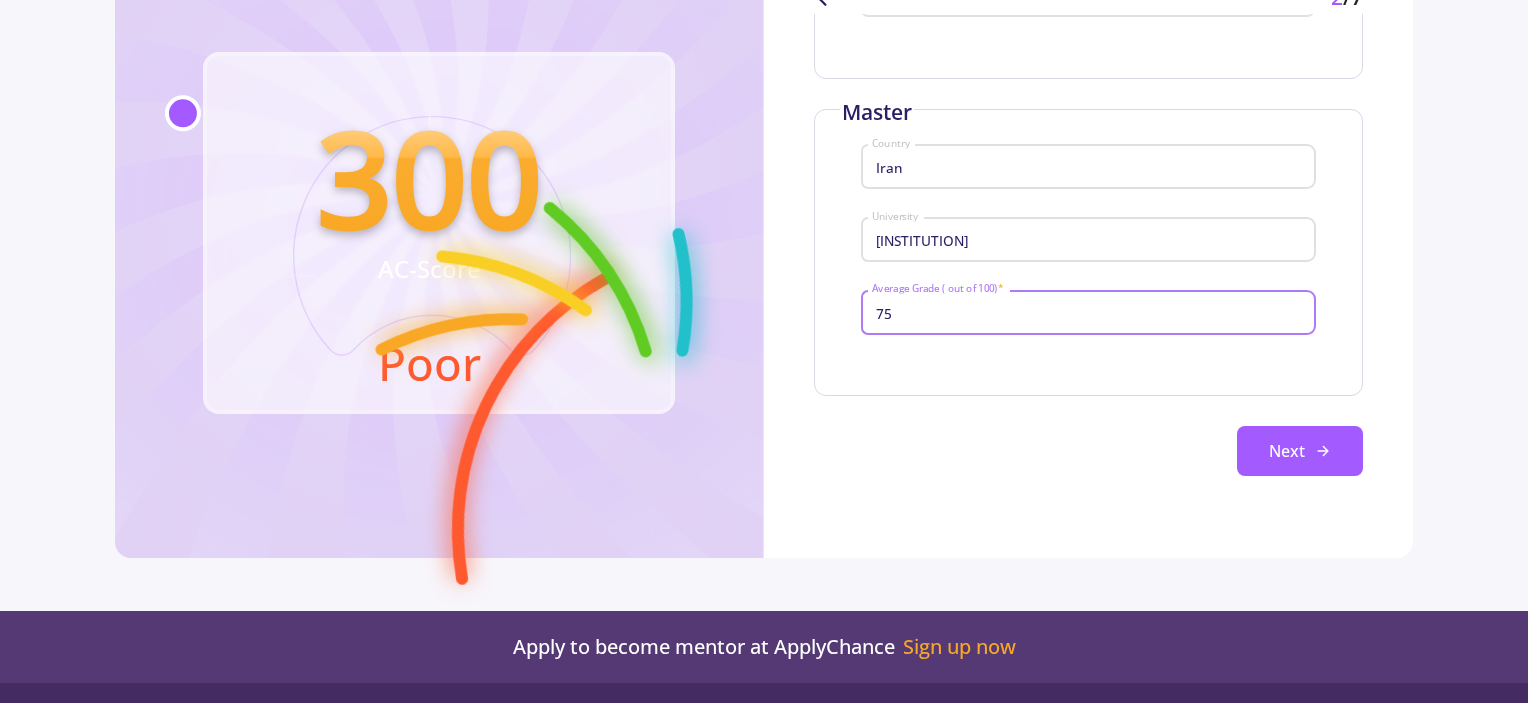 scroll, scrollTop: 225, scrollLeft: 0, axis: vertical 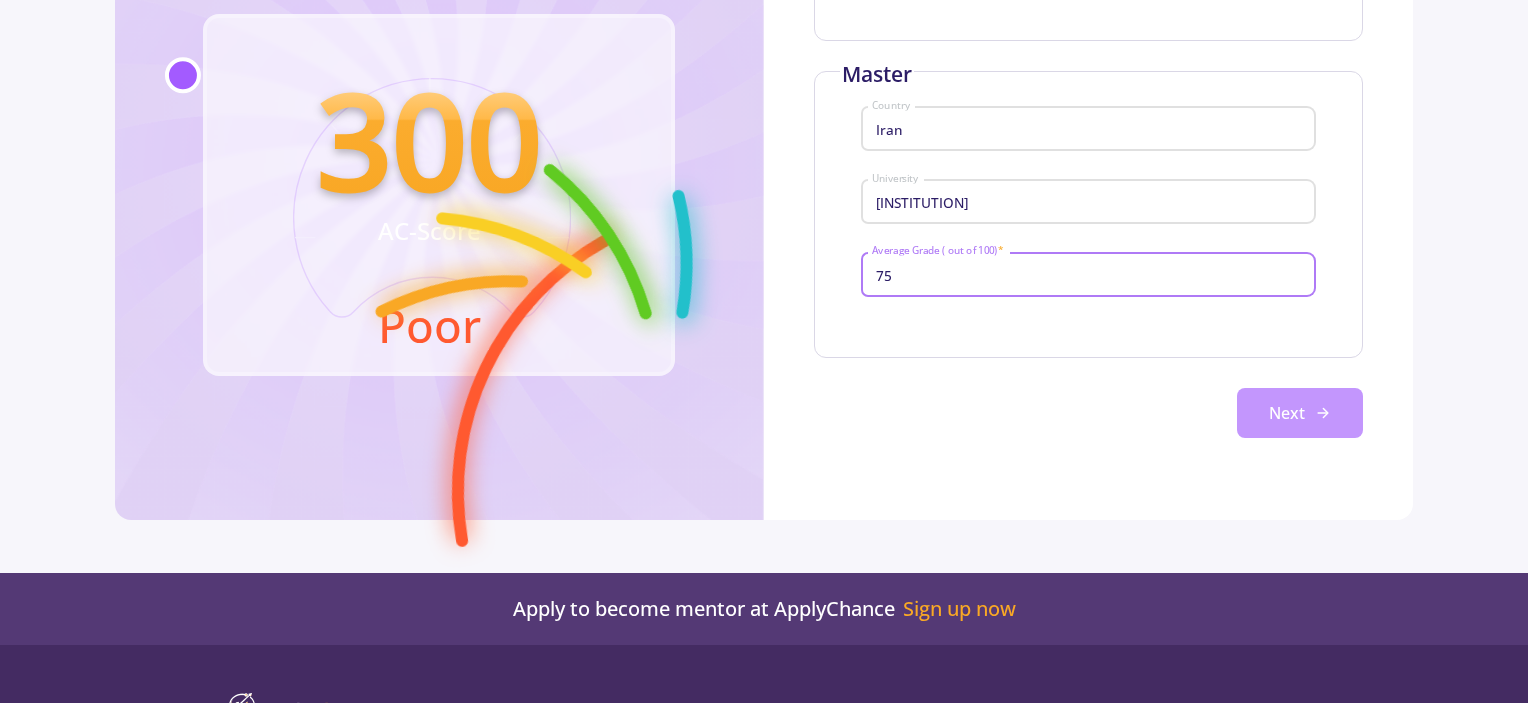 type on "75" 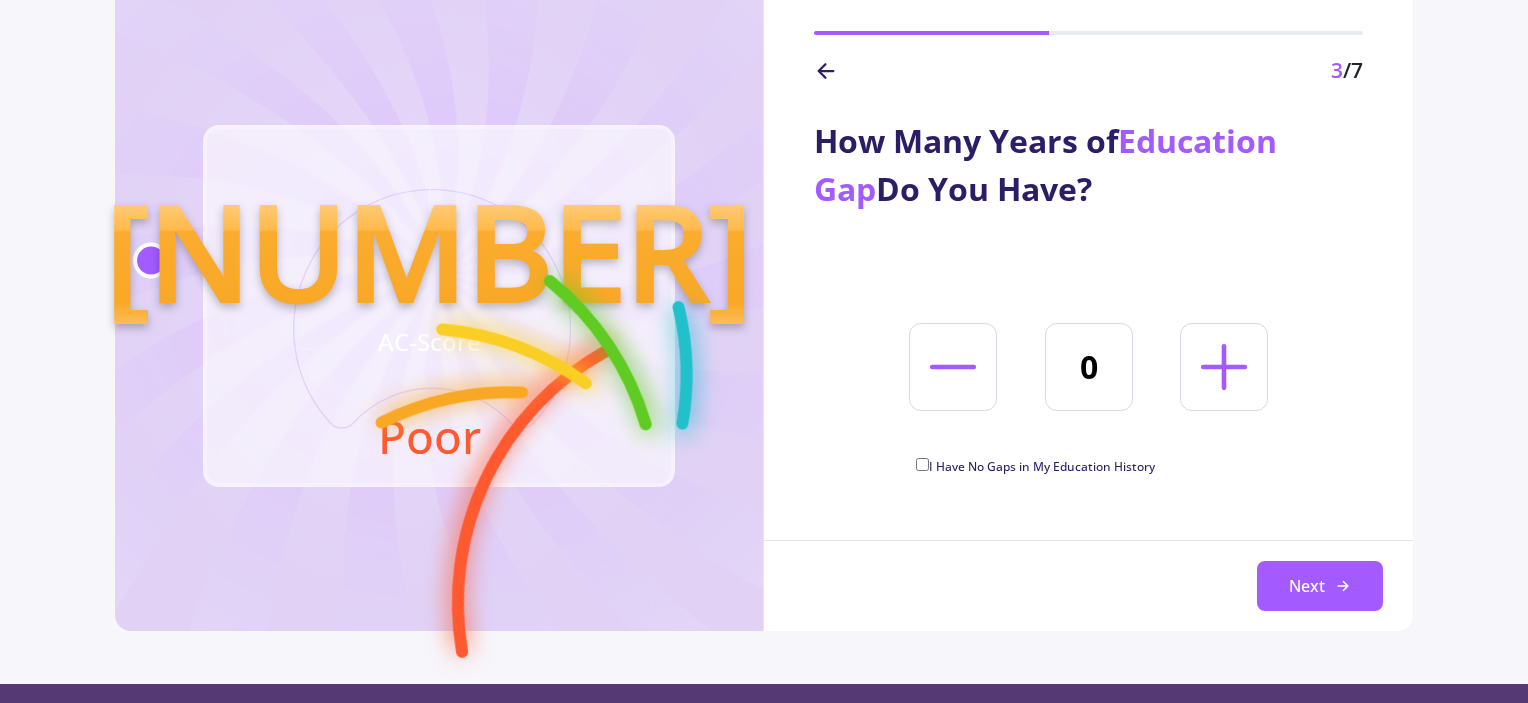 scroll, scrollTop: 92, scrollLeft: 0, axis: vertical 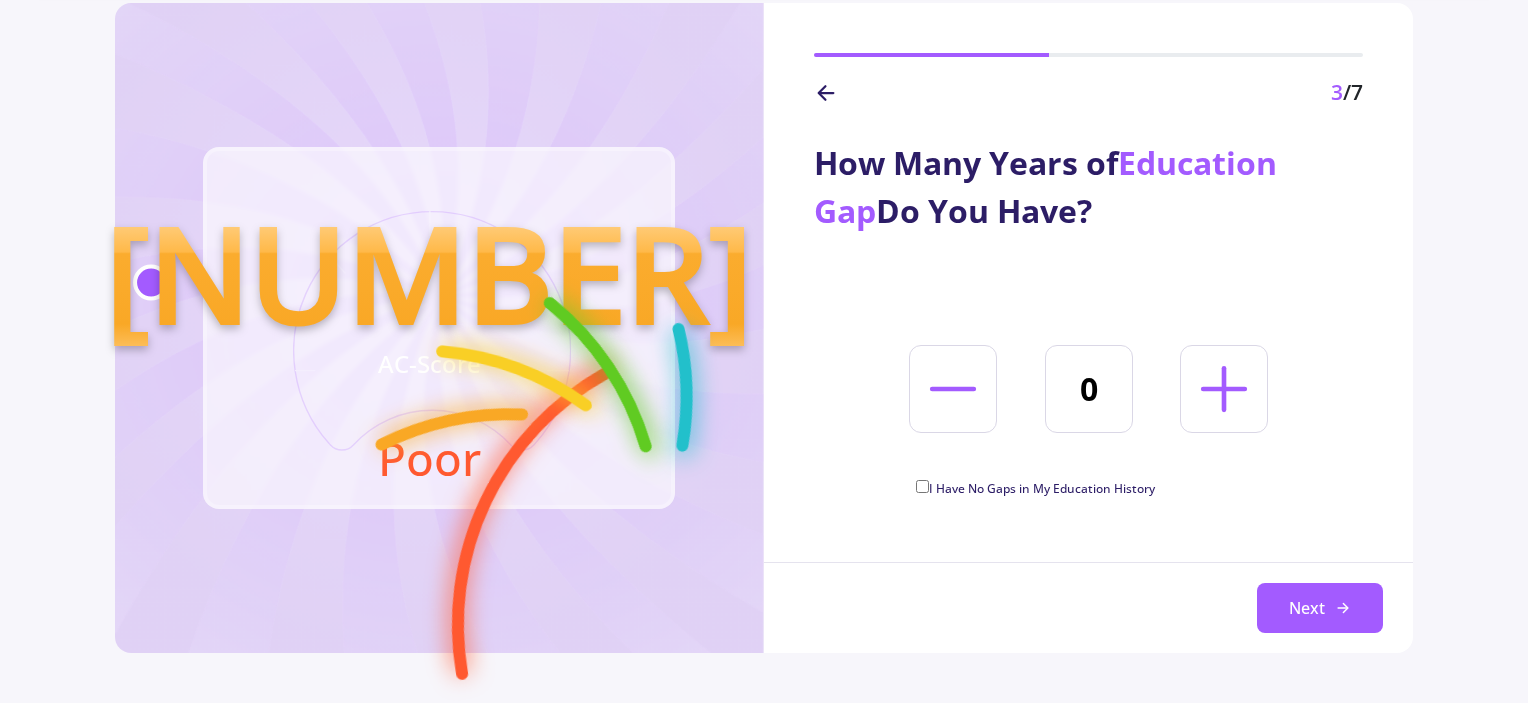 click on "I Have No Gaps in My Education History" 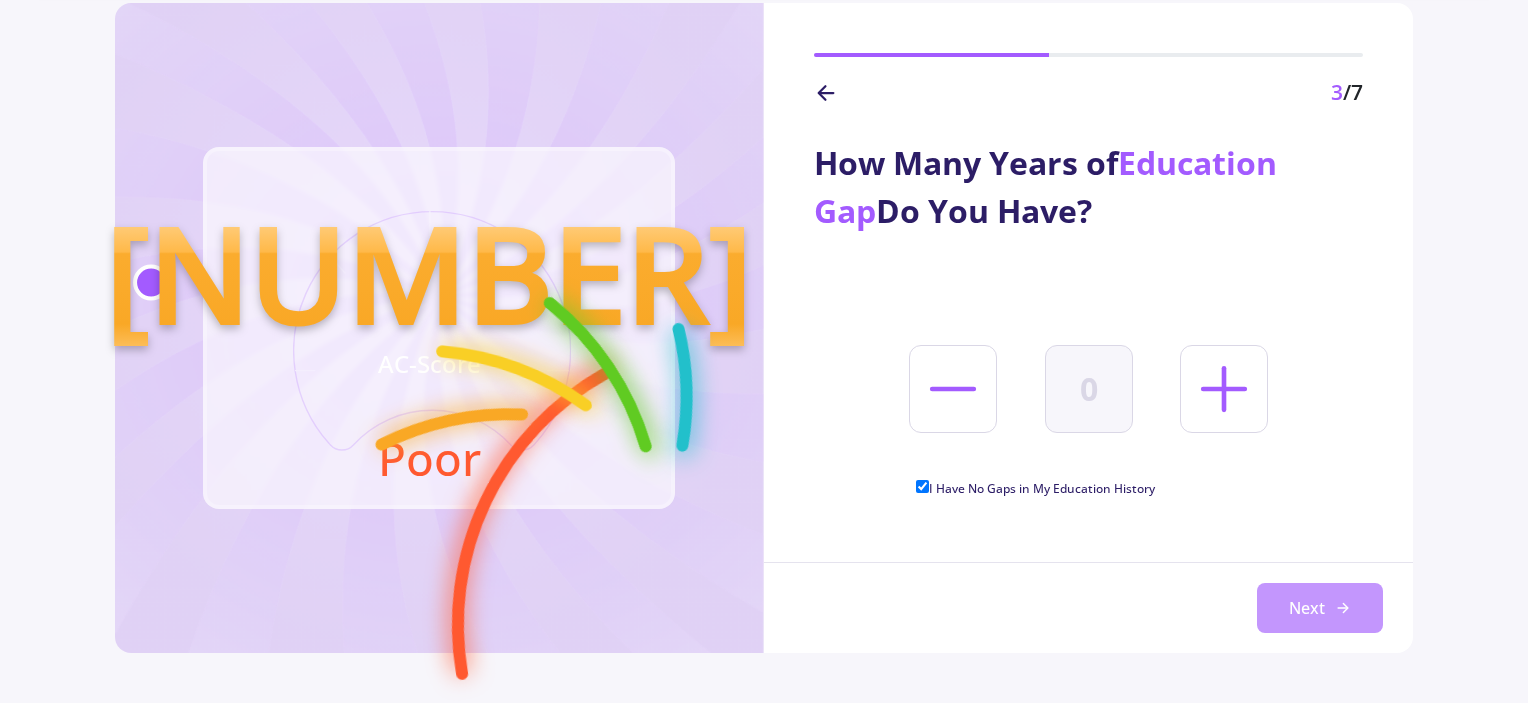 click on "Next" 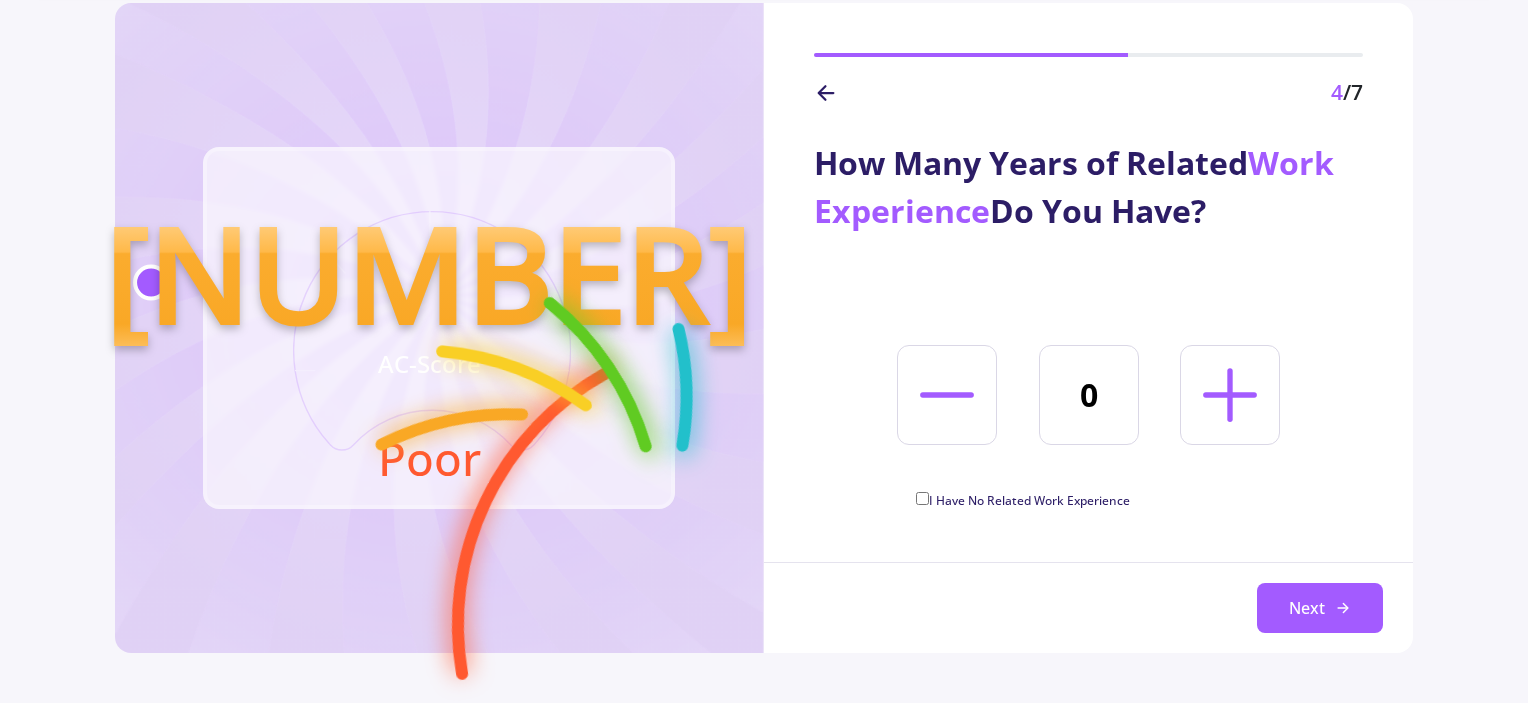 click on "I Have No Related Work Experience" 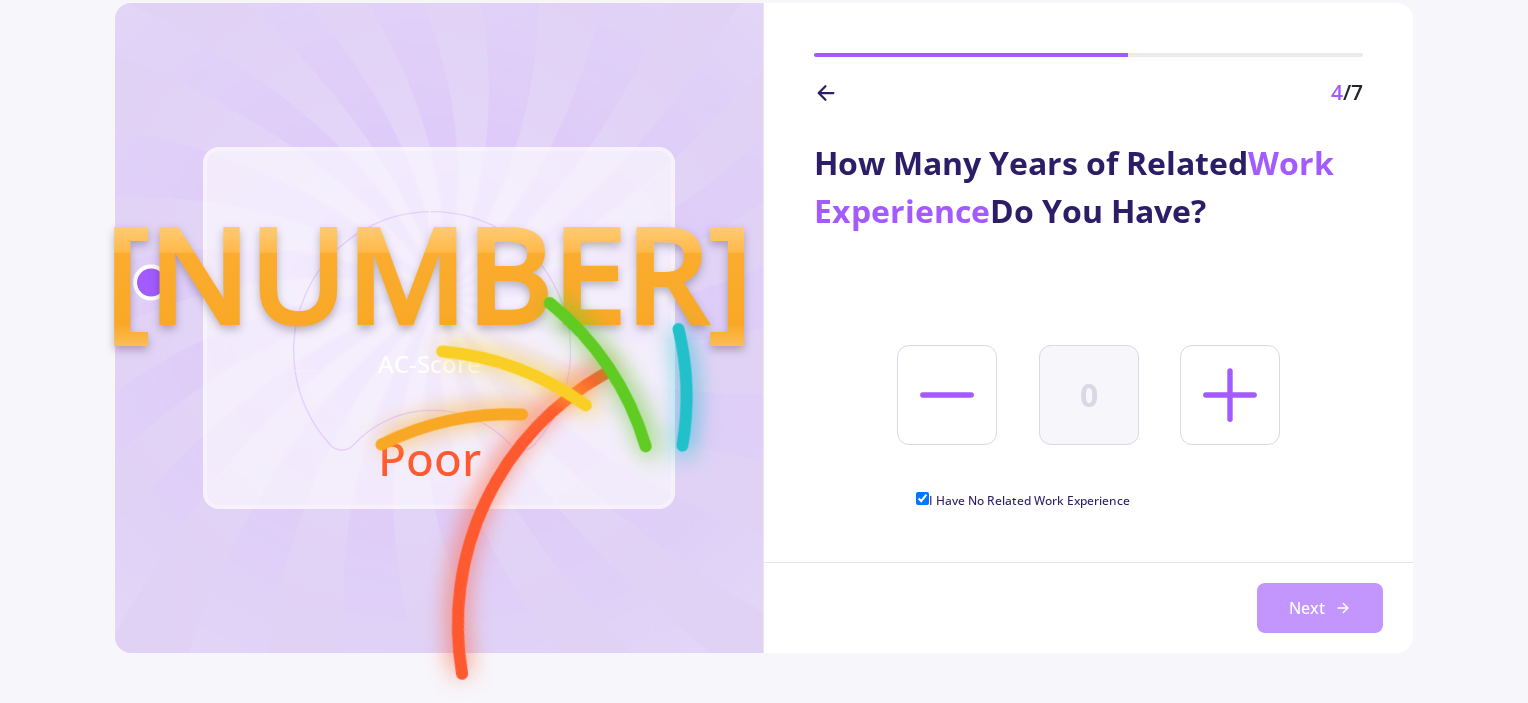 click on "Next" 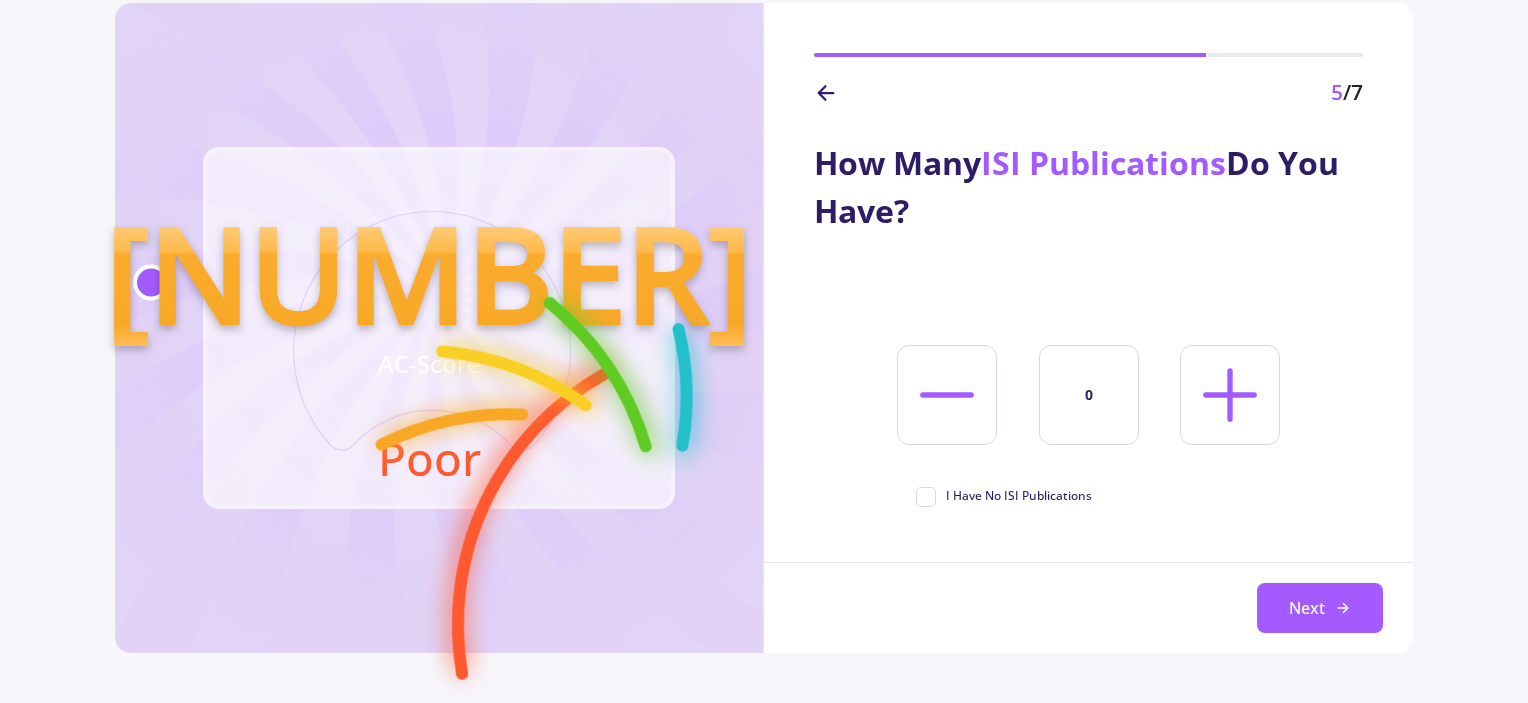 click 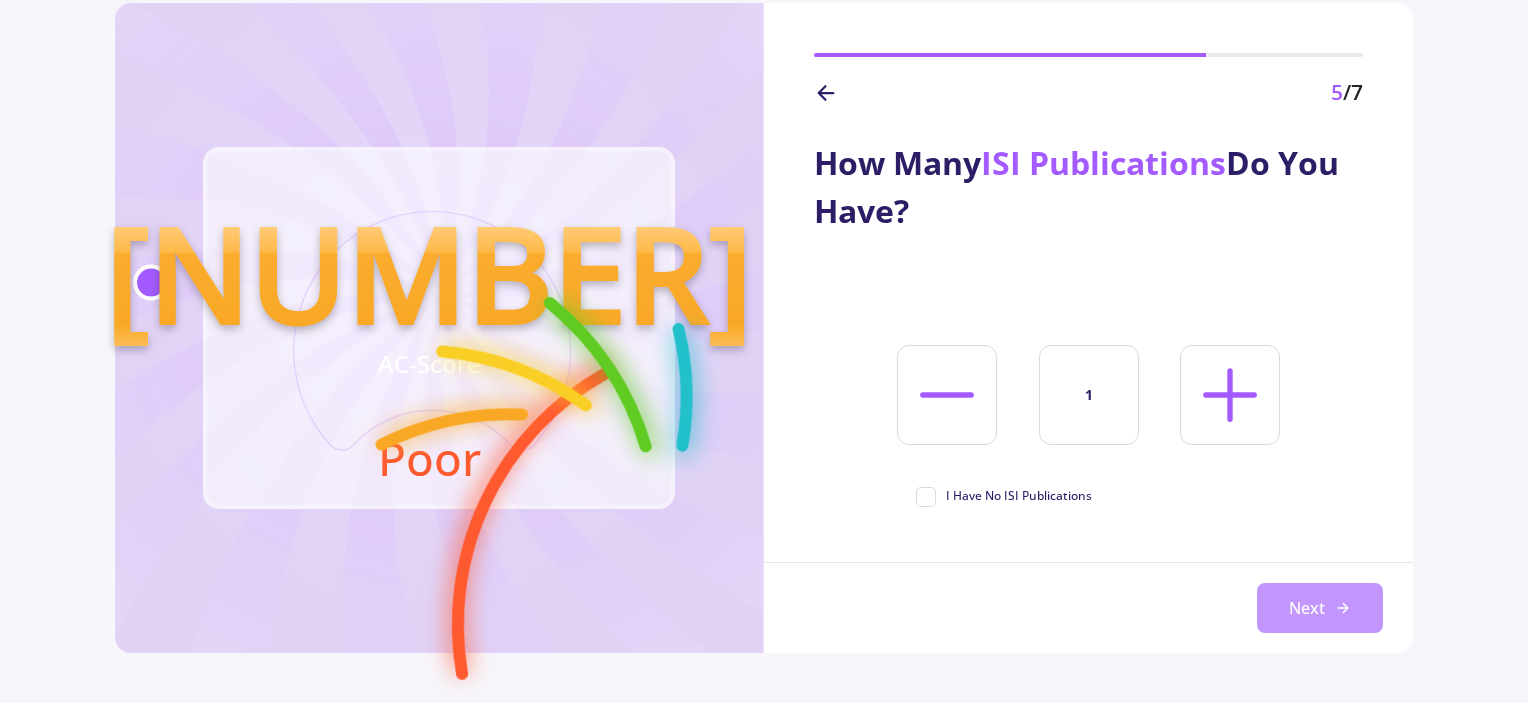 click on "Next" 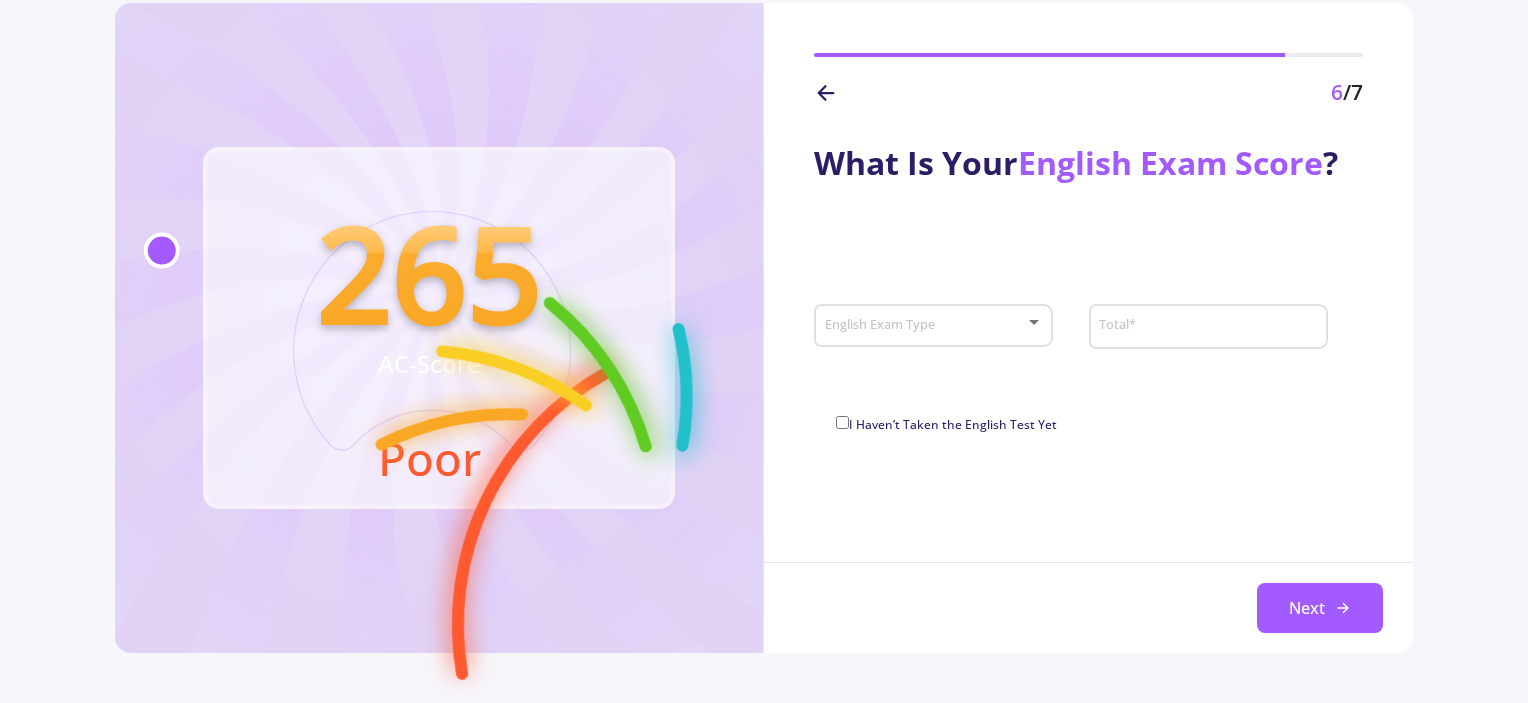 click on "English Exam Type" 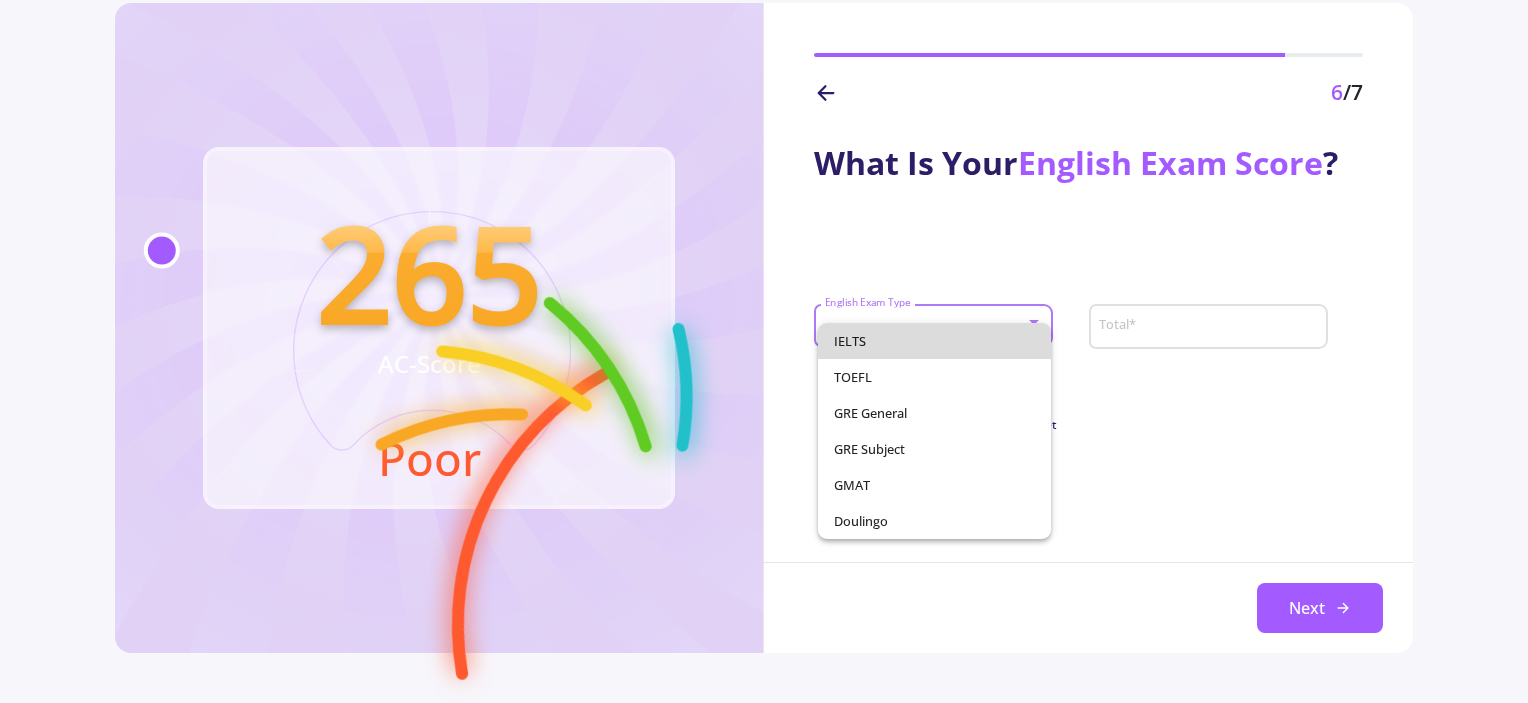 click on "IELTS" at bounding box center [935, 341] 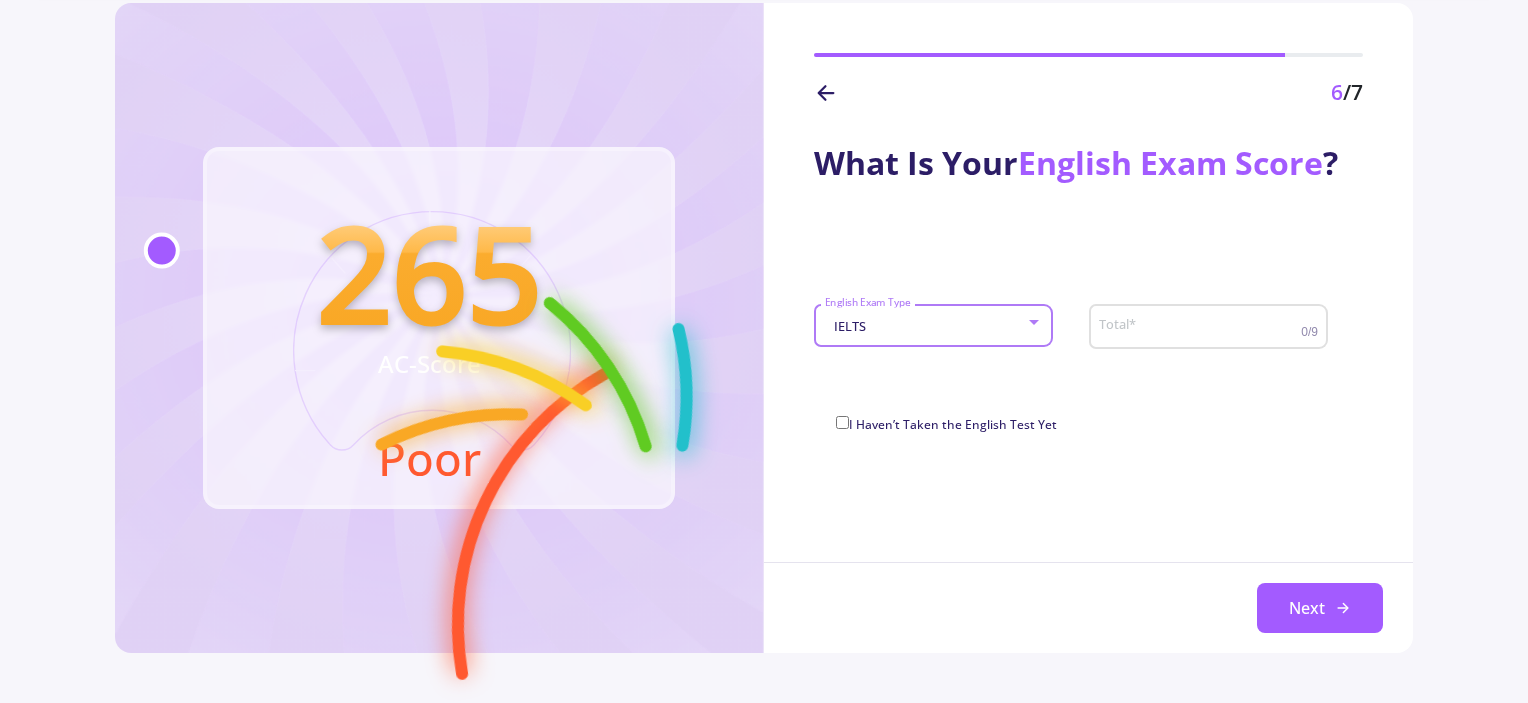 click on "Total  *" at bounding box center (1202, 327) 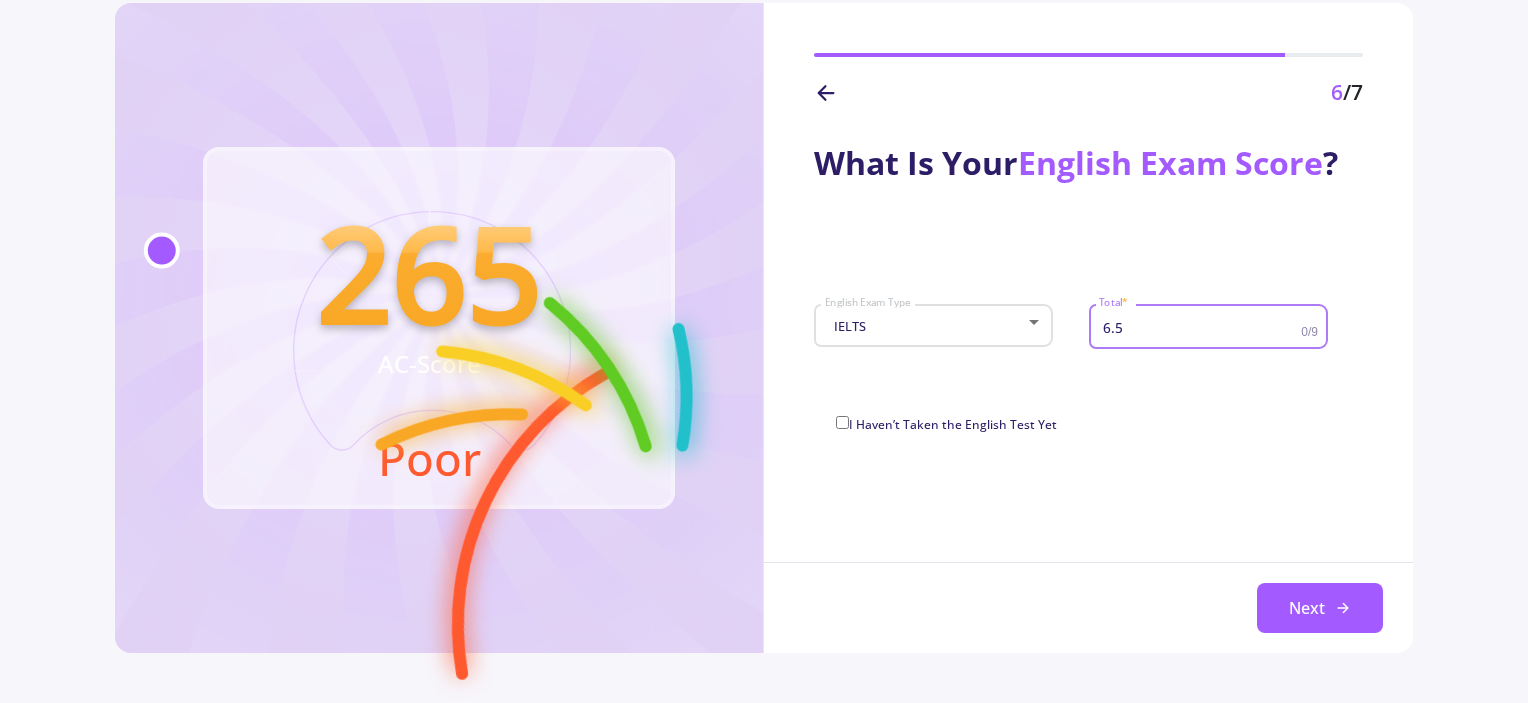 type on "6.5" 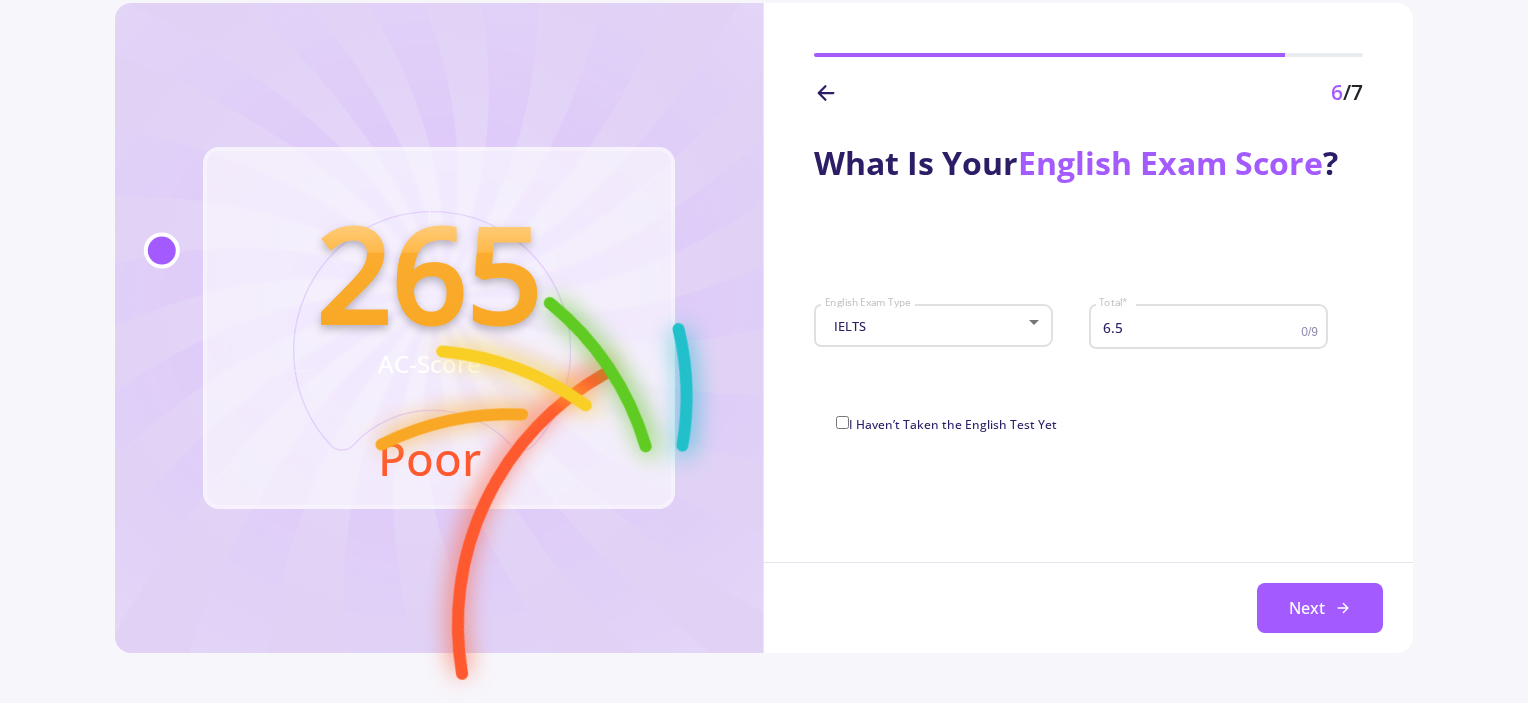 click on "I Haven’t Taken the English Test Yet" 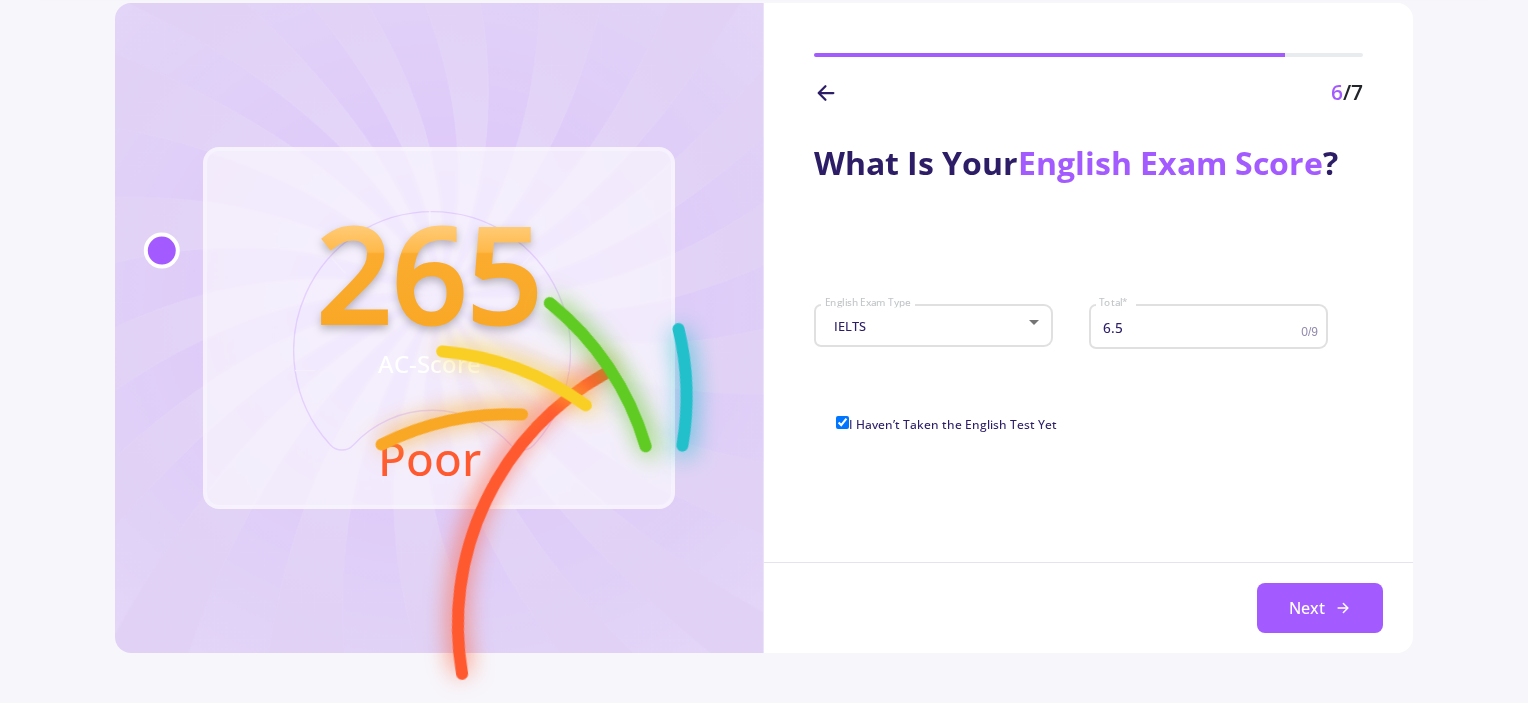 type on "0" 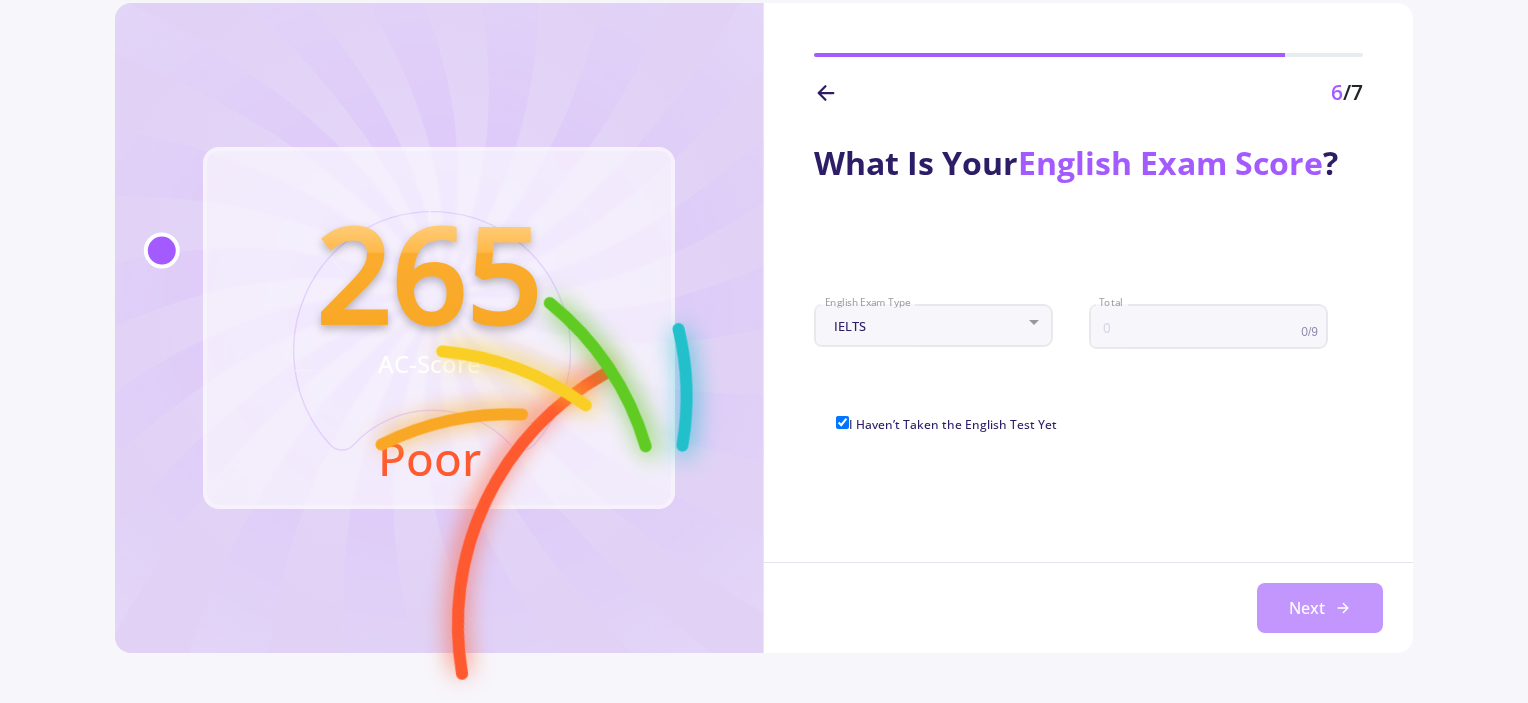 click on "Next" 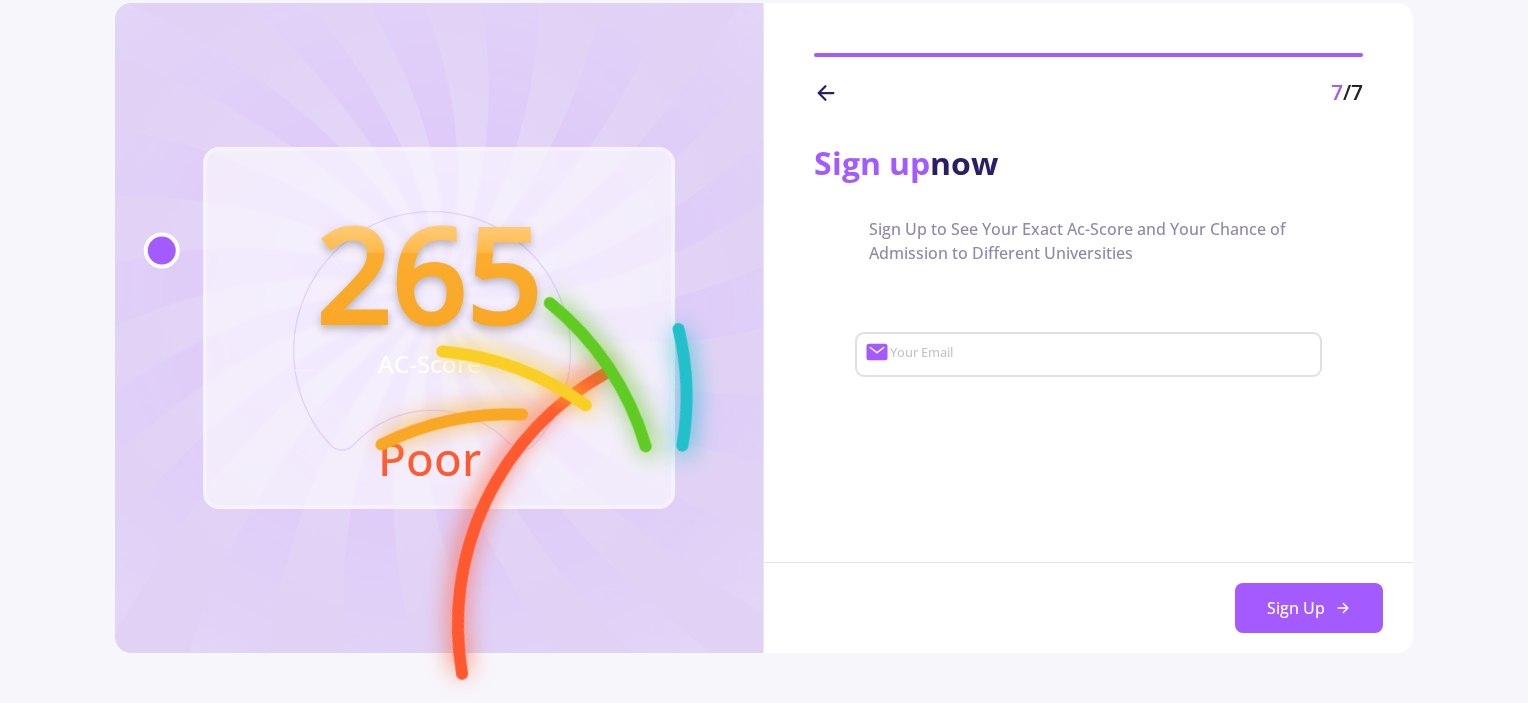 click 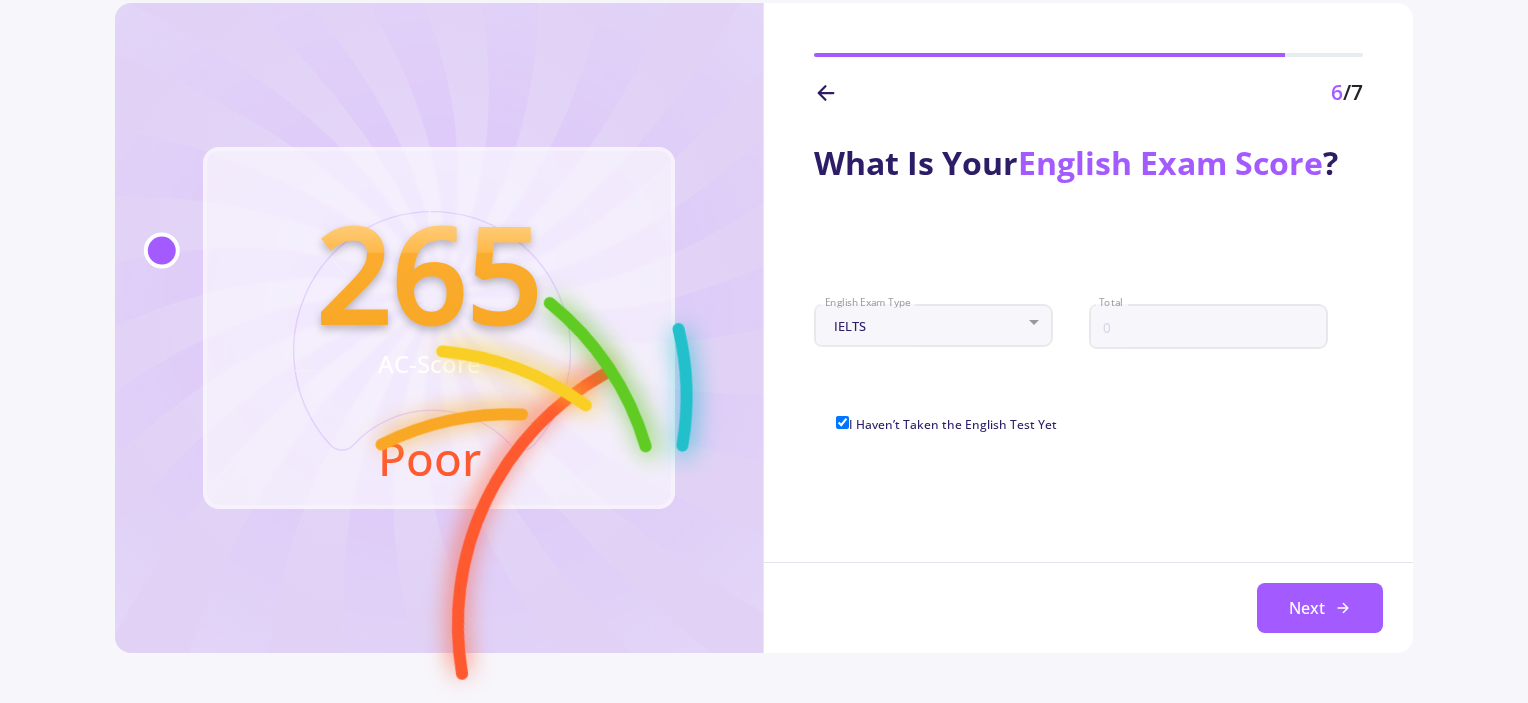 click on "I Haven’t Taken the English Test Yet" 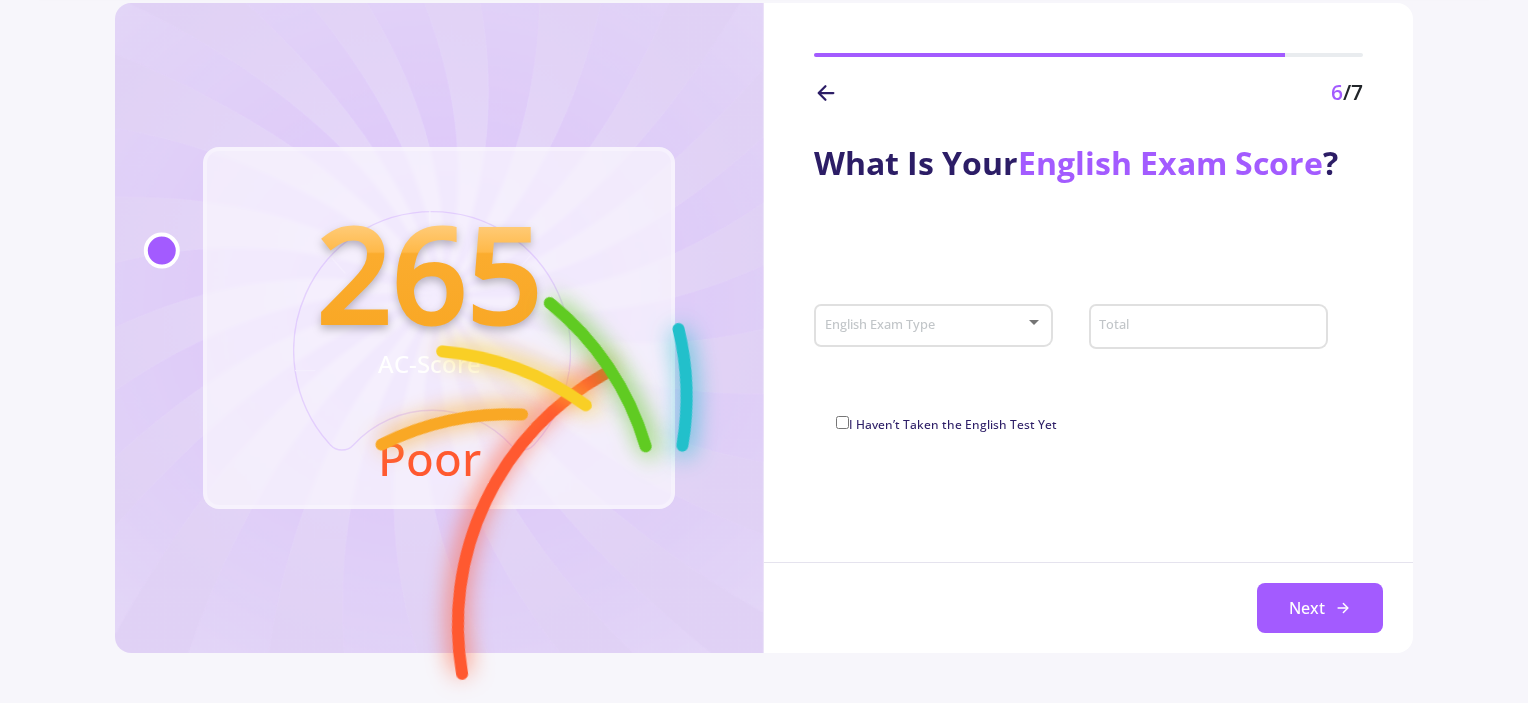 click on "What Is Your English Exam Score ? English Exam Type Total I Haven’t Taken the English Test Yet Next" 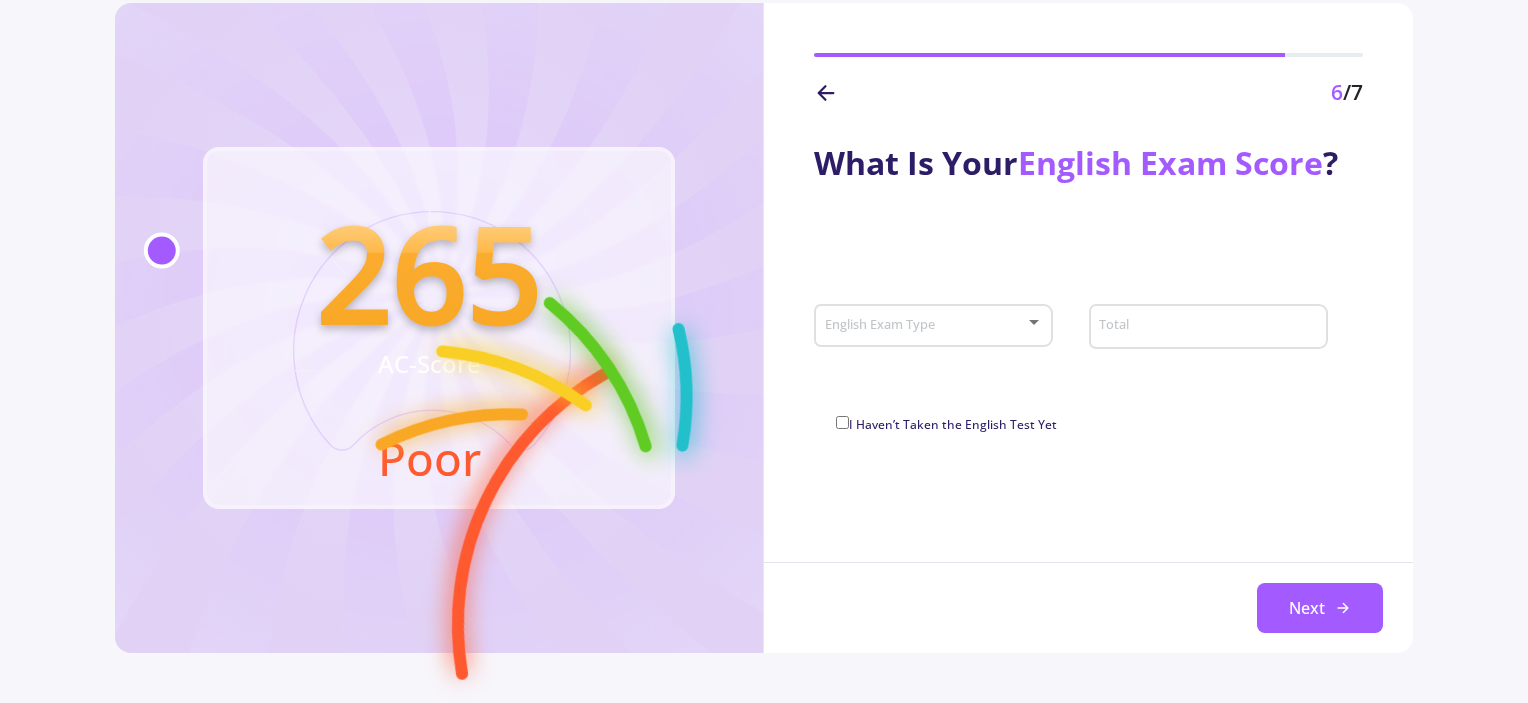 click at bounding box center [927, 326] 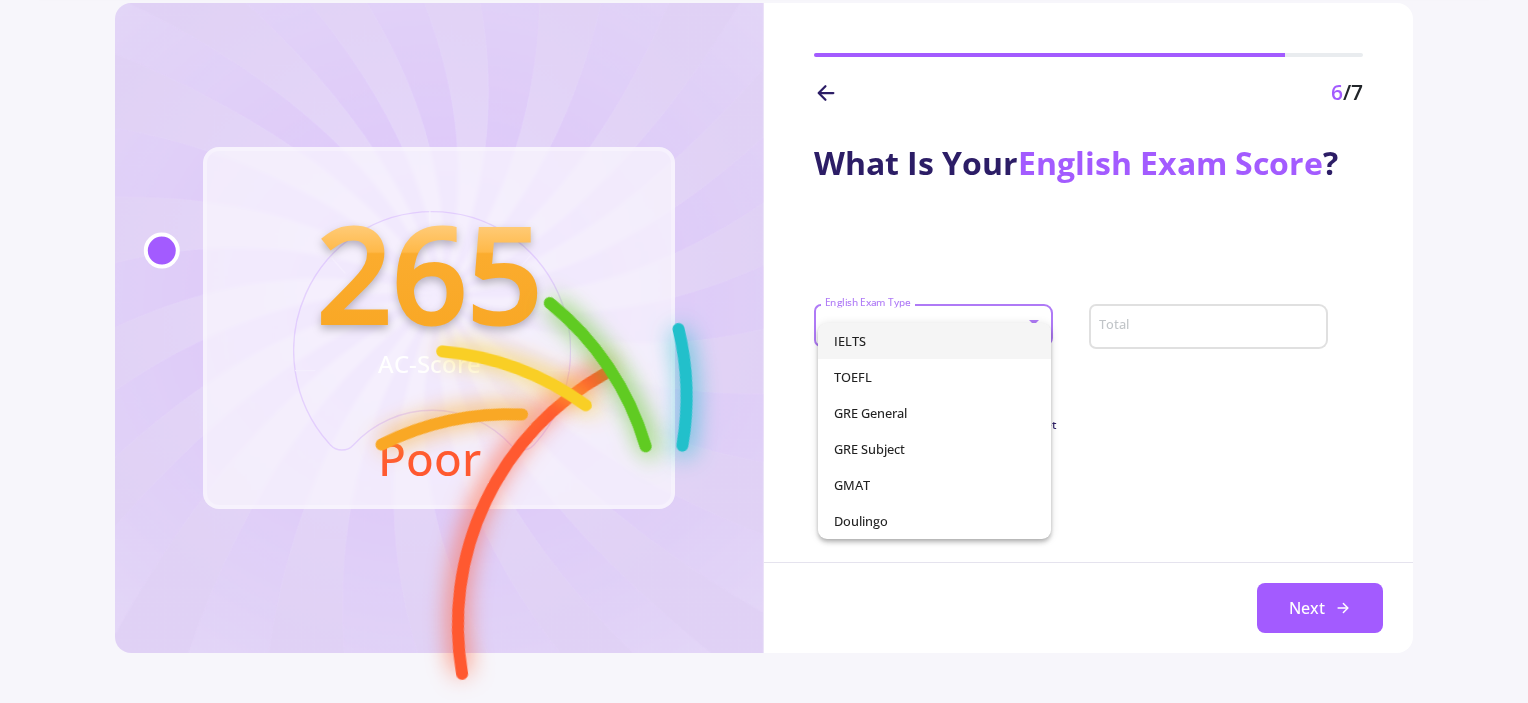 click at bounding box center (764, 351) 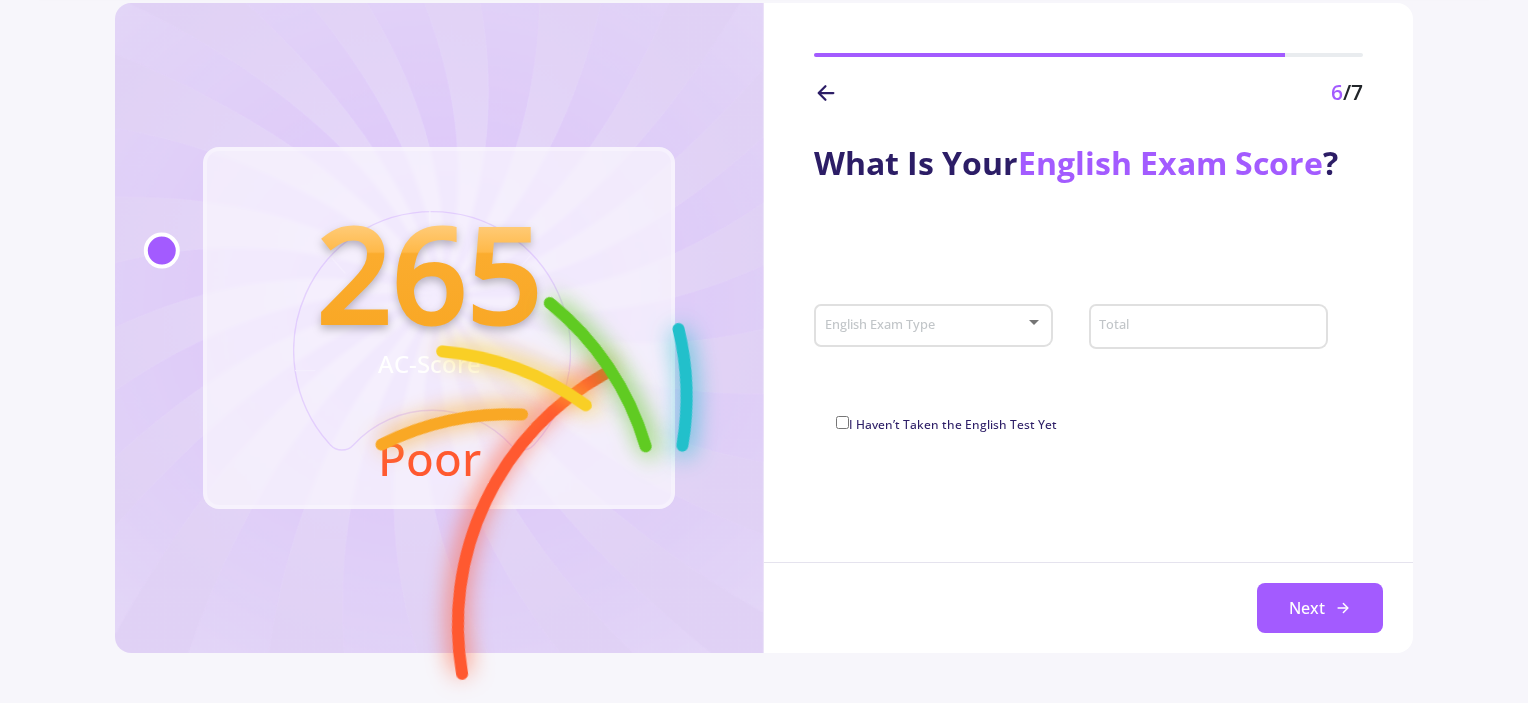 click on "English Exam Type" 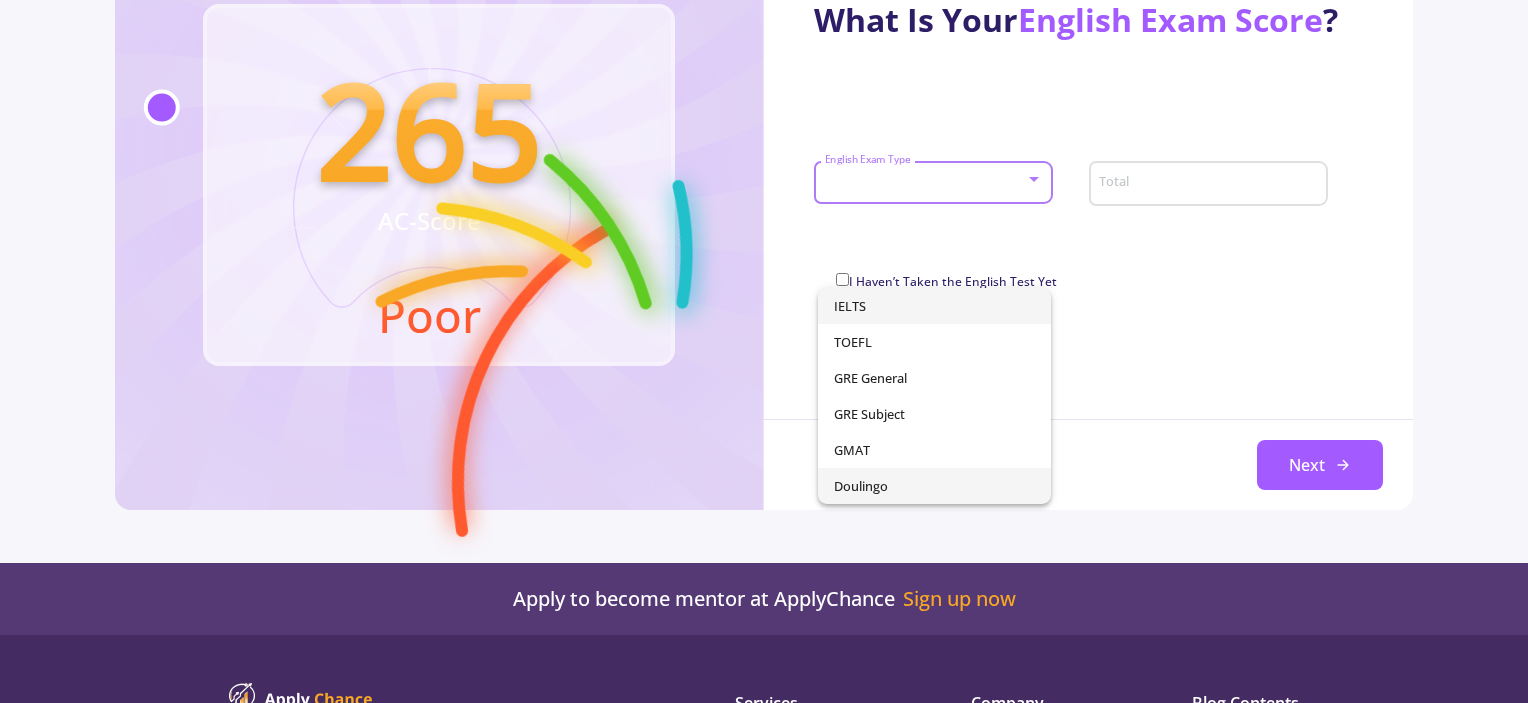 scroll, scrollTop: 92, scrollLeft: 0, axis: vertical 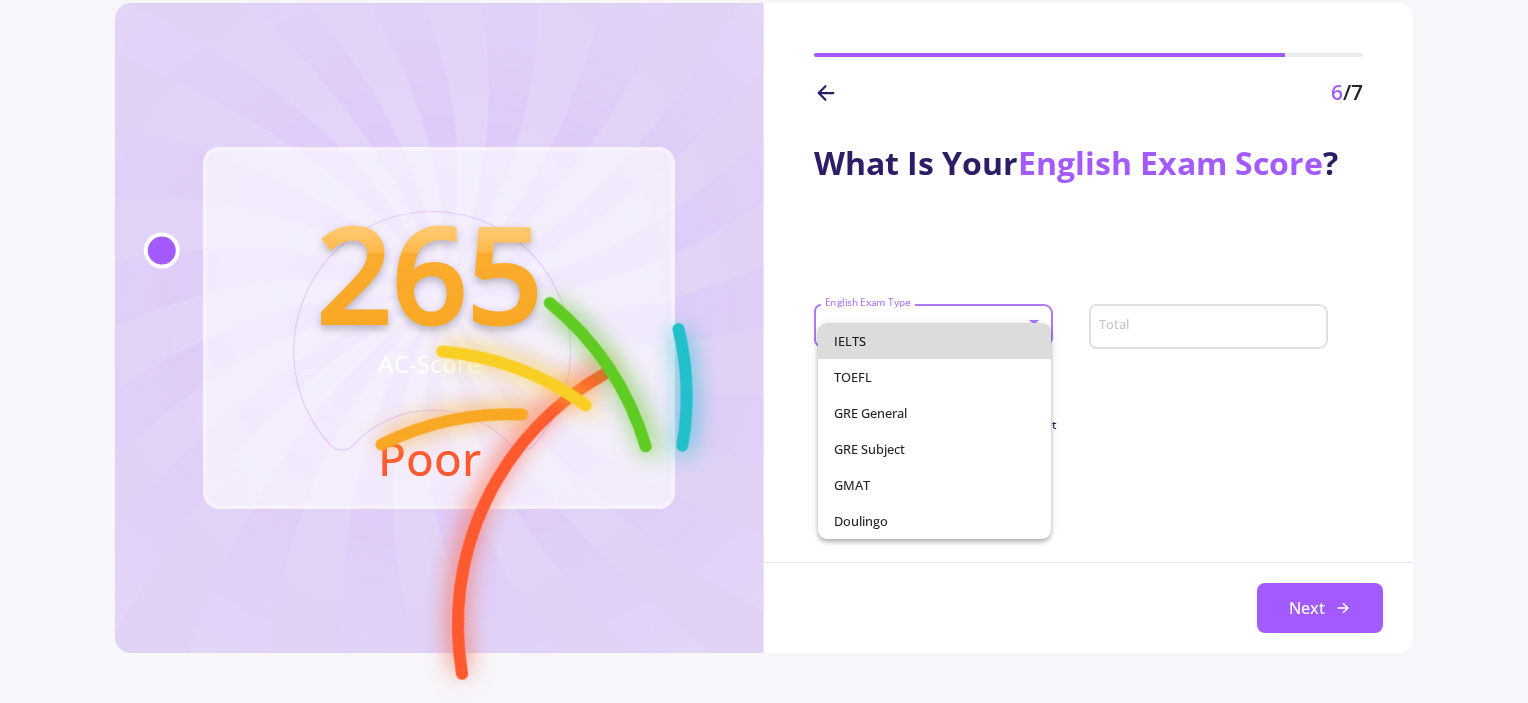 click on "IELTS" at bounding box center (935, 341) 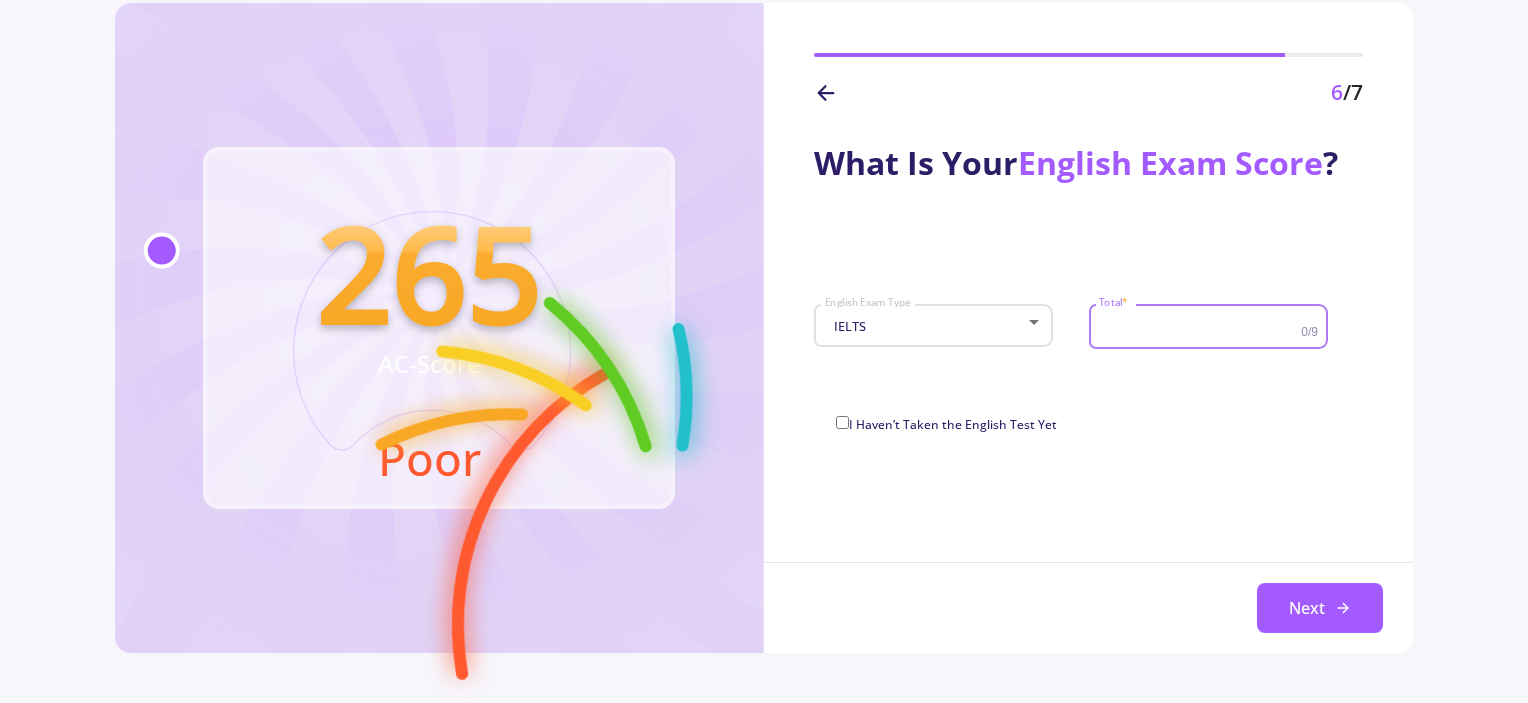 click on "Total  *" at bounding box center (1202, 327) 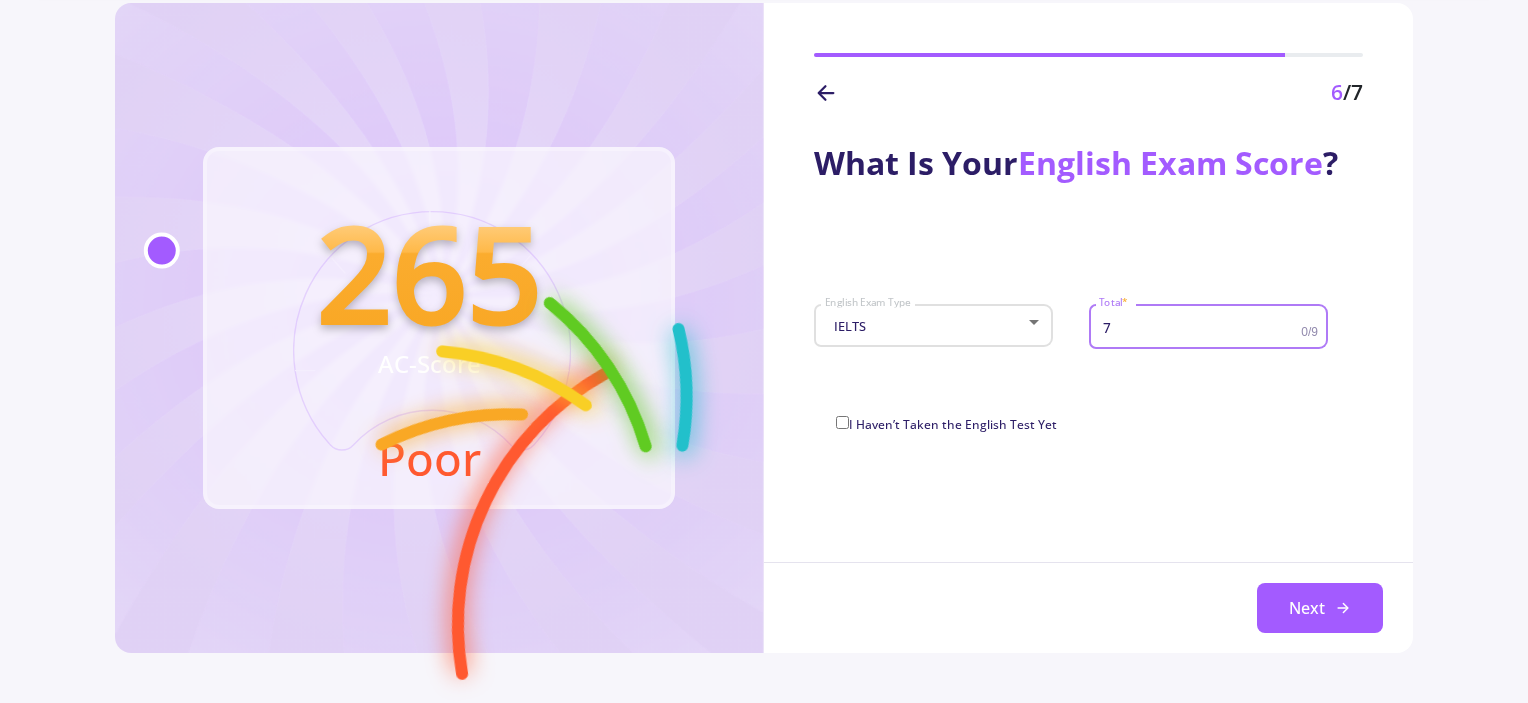 type on "7" 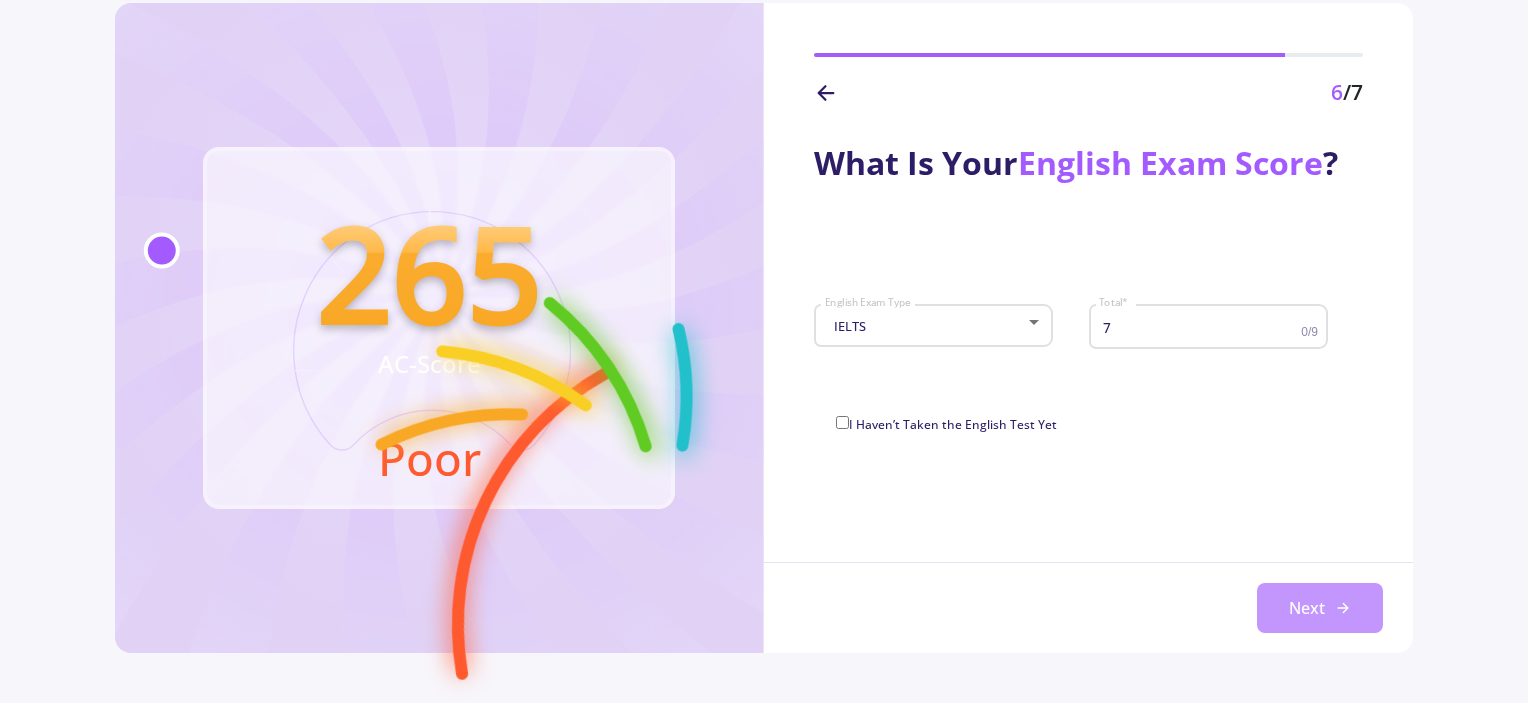 click on "Next" 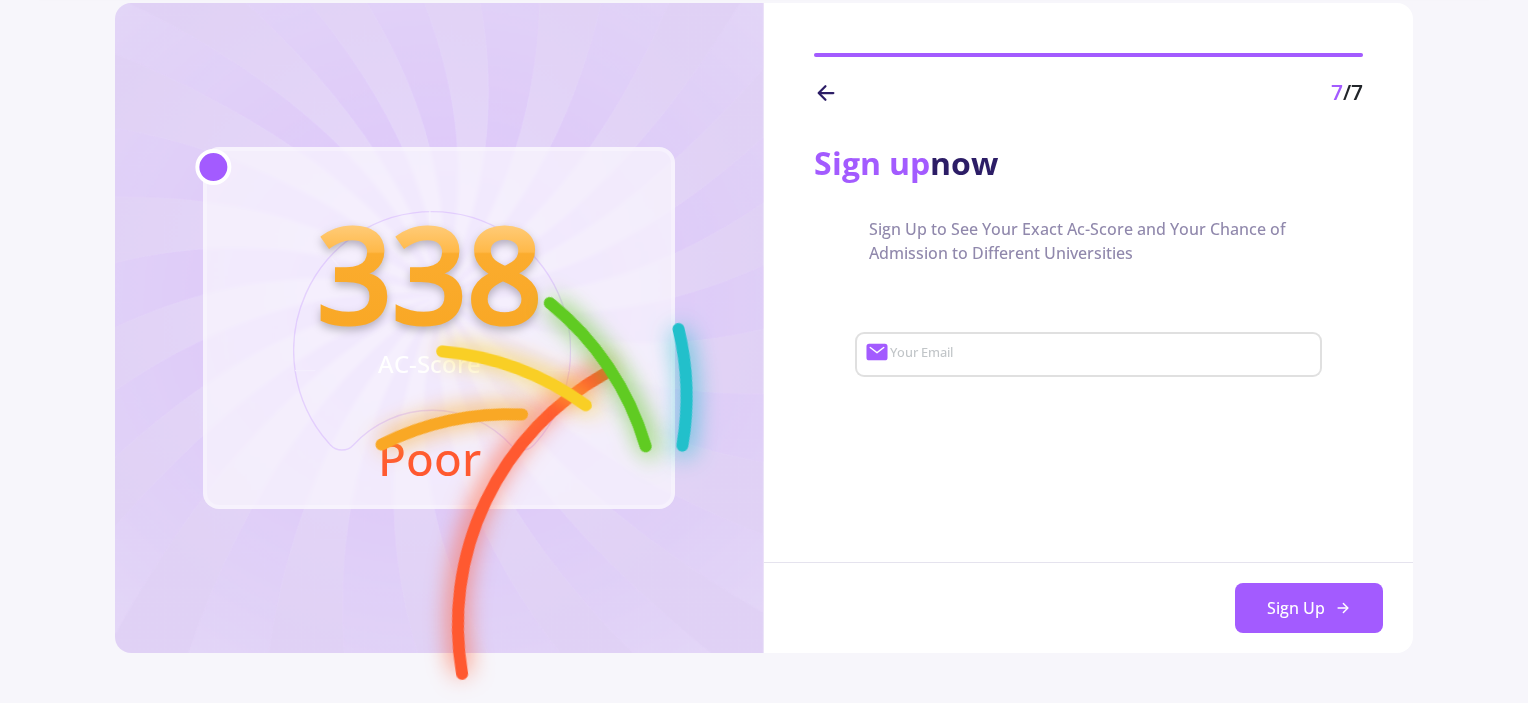 click 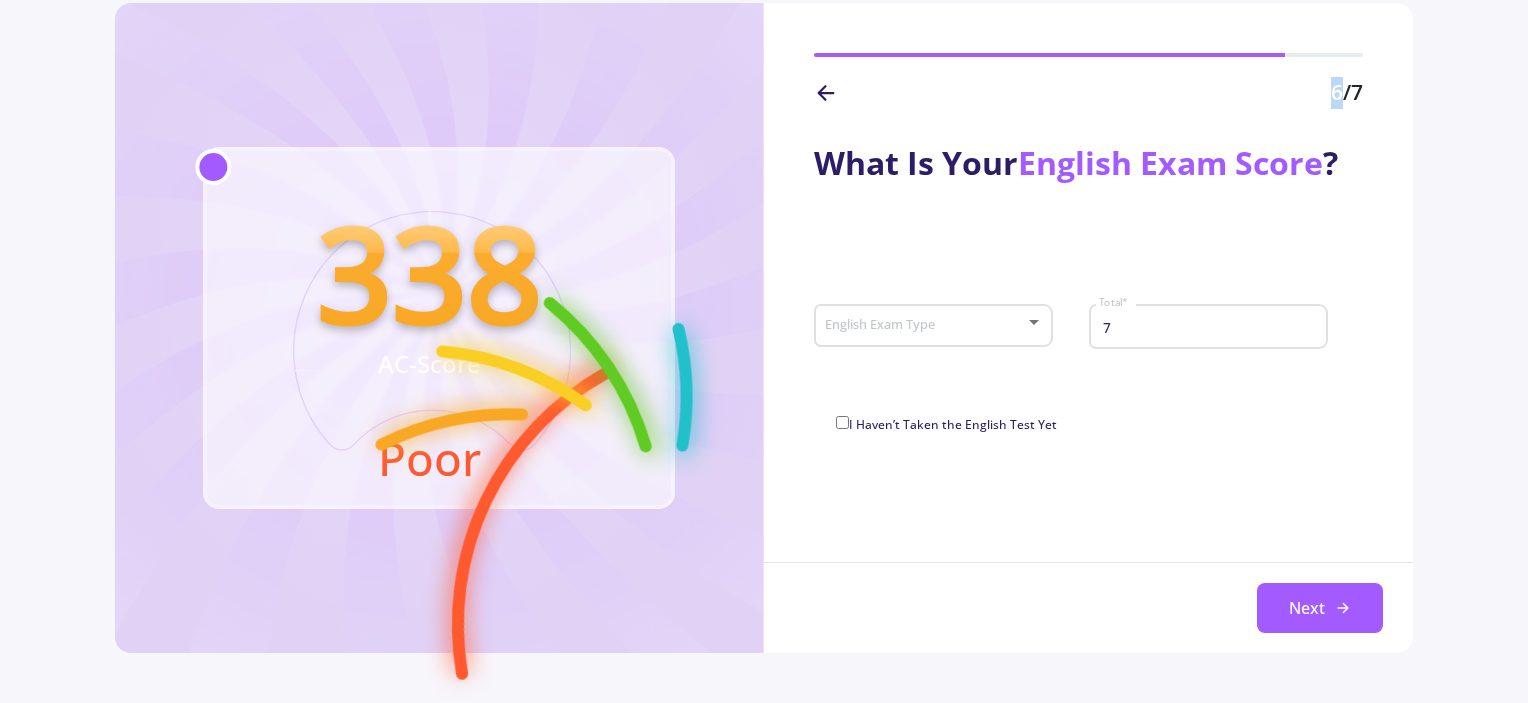 click 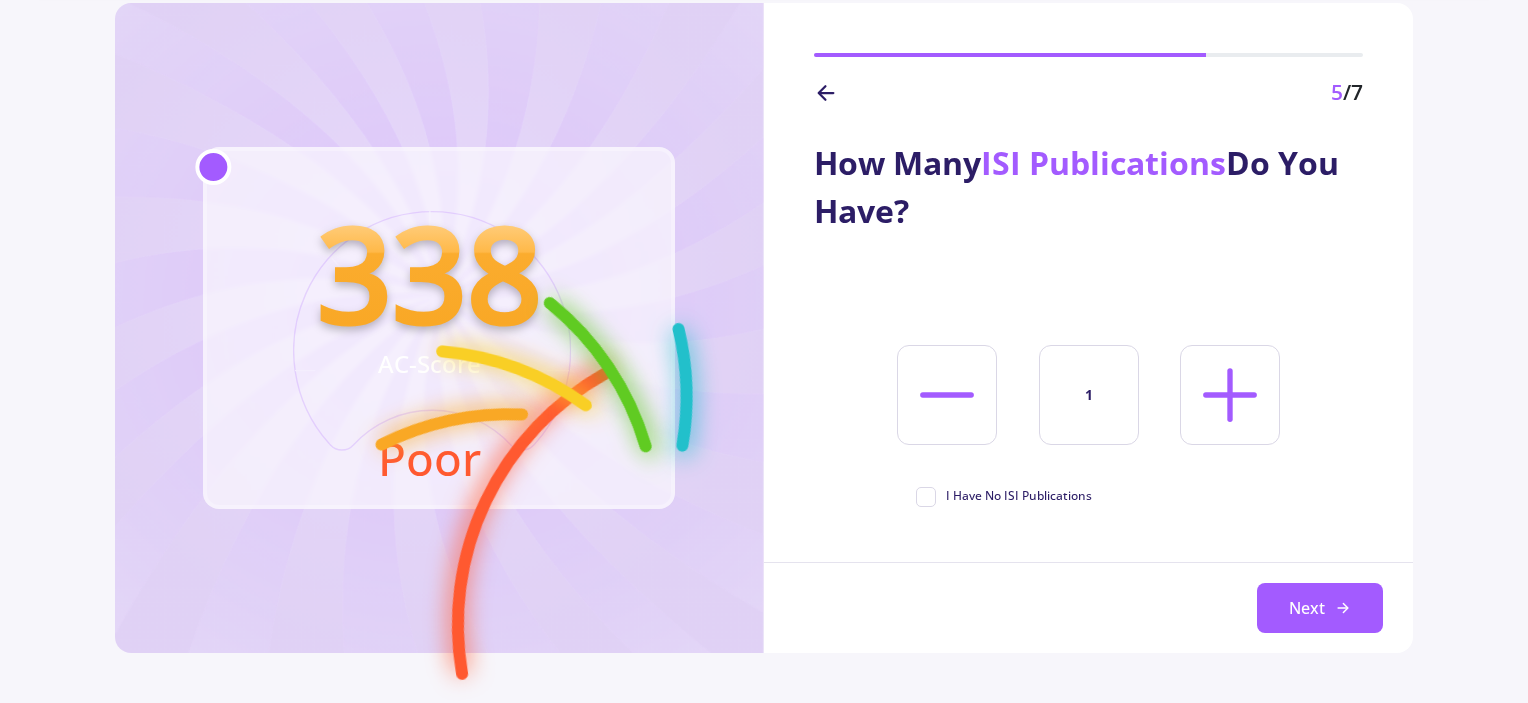click 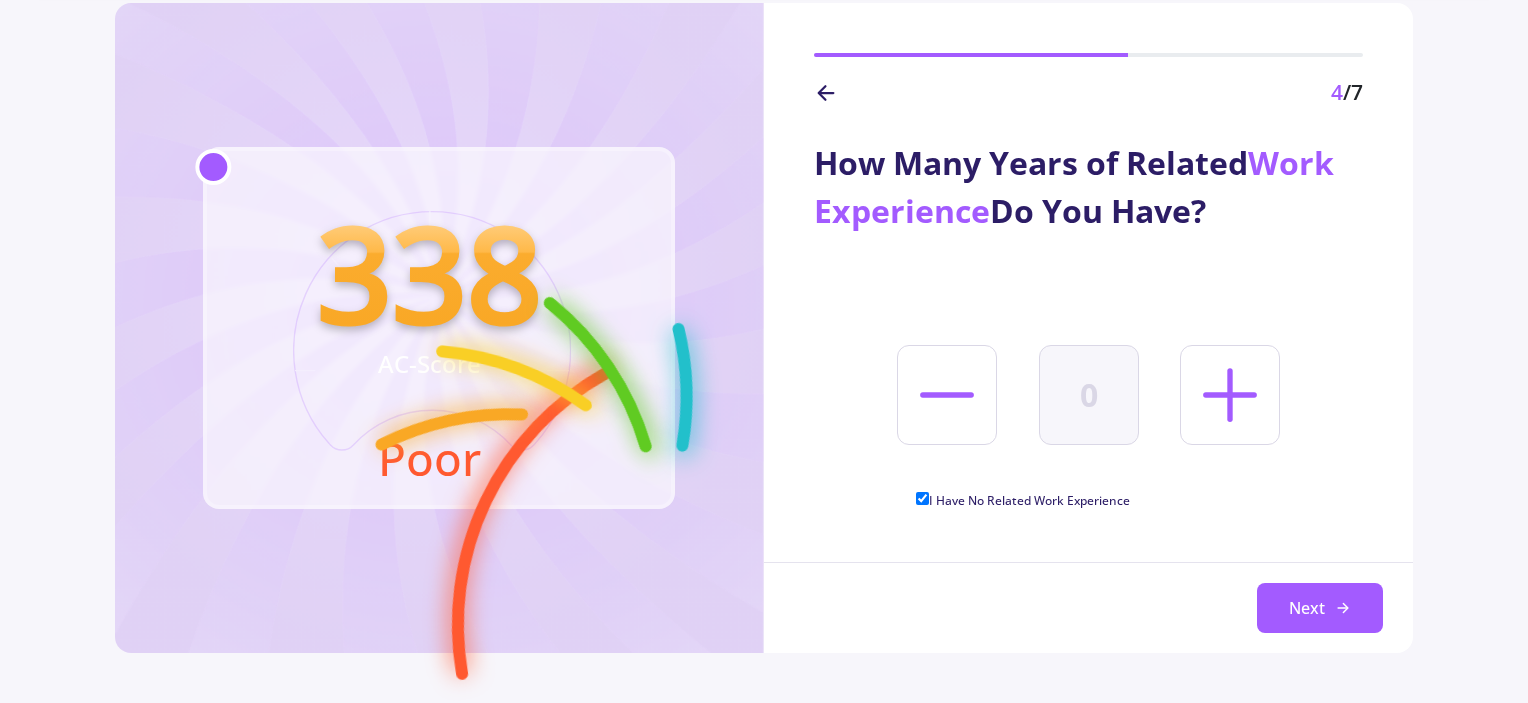 click 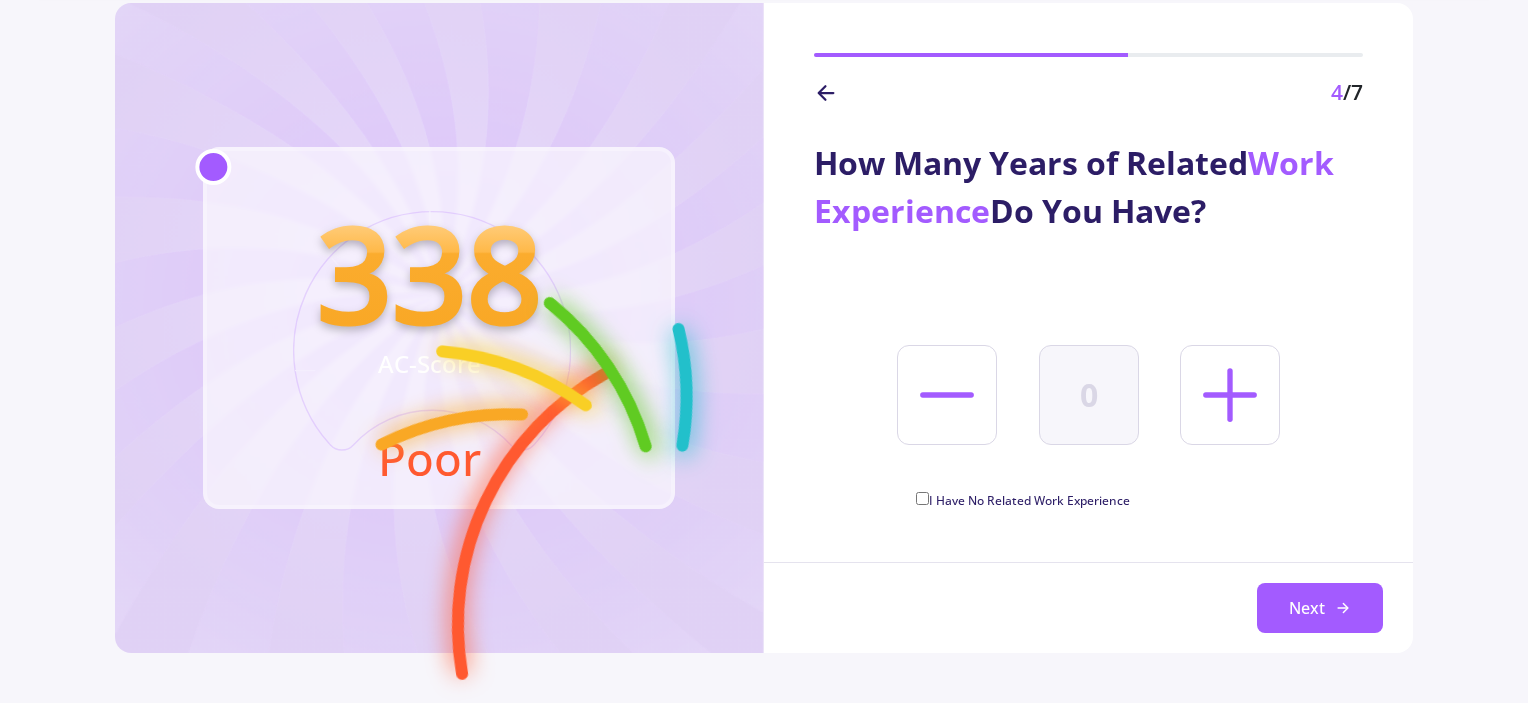 type on "1" 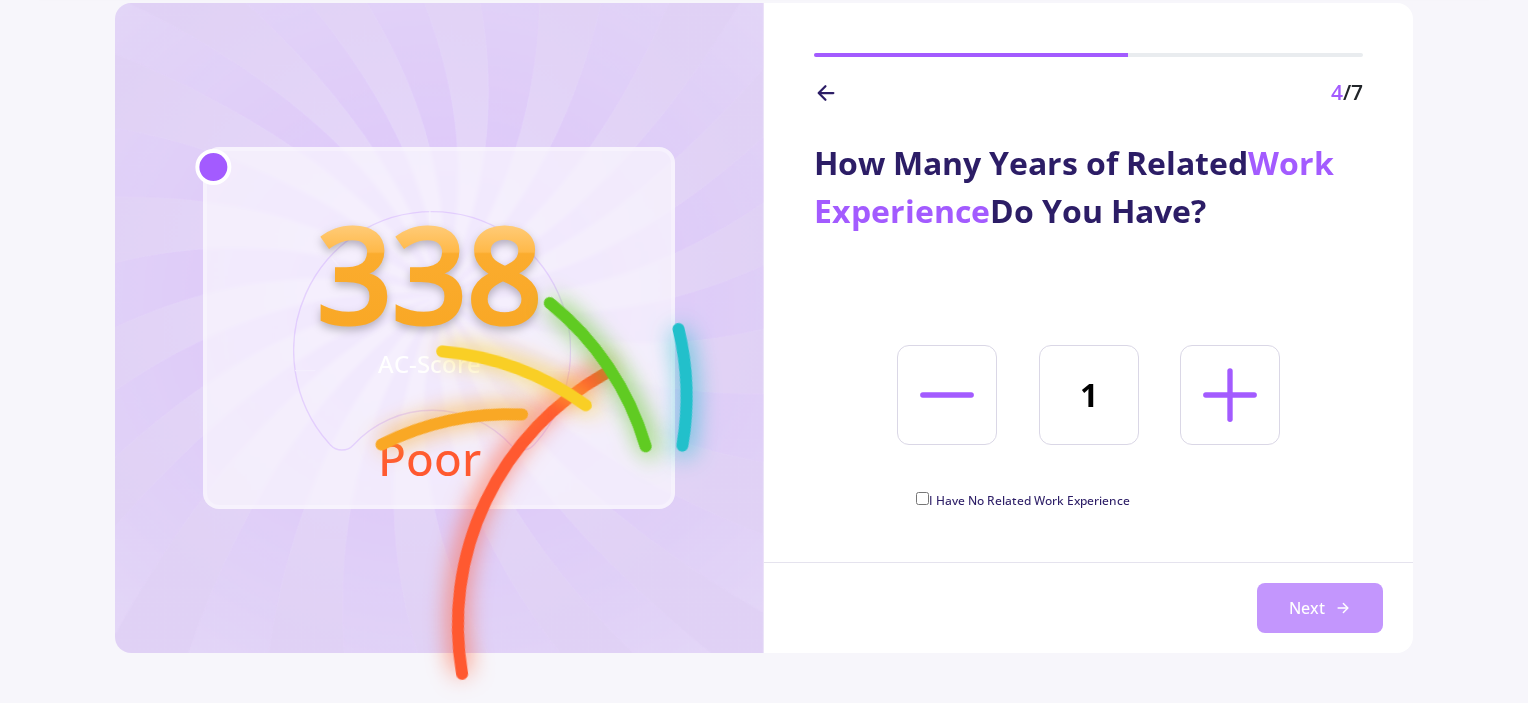 click on "Next" 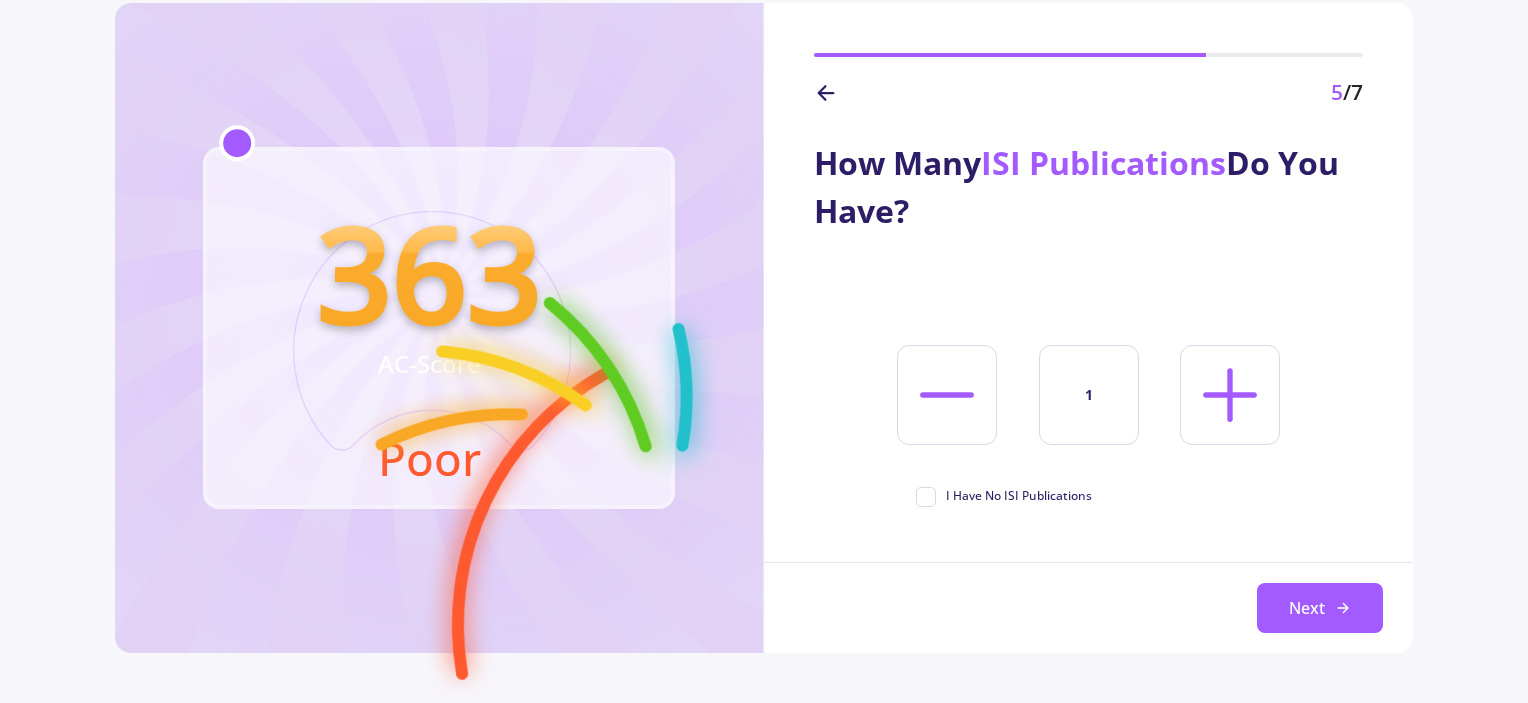 click 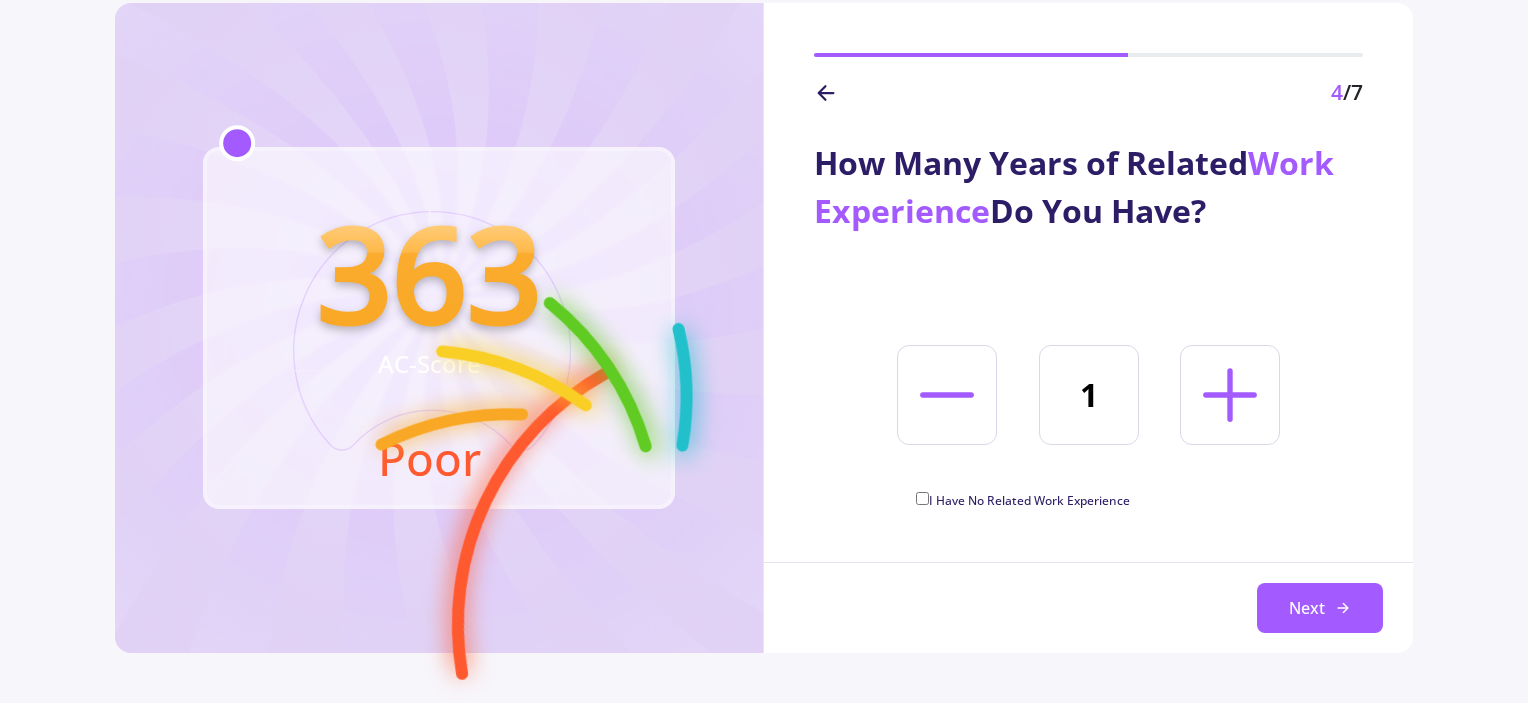 click 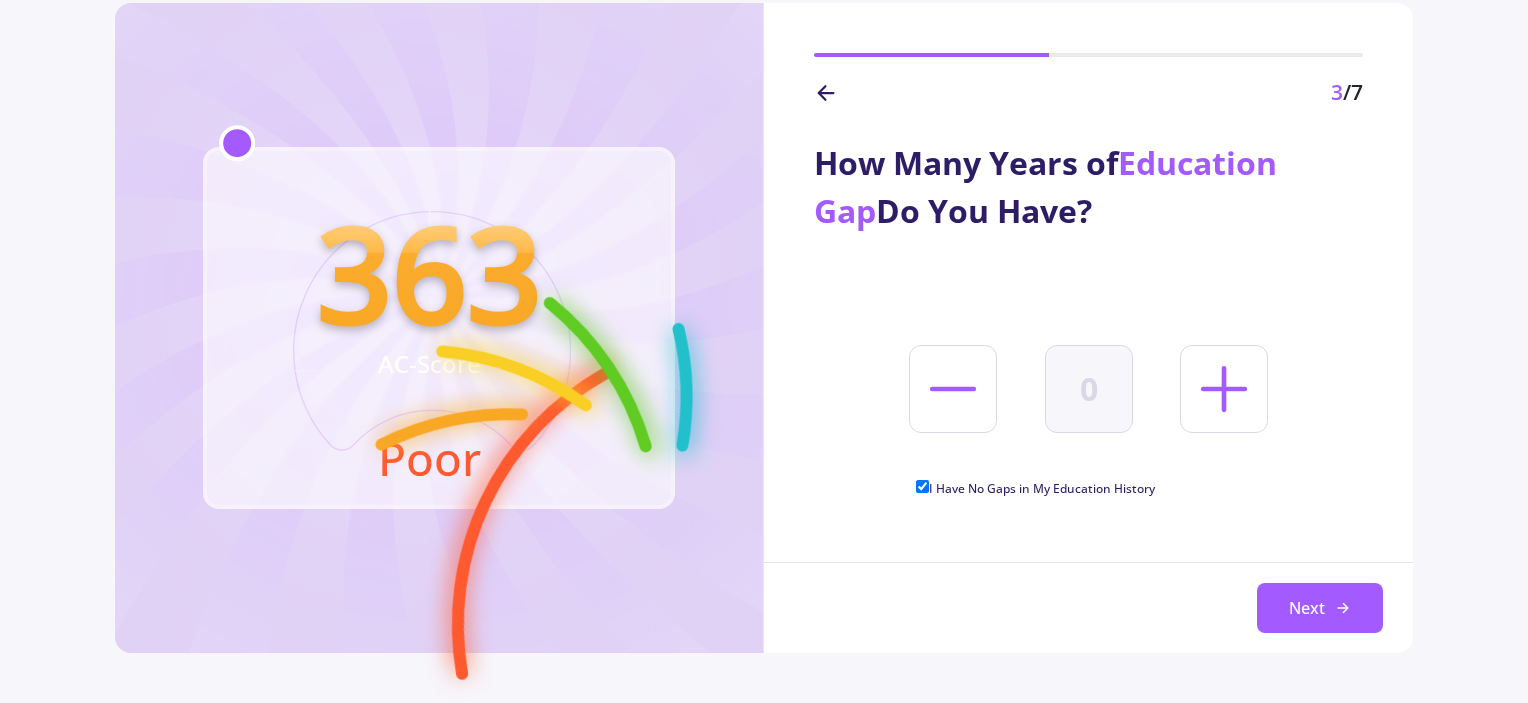 click 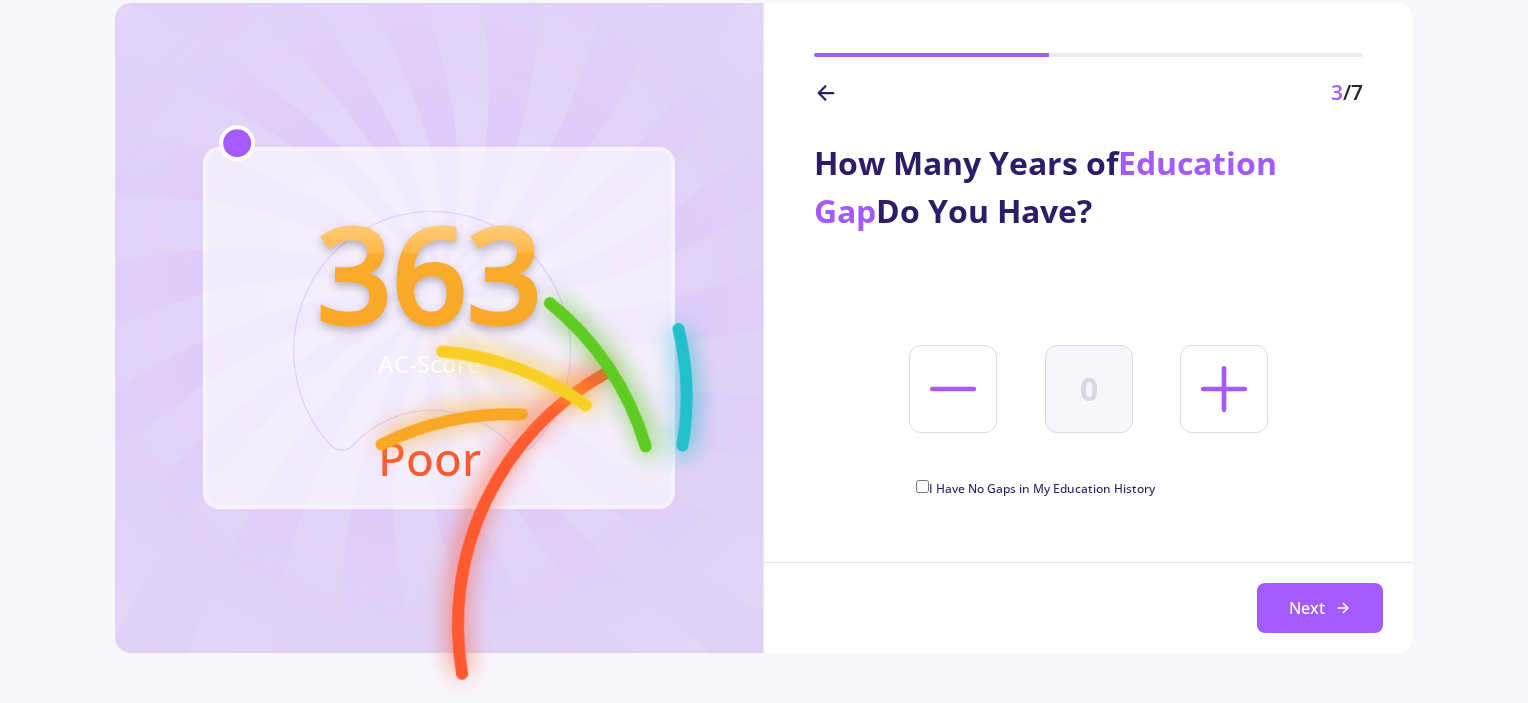type on "1" 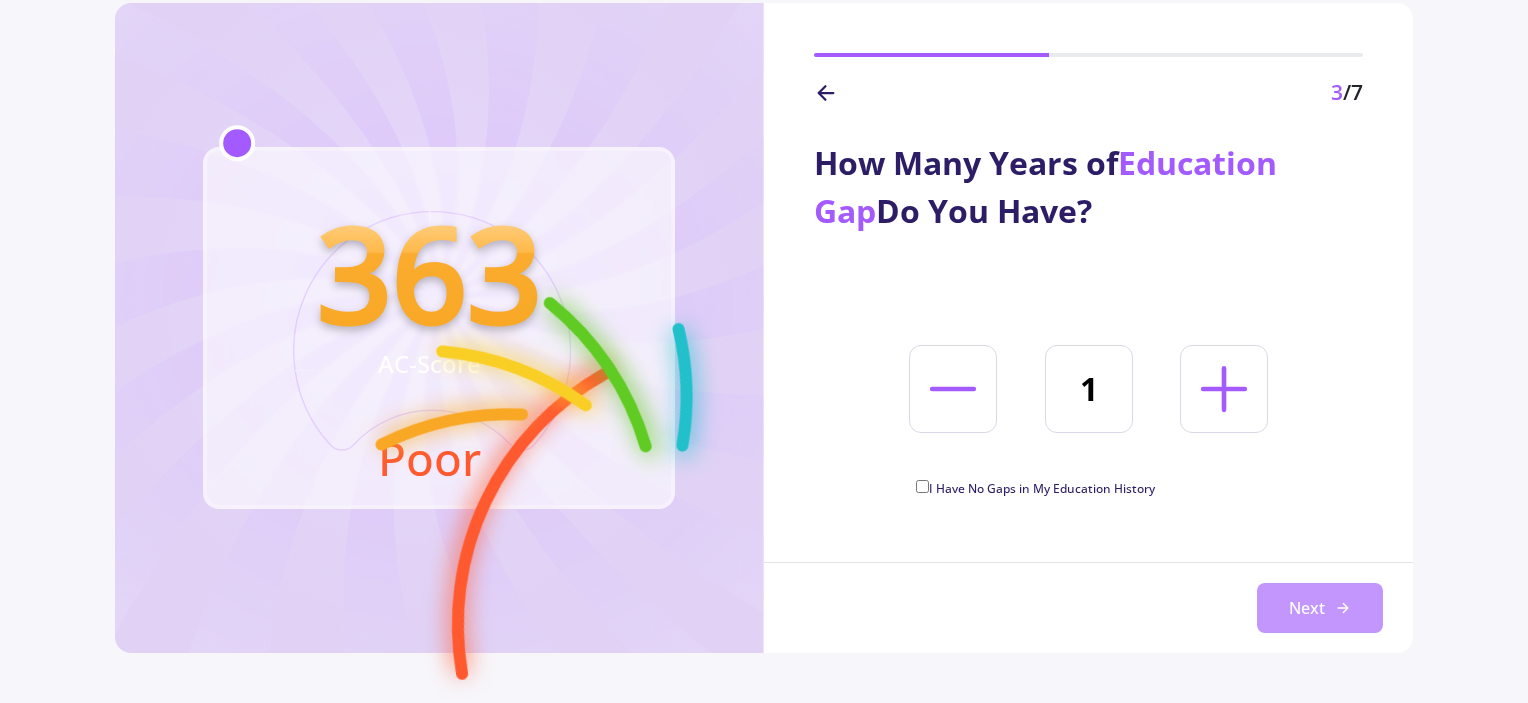 click on "Next" 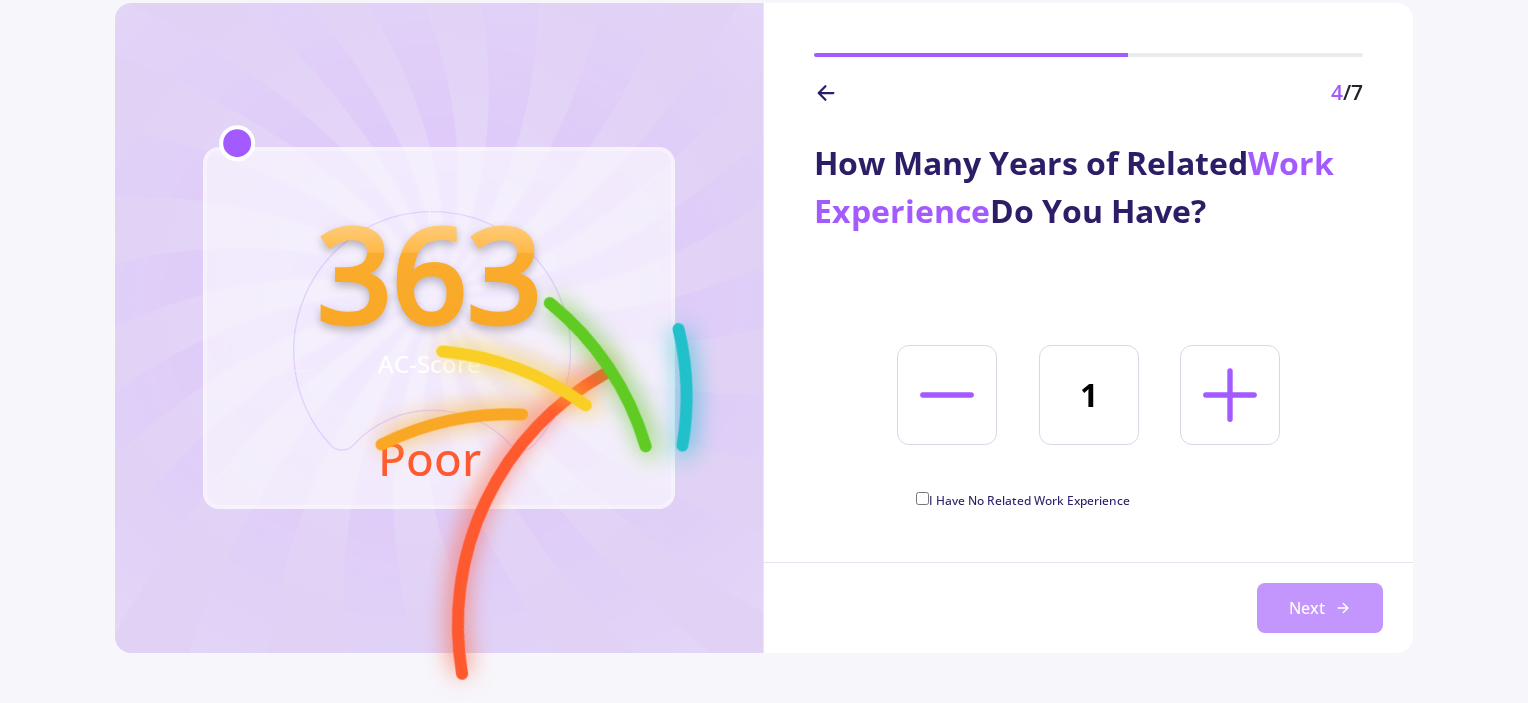 click on "Next" 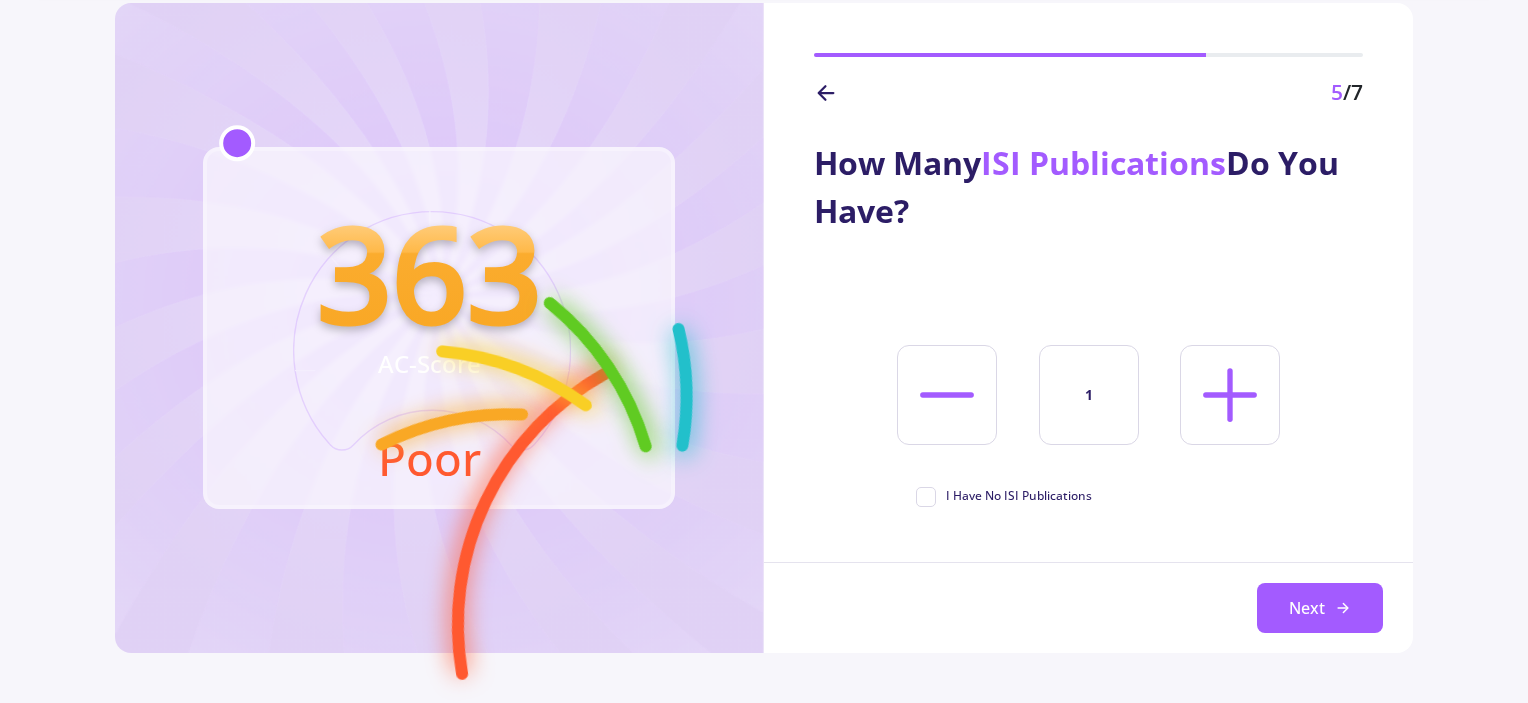 click 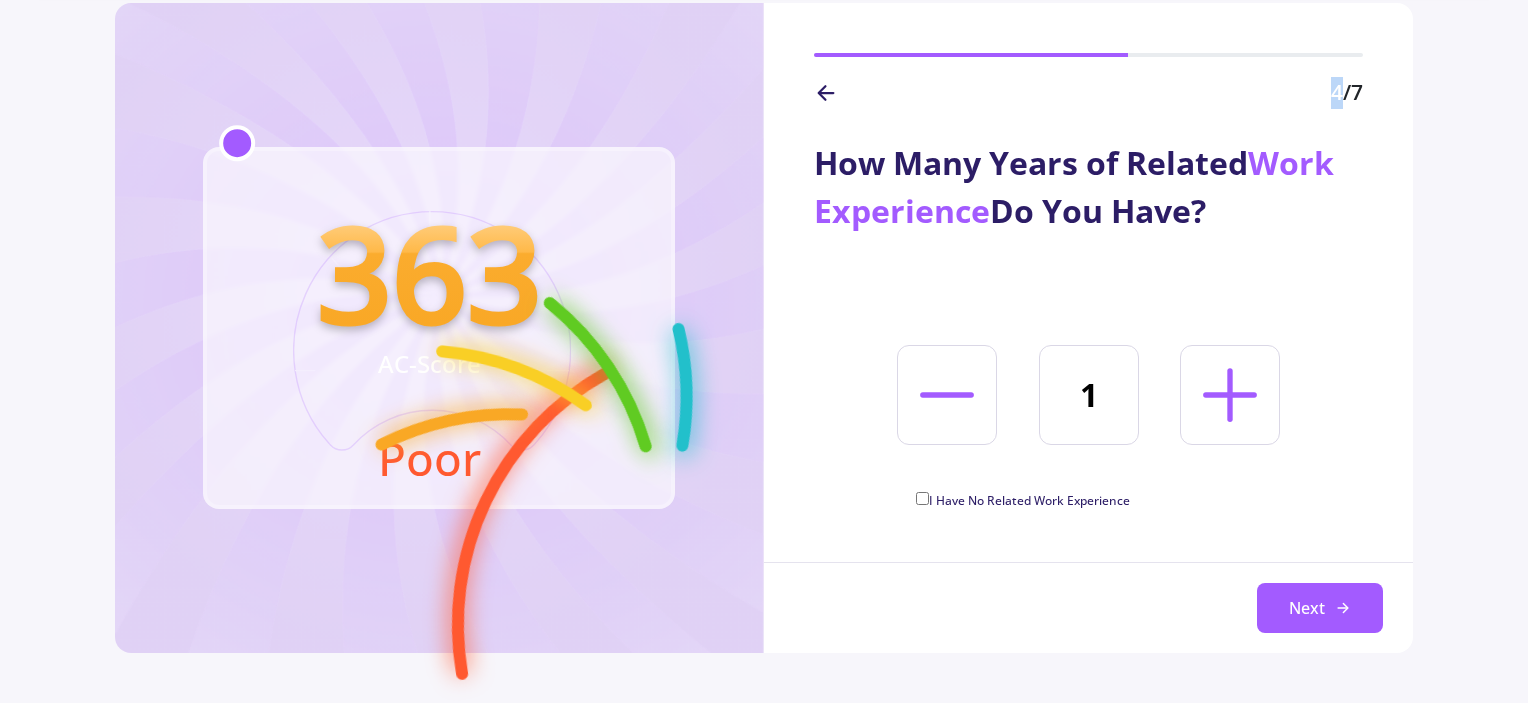 click 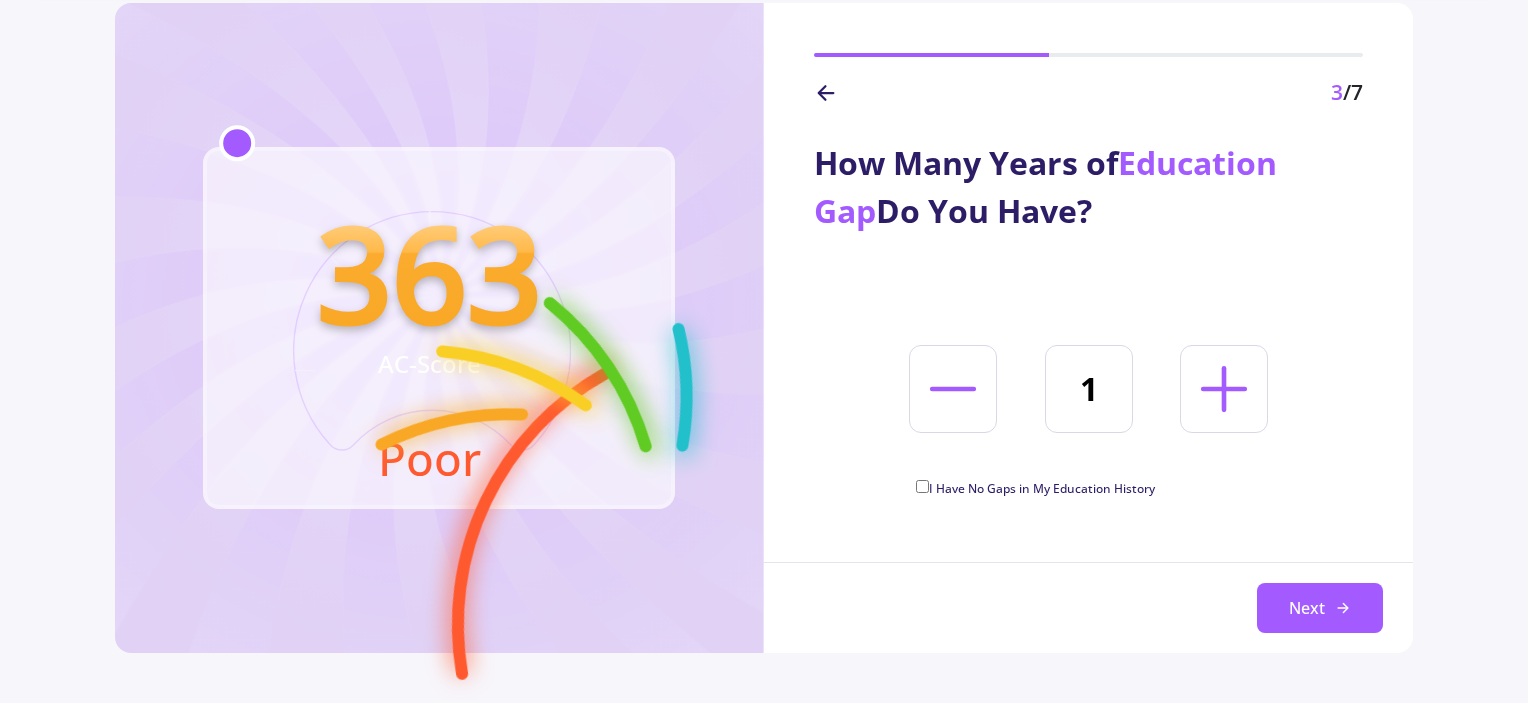 click 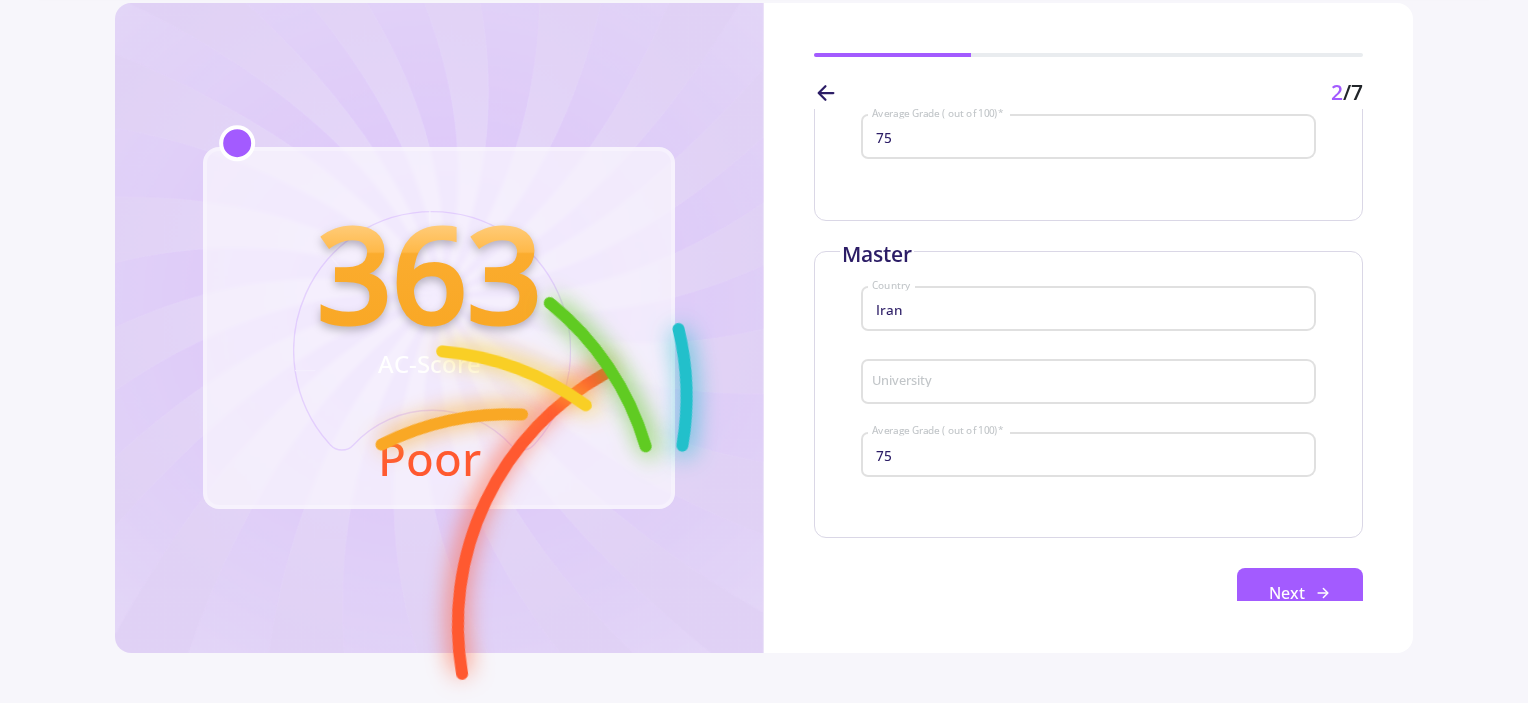 scroll, scrollTop: 352, scrollLeft: 0, axis: vertical 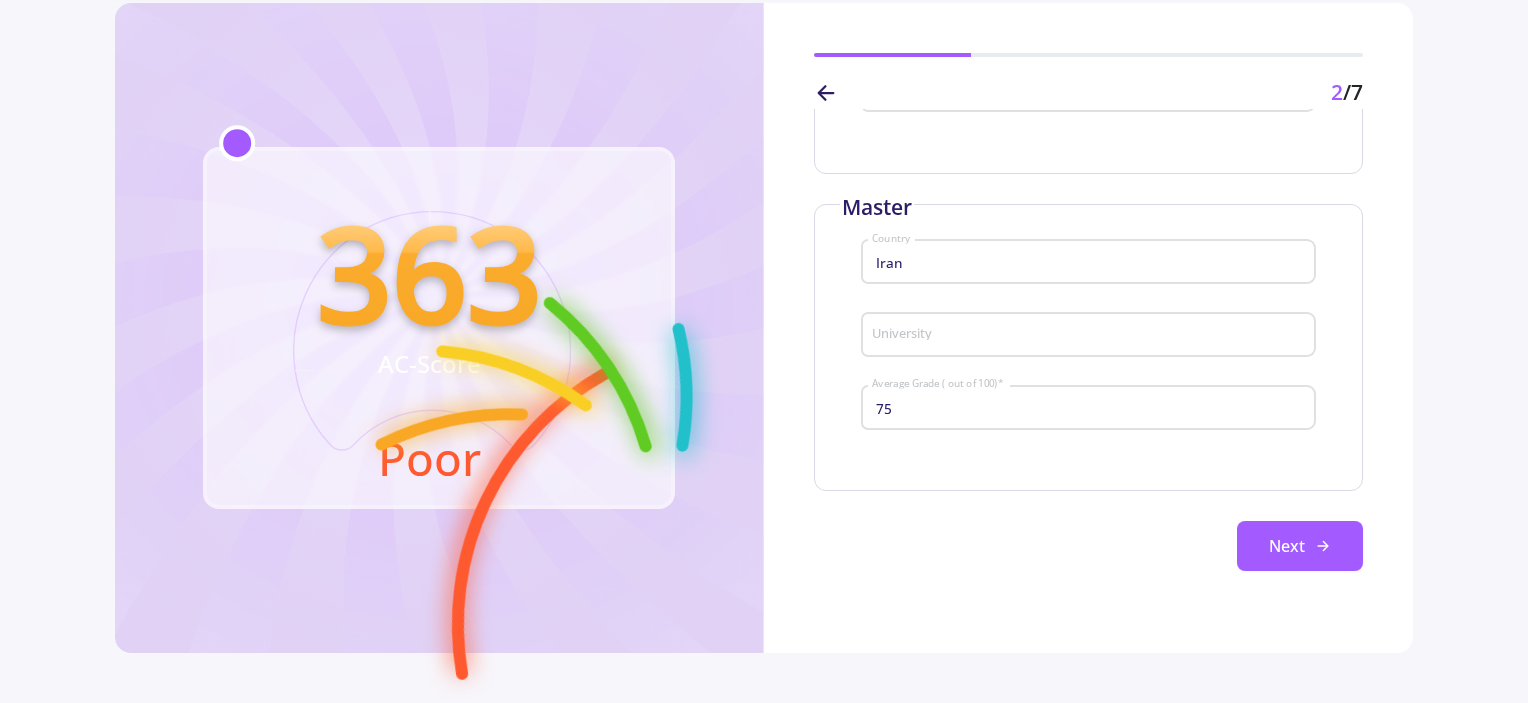 click on "75" at bounding box center [1091, 408] 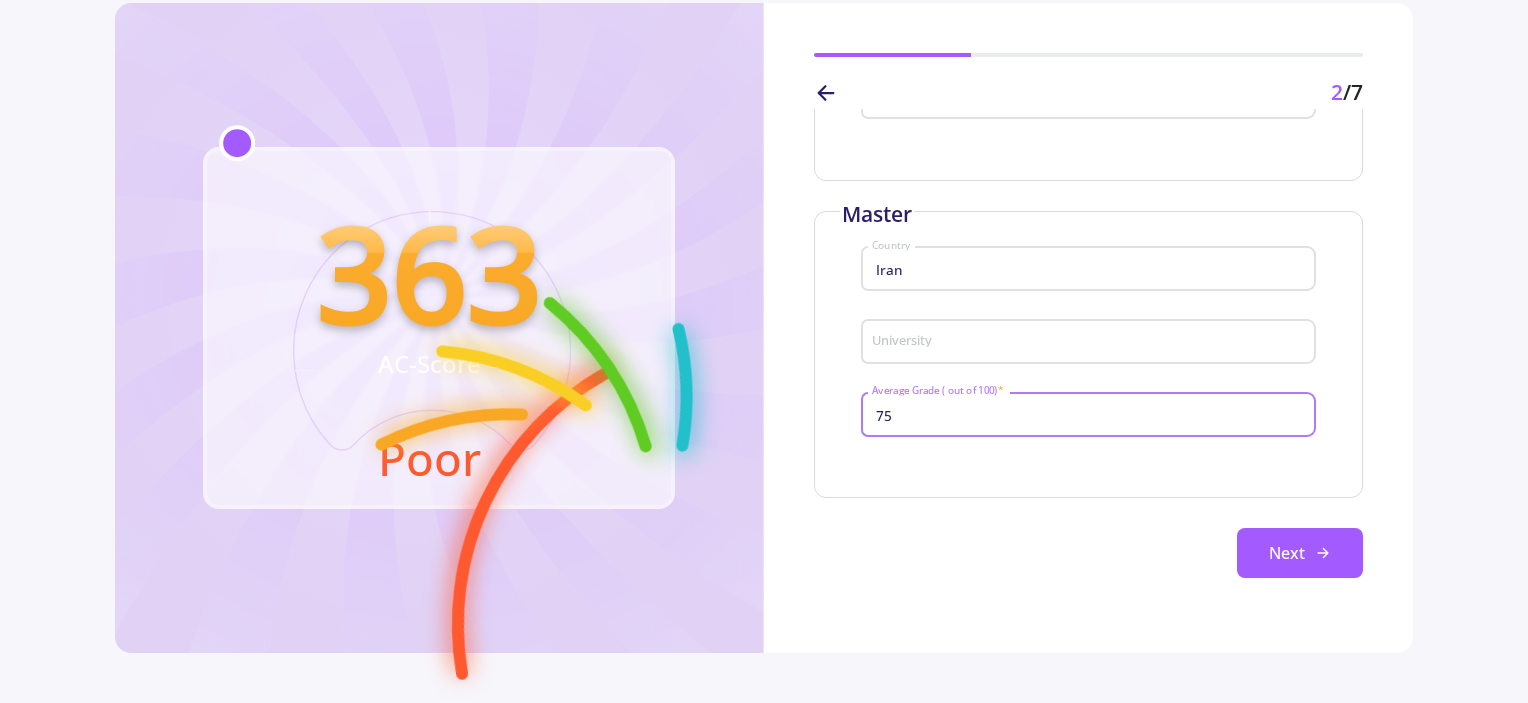 scroll, scrollTop: 352, scrollLeft: 0, axis: vertical 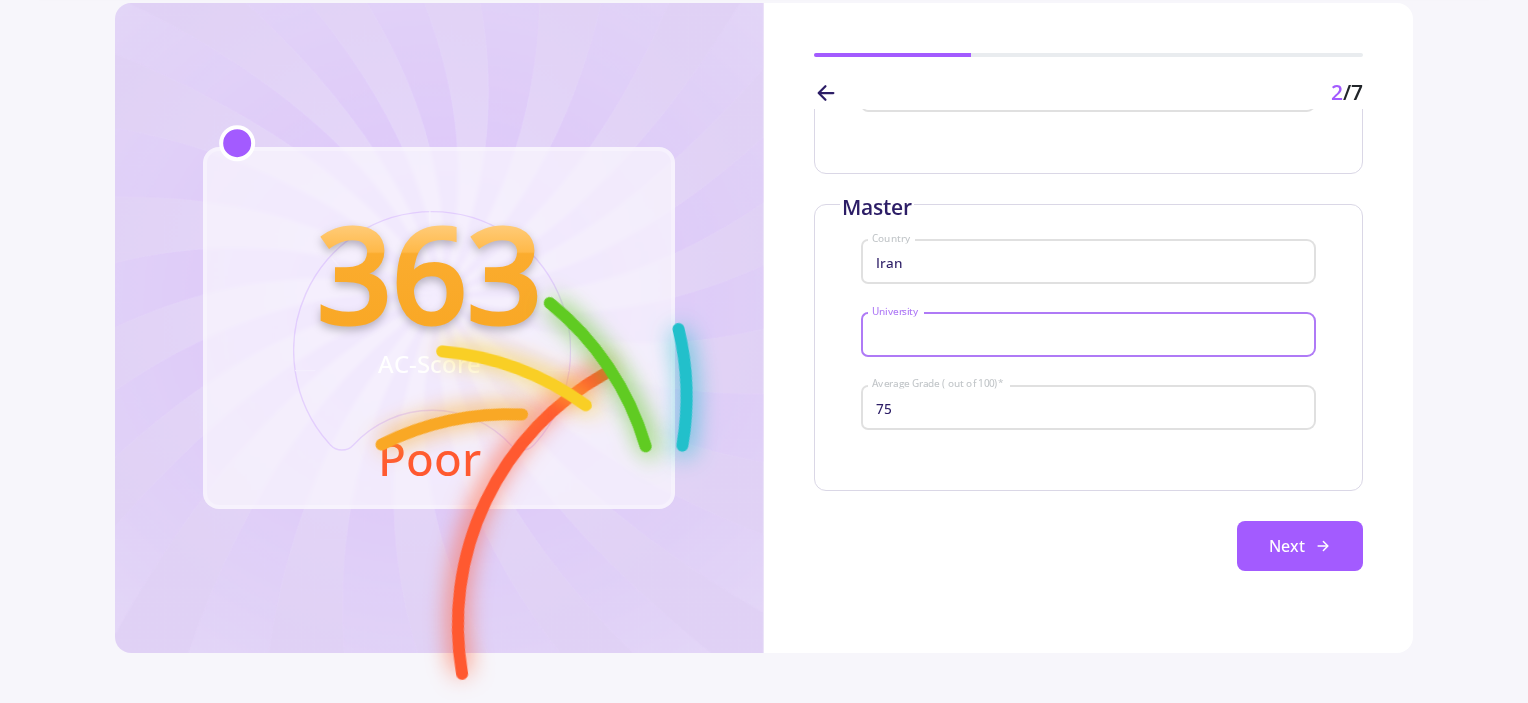 click on "University" at bounding box center (1091, 336) 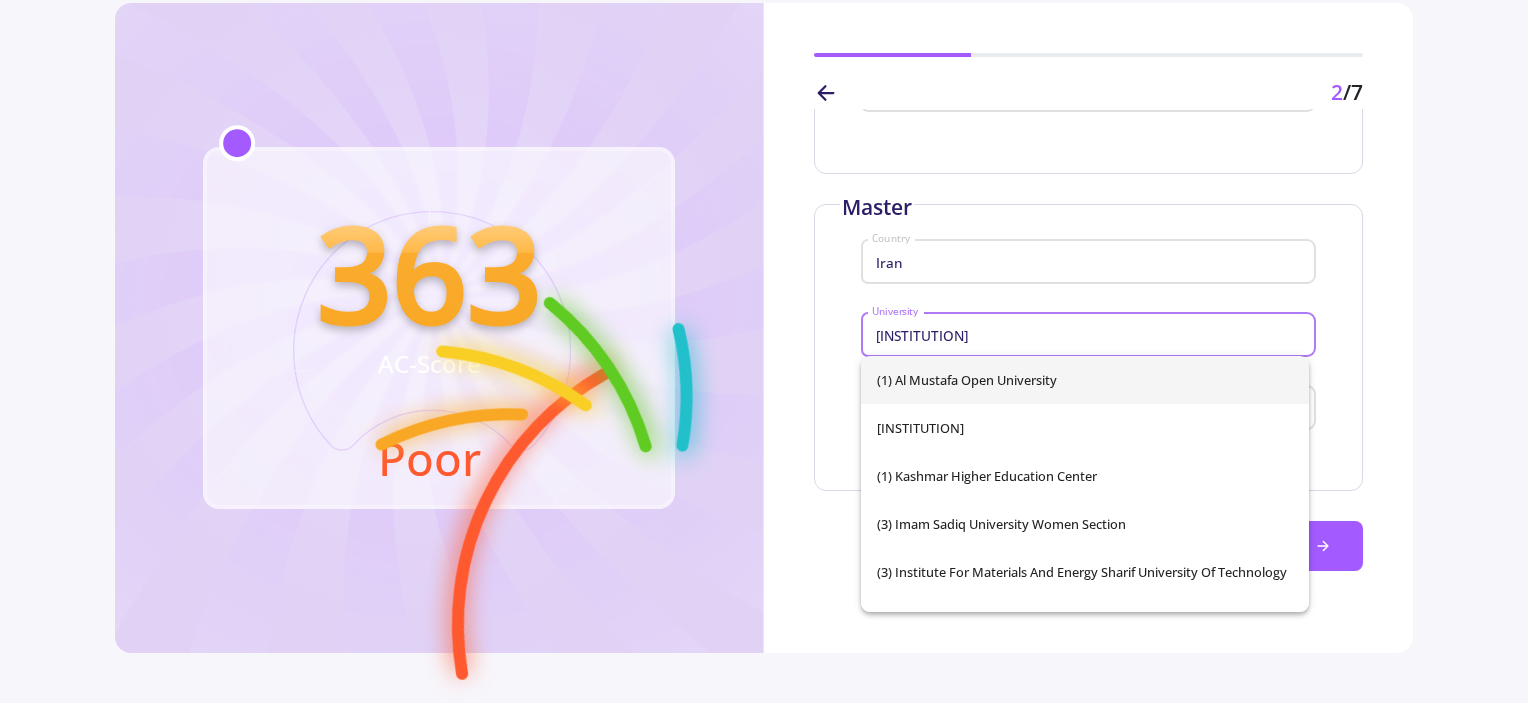 click on "(1) Al Mustafa Open University" at bounding box center [1085, 380] 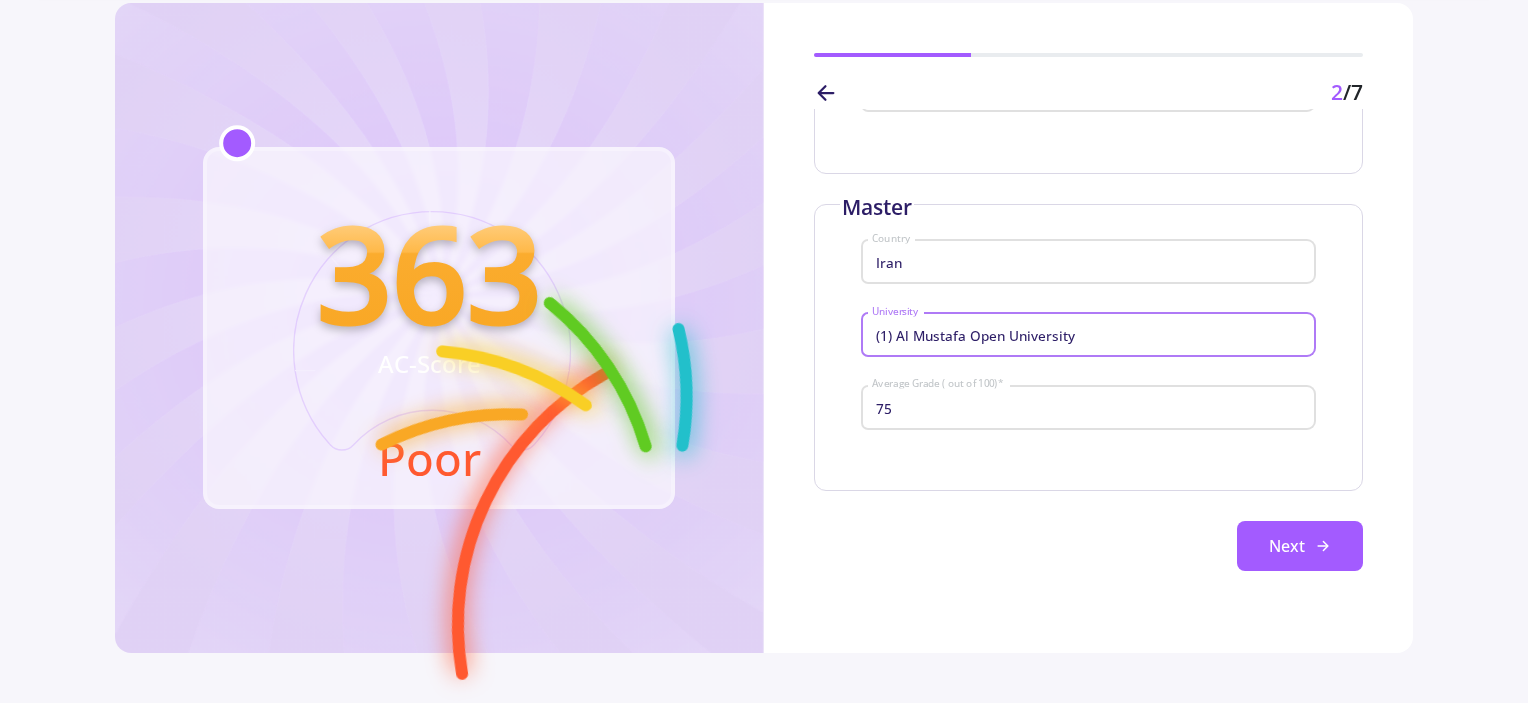 drag, startPoint x: 1085, startPoint y: 331, endPoint x: 732, endPoint y: 341, distance: 353.1416 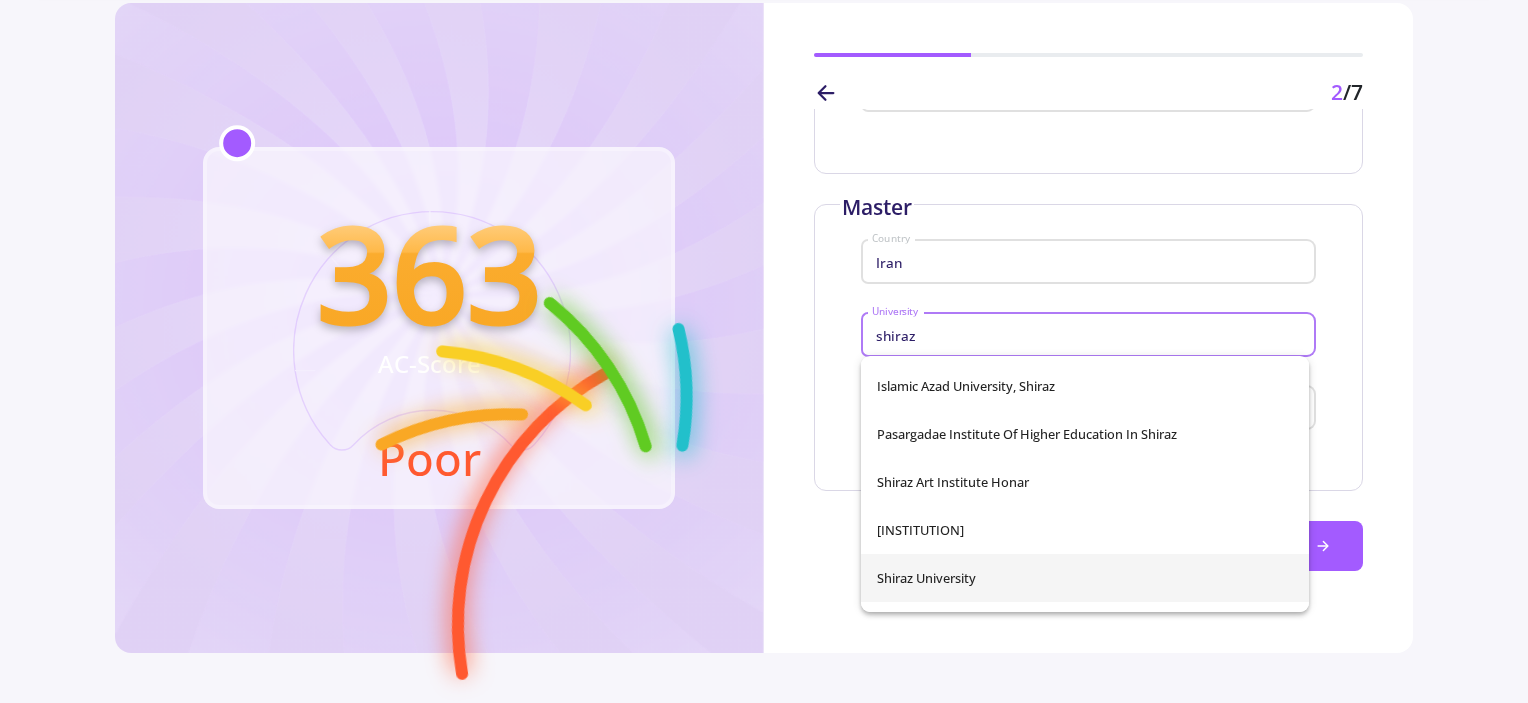 scroll, scrollTop: 272, scrollLeft: 0, axis: vertical 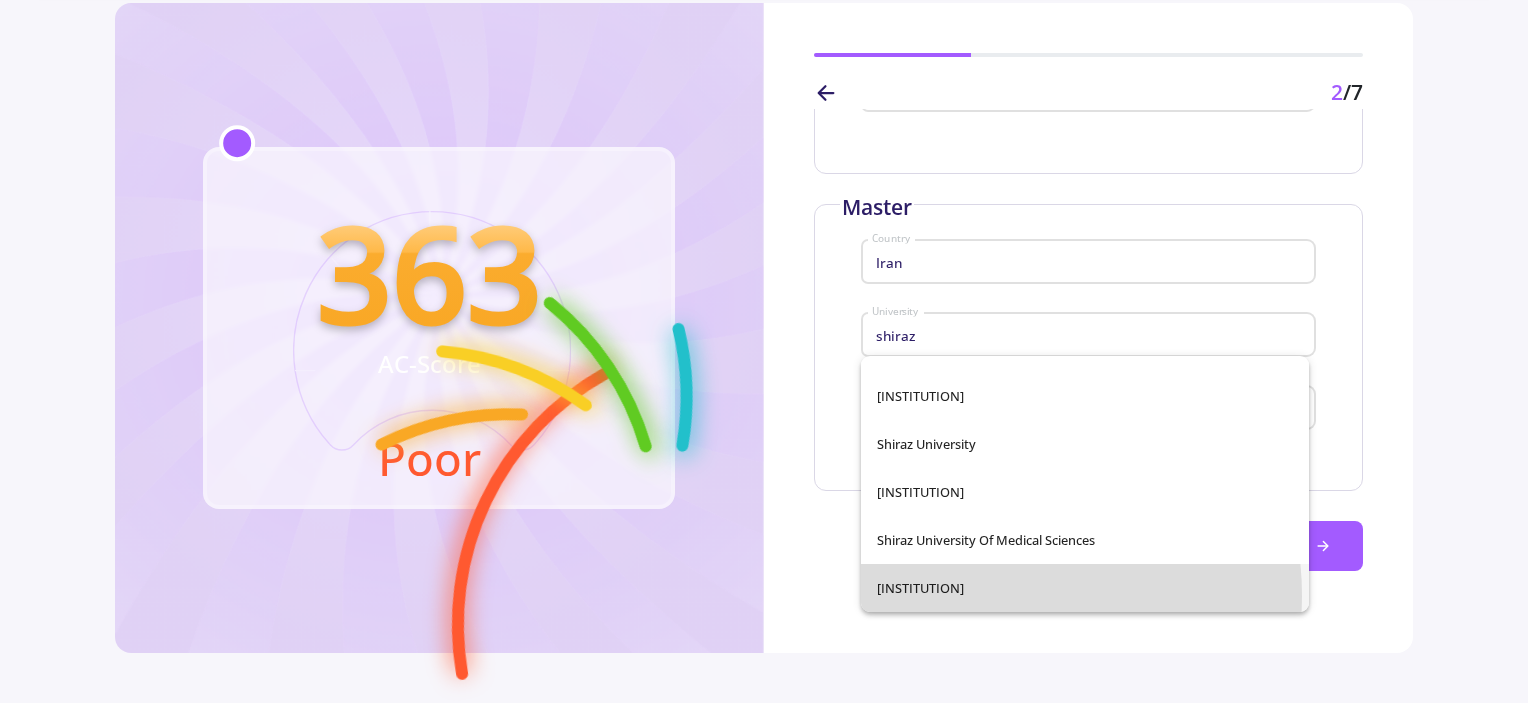 click on "[INSTITUTION]" at bounding box center (1085, 588) 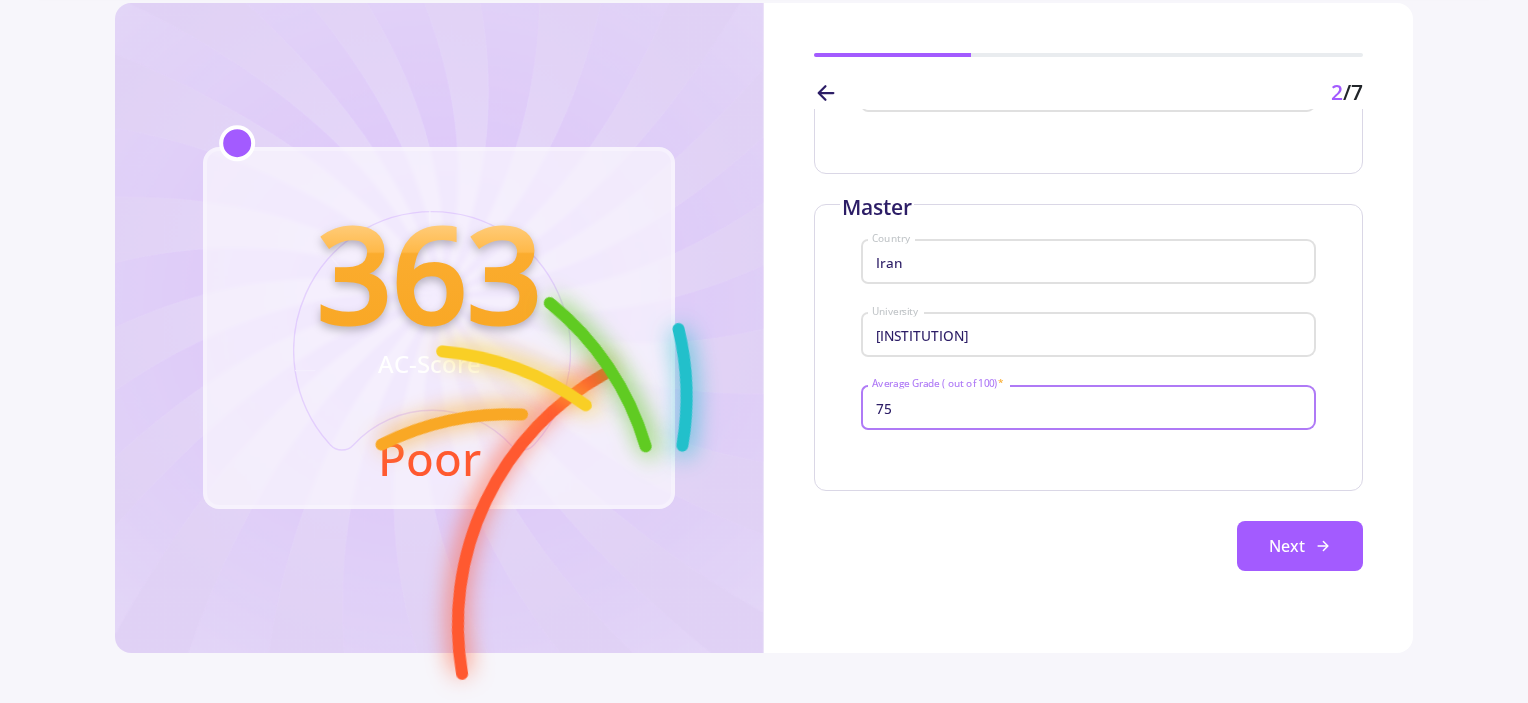 drag, startPoint x: 904, startPoint y: 404, endPoint x: 881, endPoint y: 415, distance: 25.495098 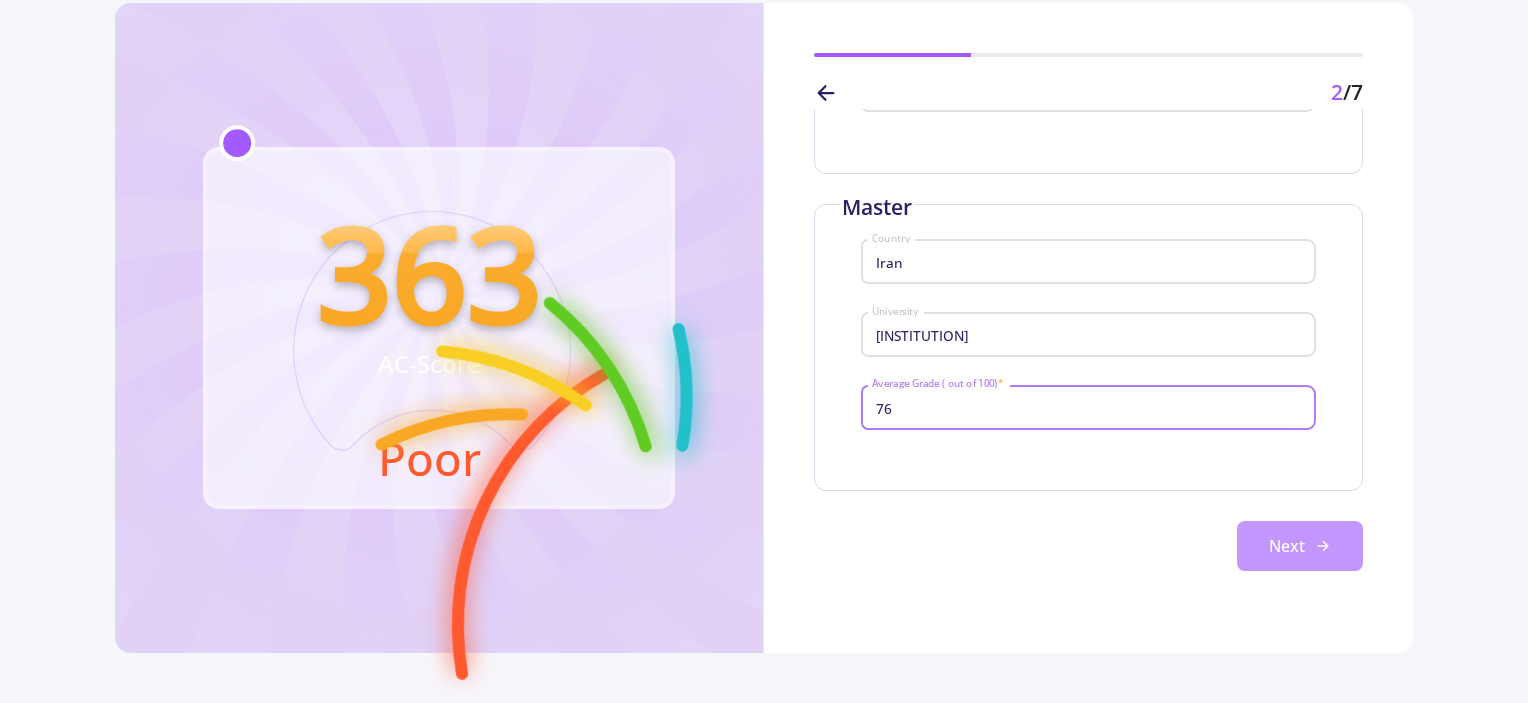 type on "76" 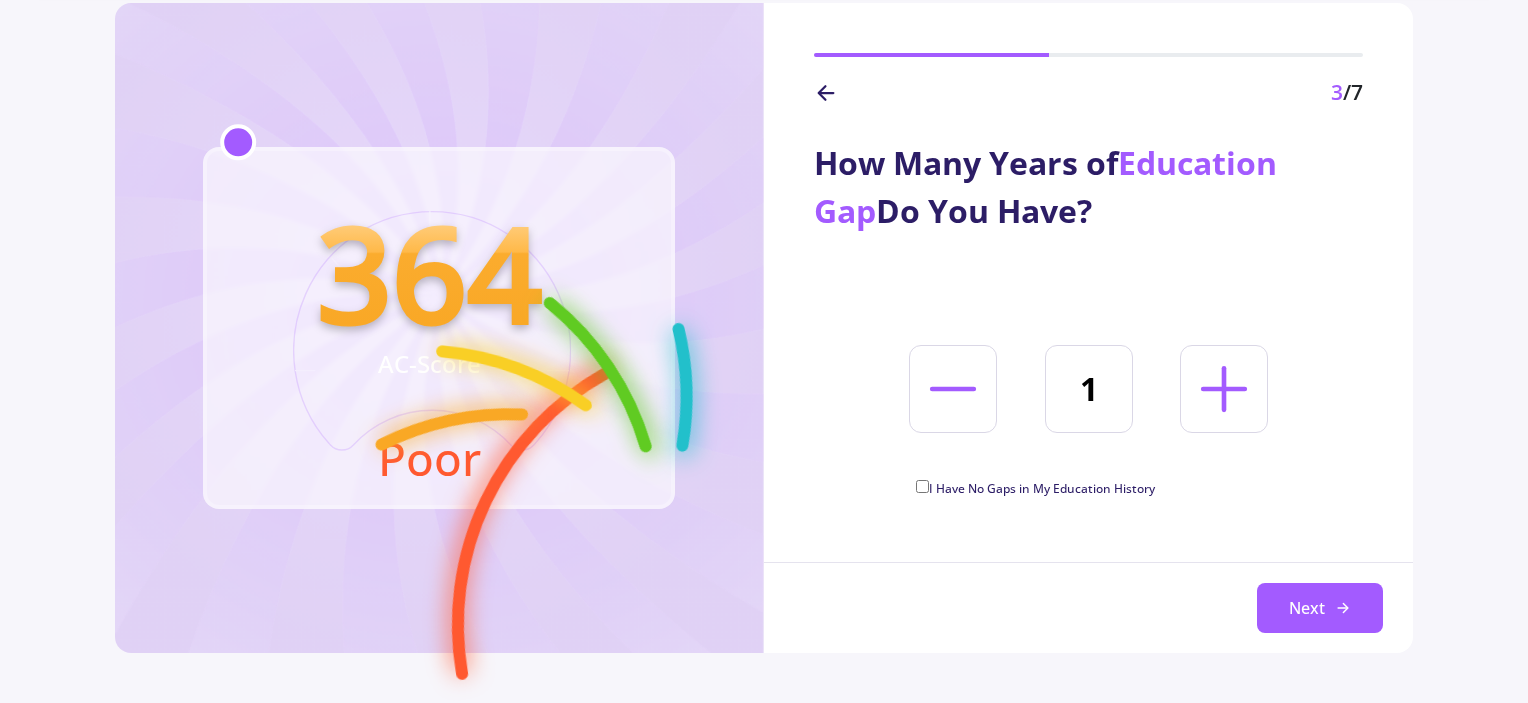 click 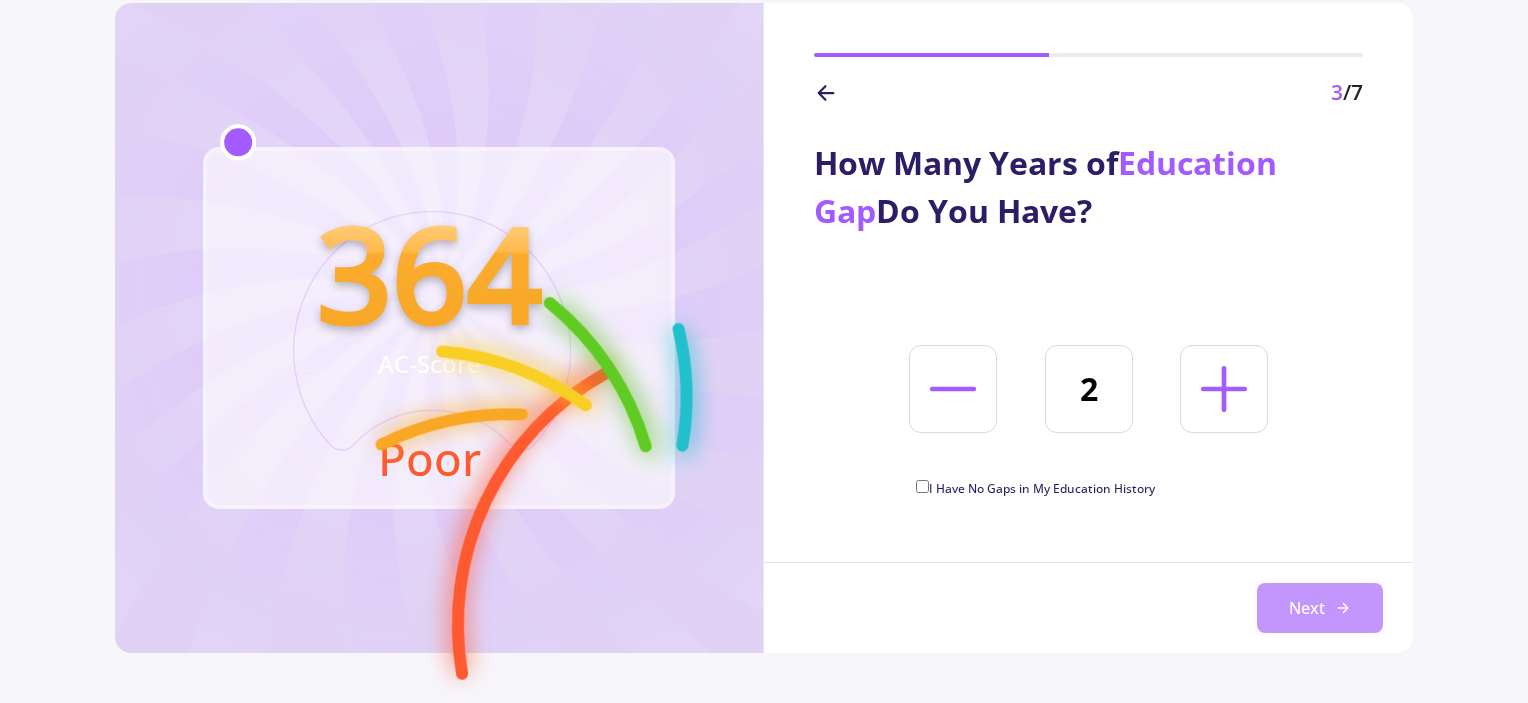 click on "Next" 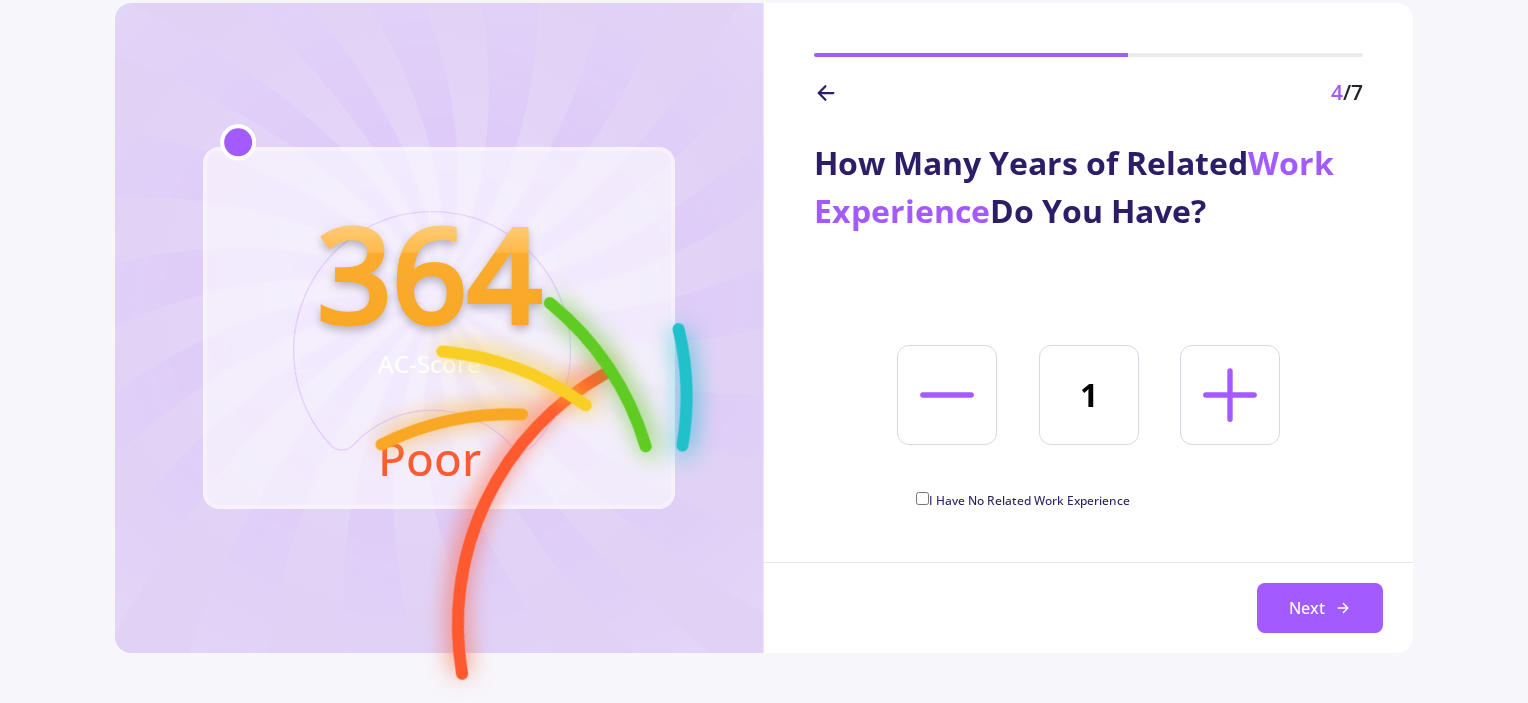click 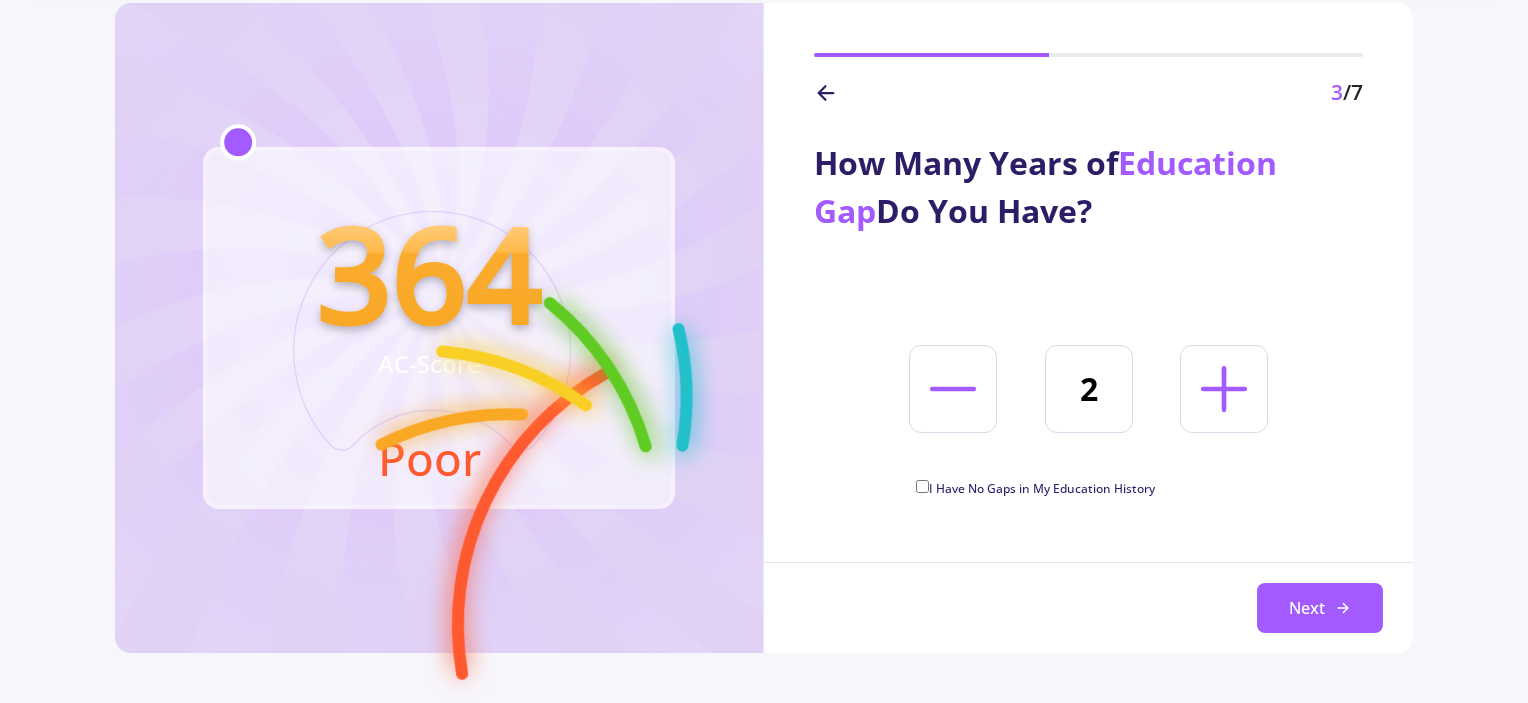 click on "I Have No Gaps in My Education History" 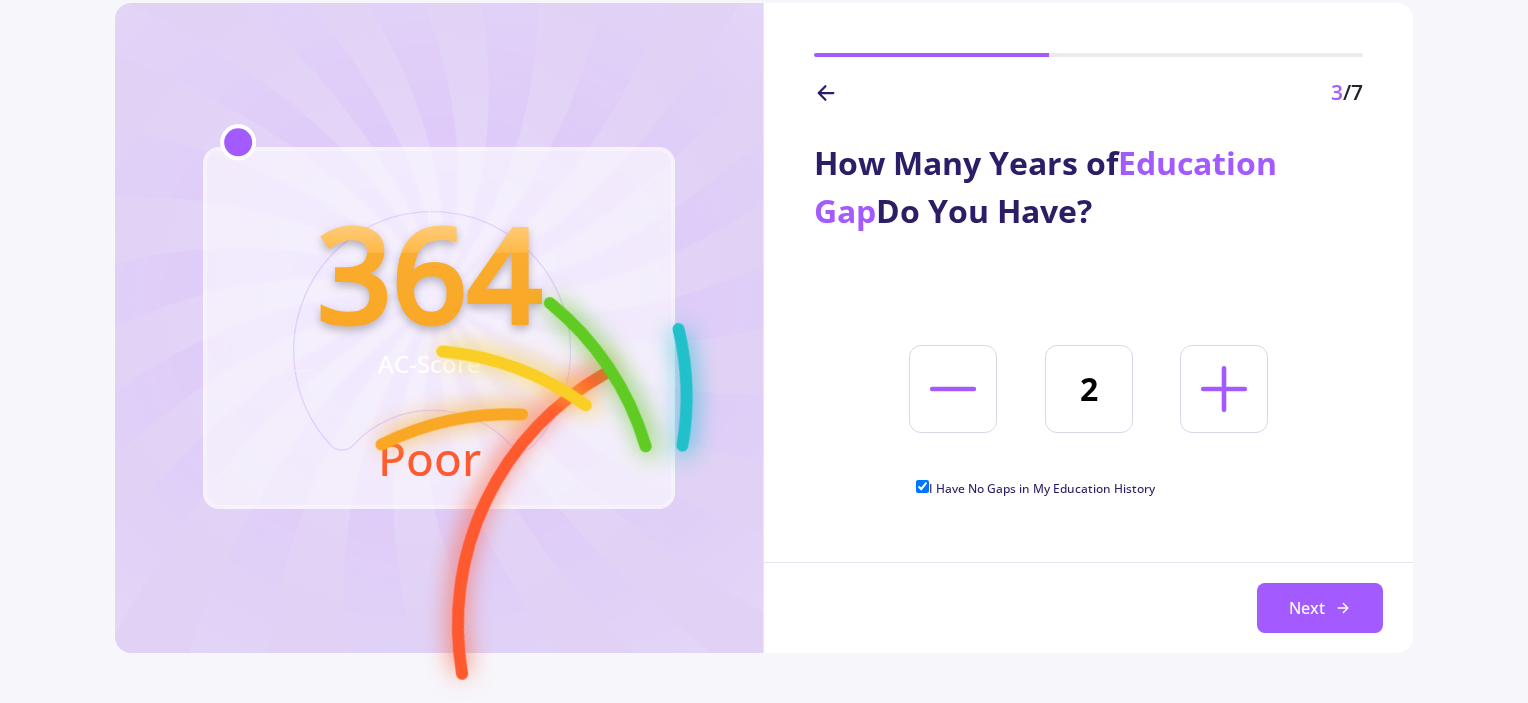 type on "0" 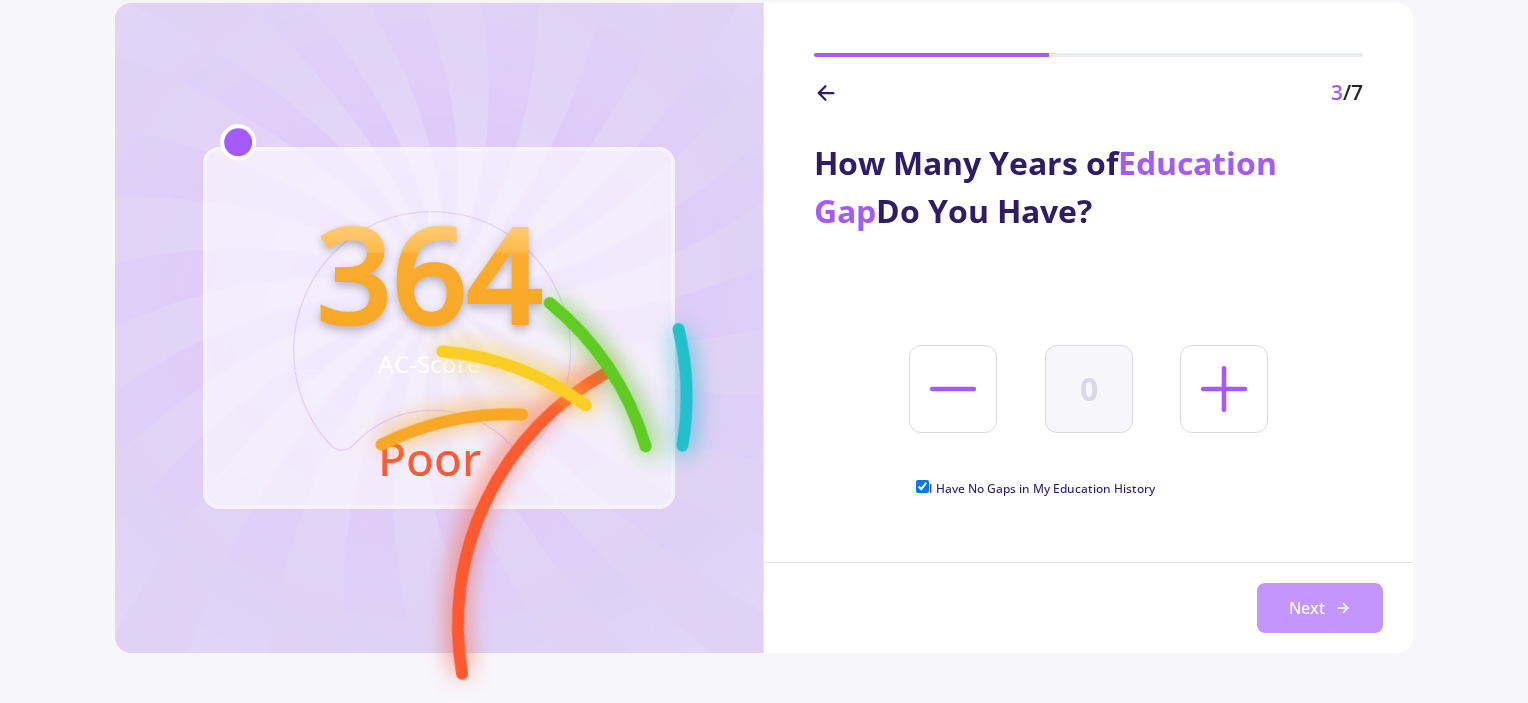 click on "Next" 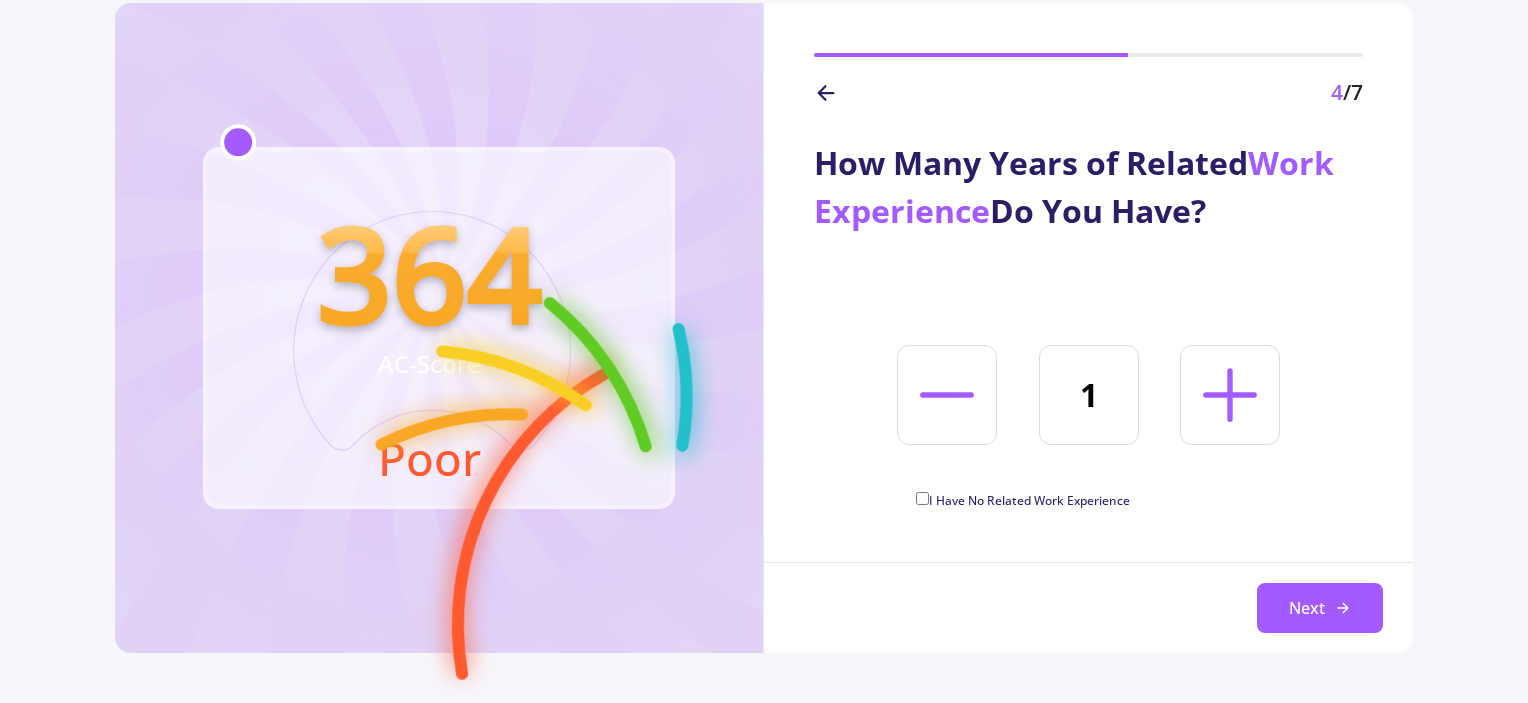 click 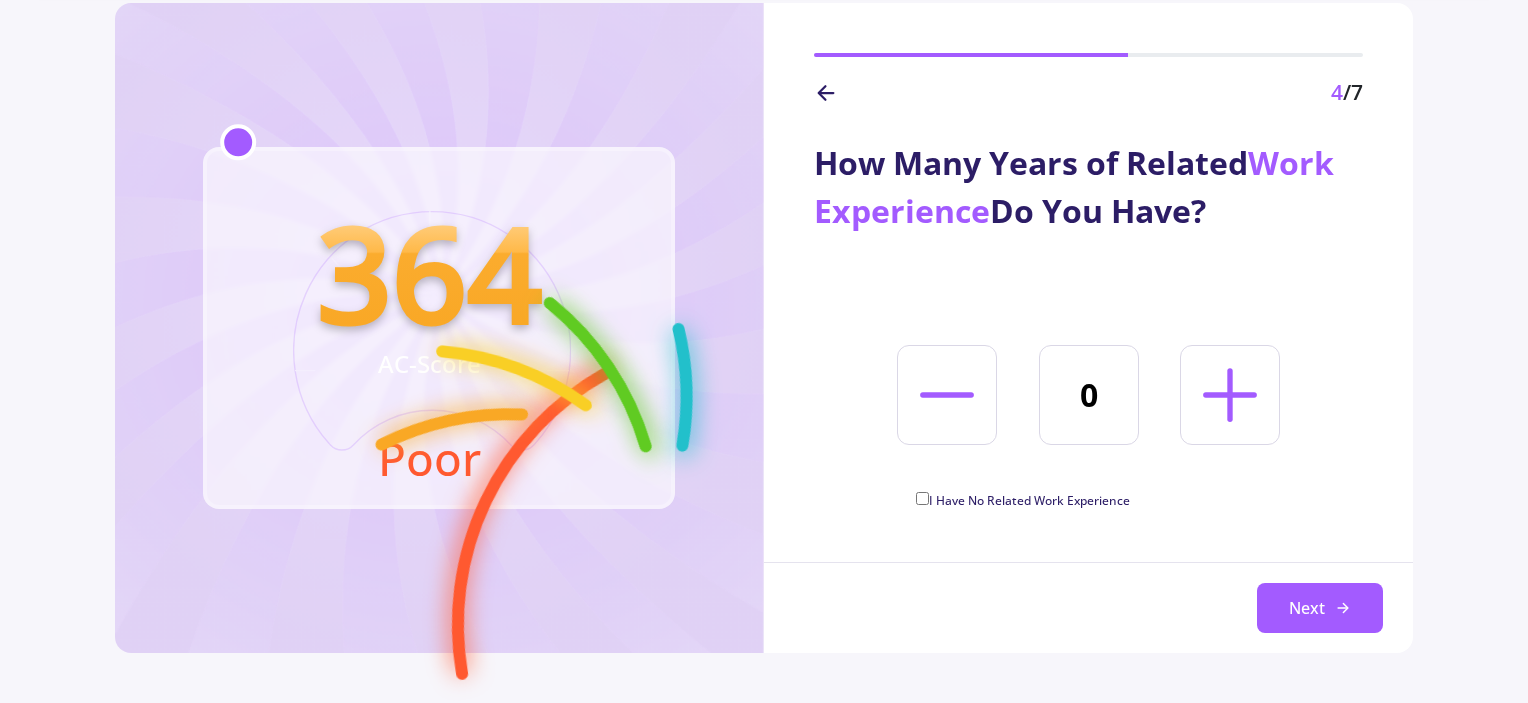 click on "I Have No Related Work Experience" 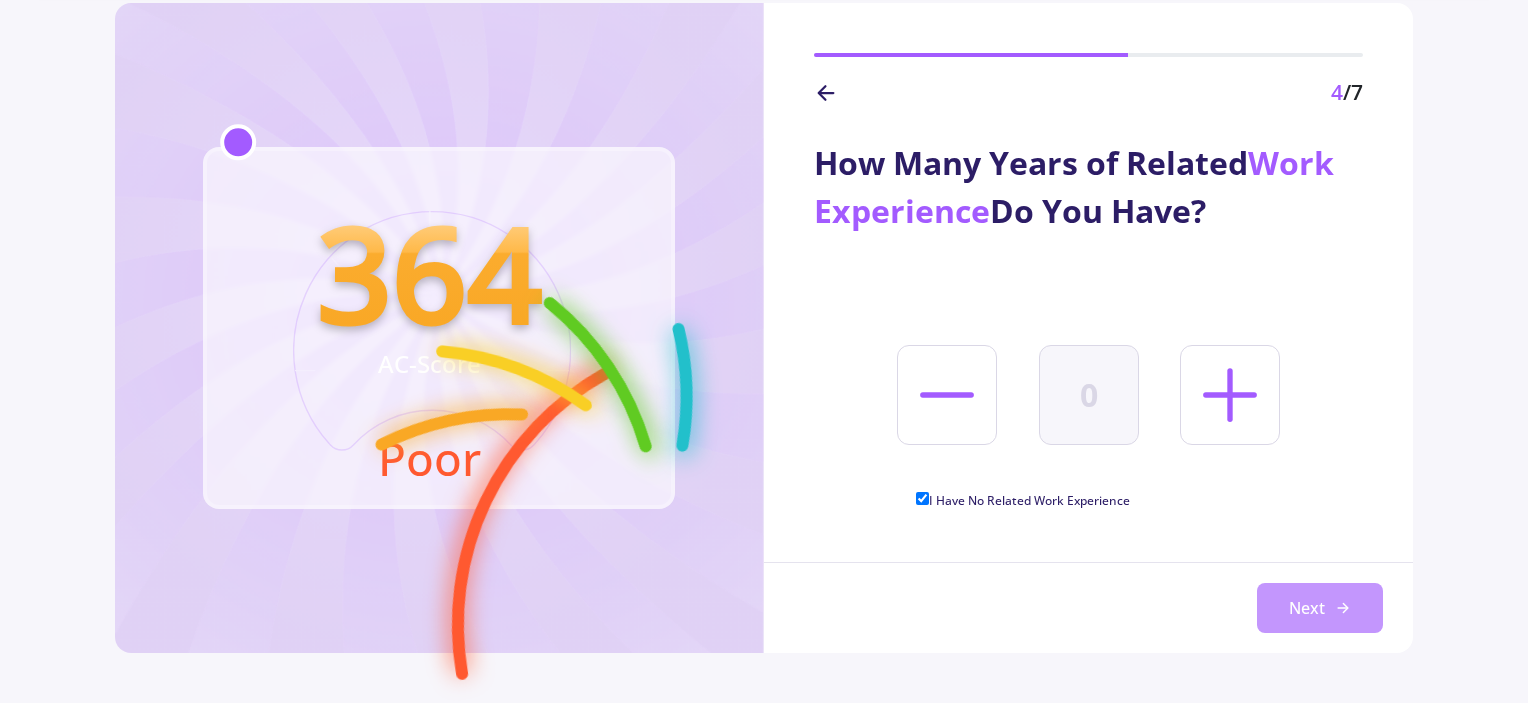 click on "Next" 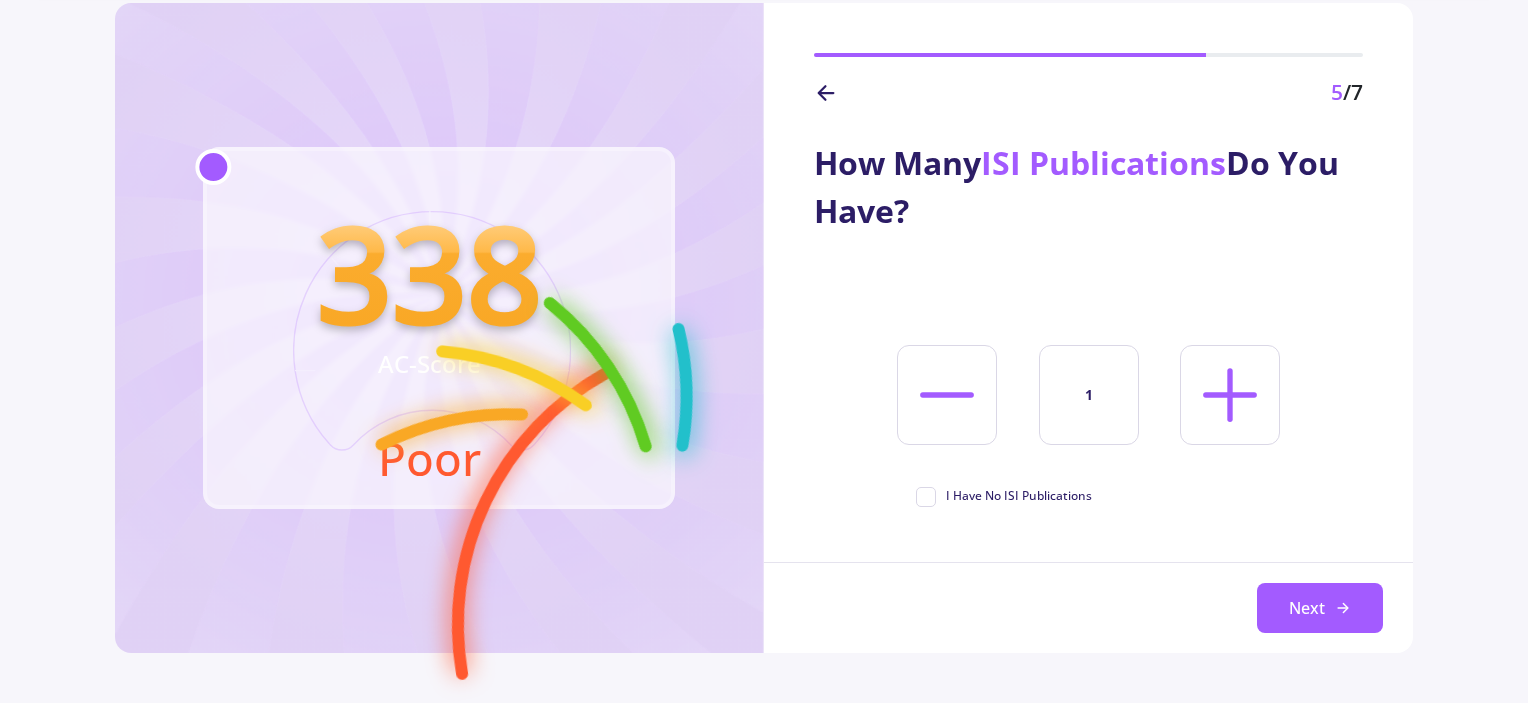 click 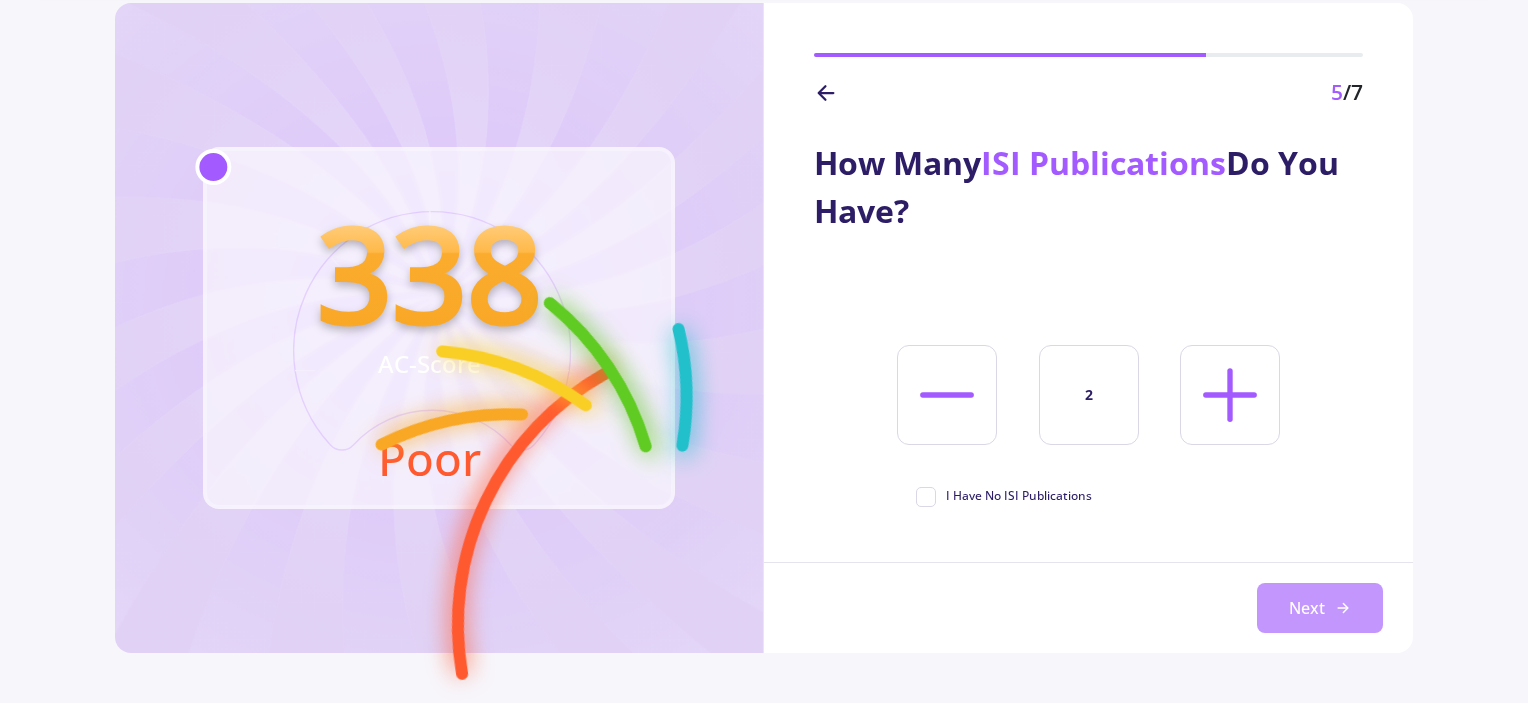 click on "Next" 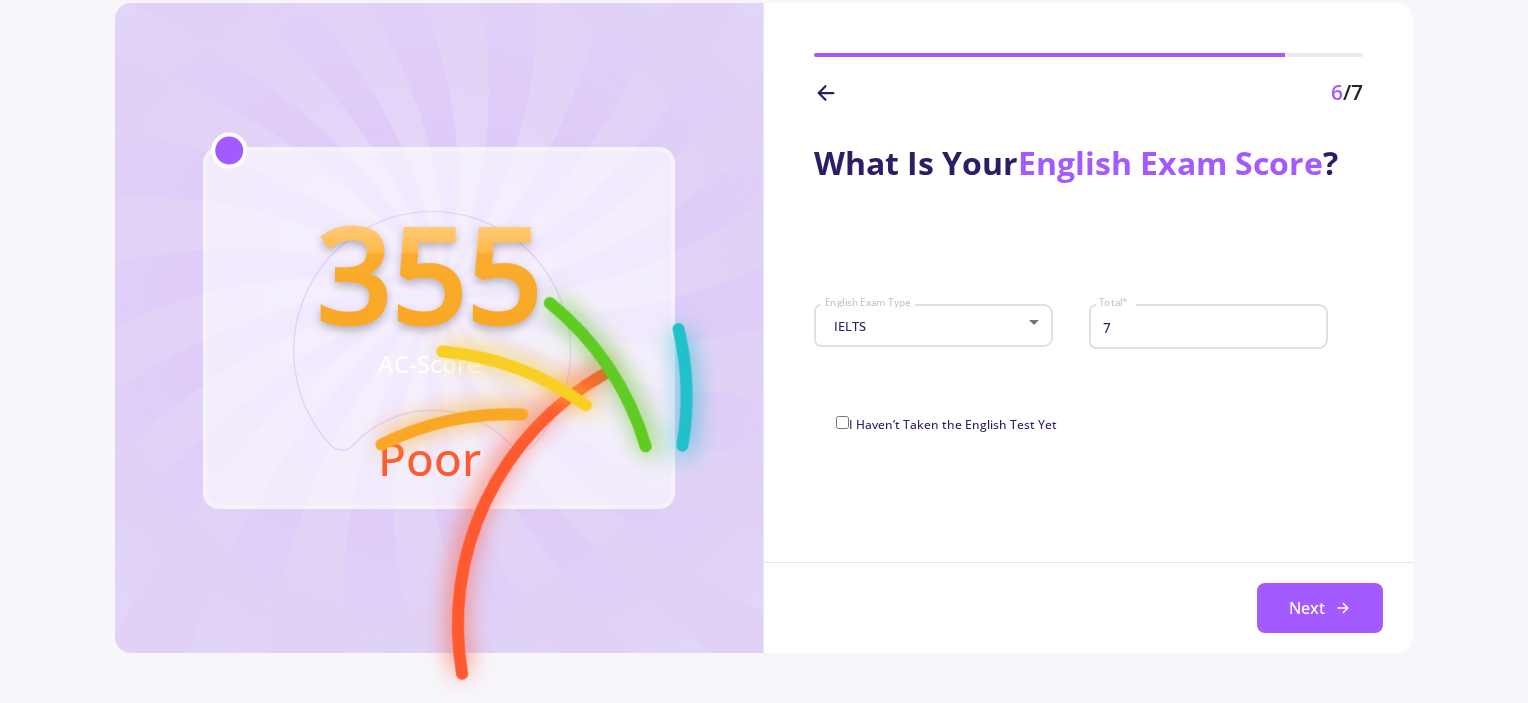 click on "6 /7" 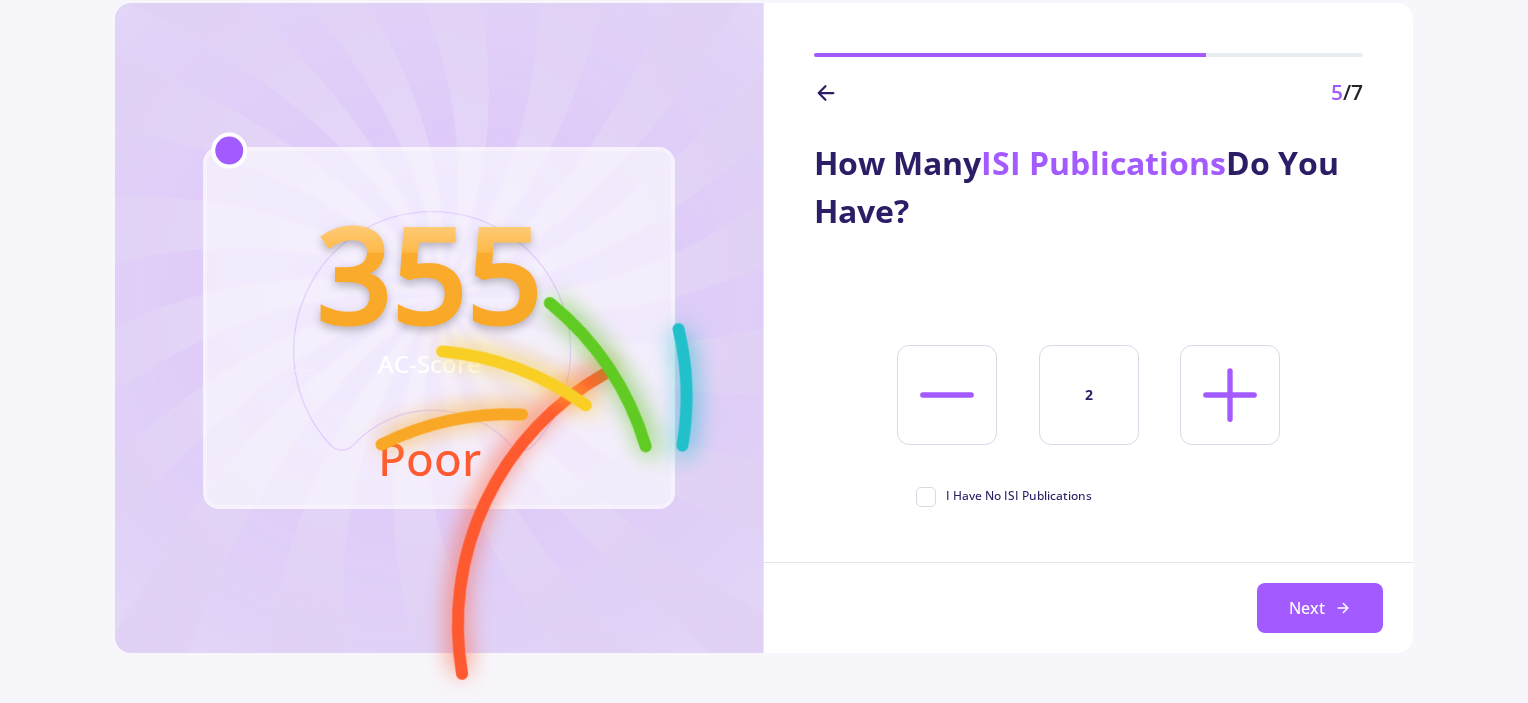 click 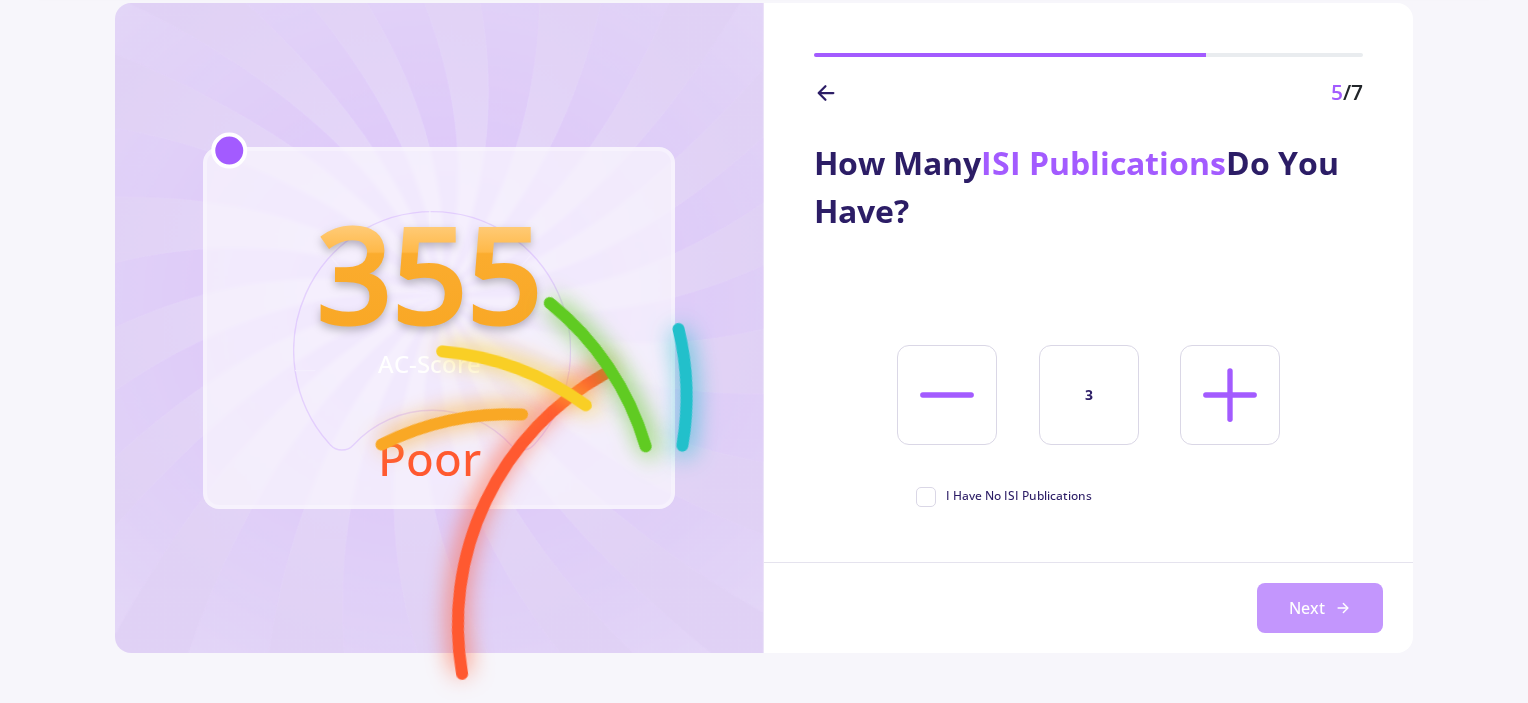 click on "Next" 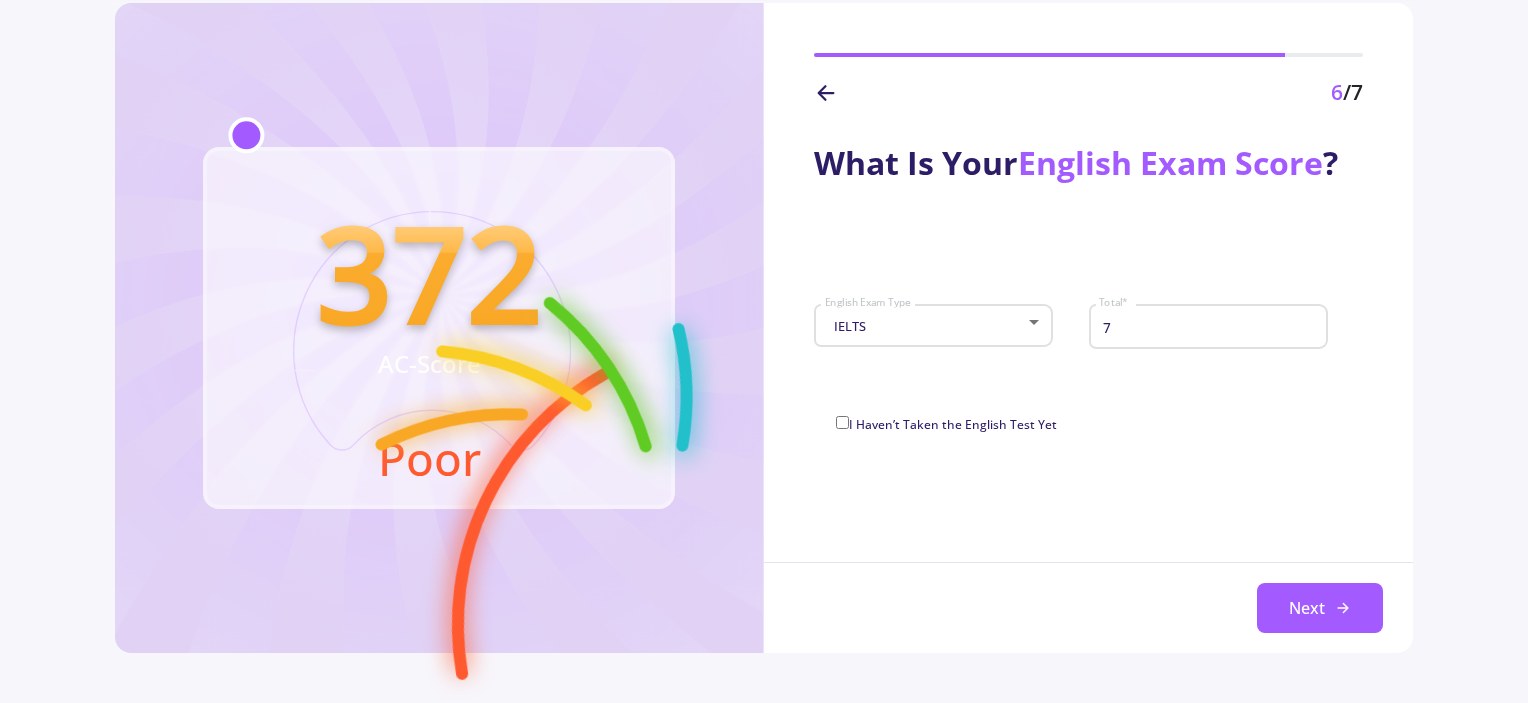 click 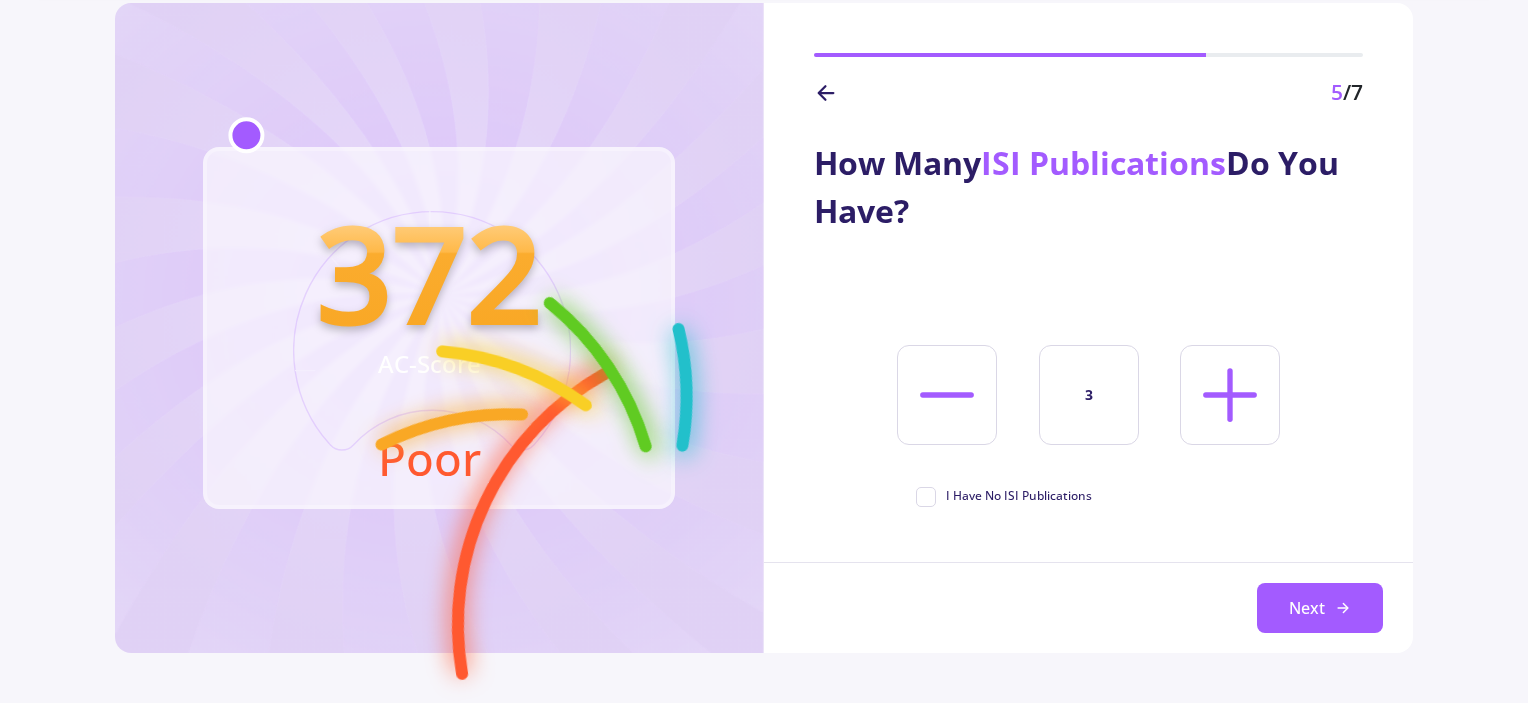 click 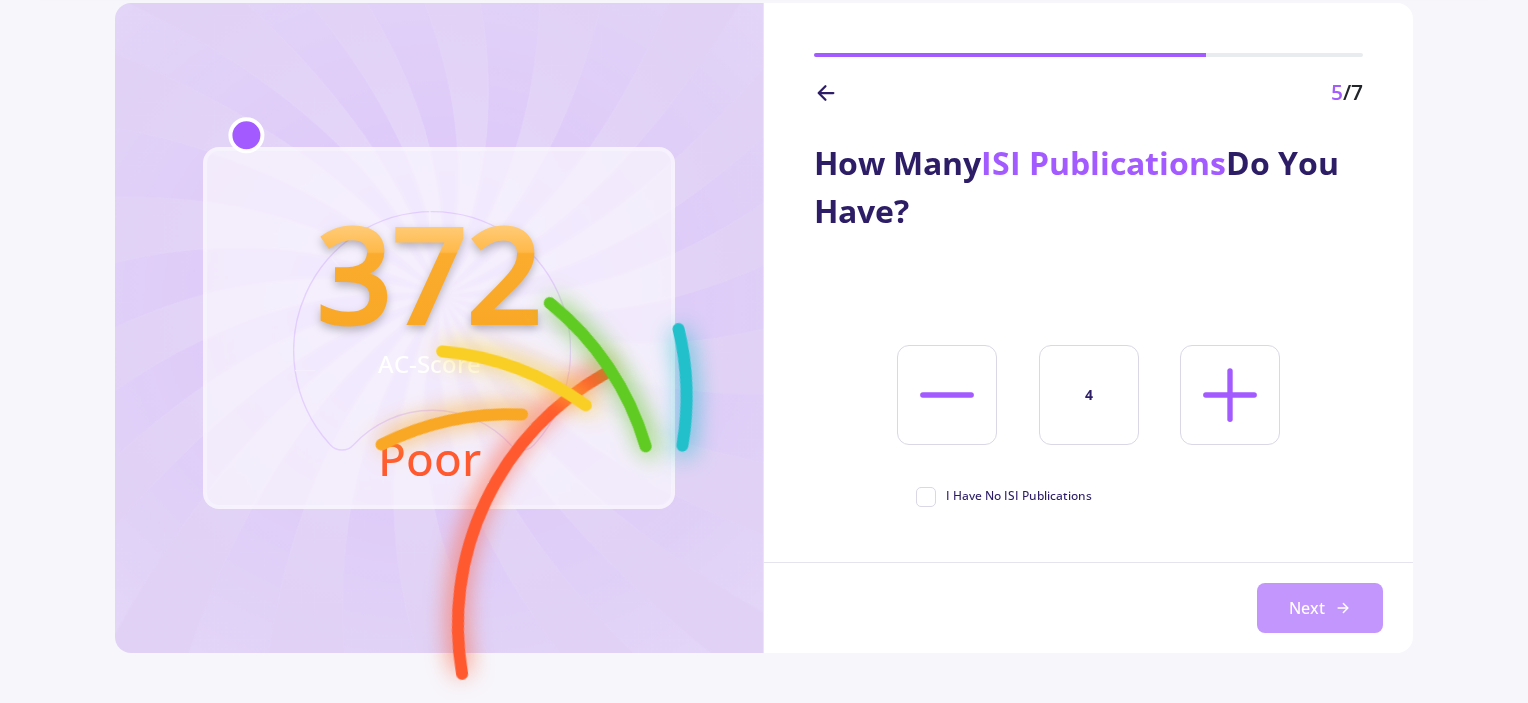 click on "Next" 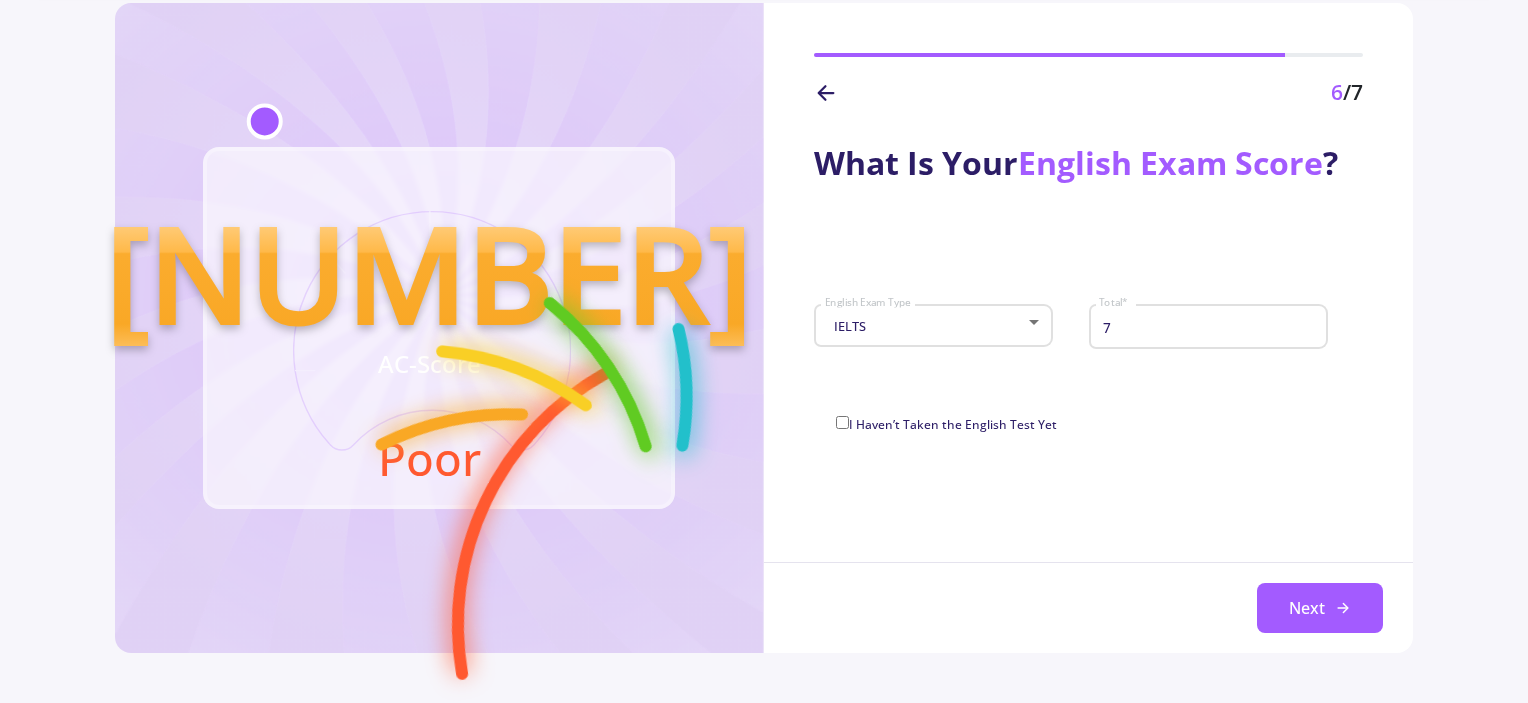 click 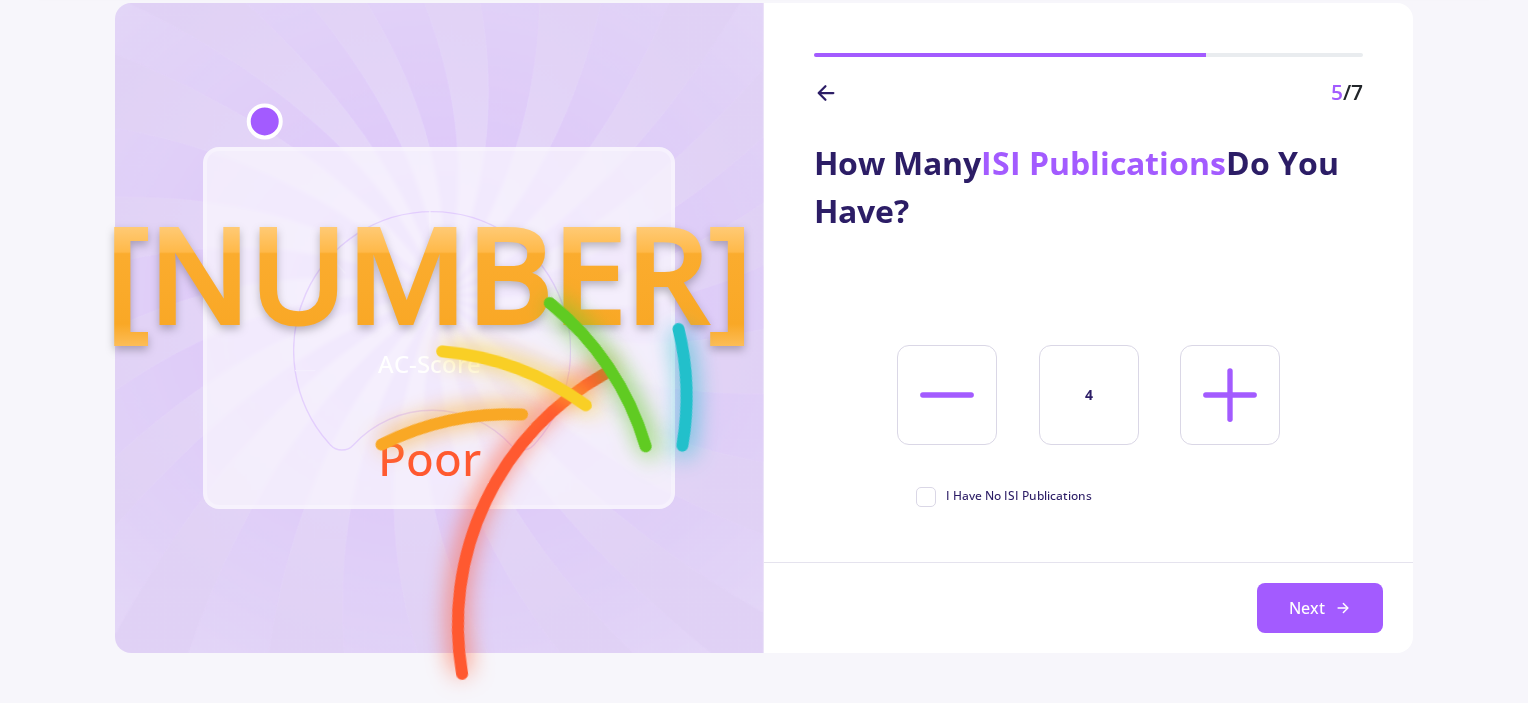 click 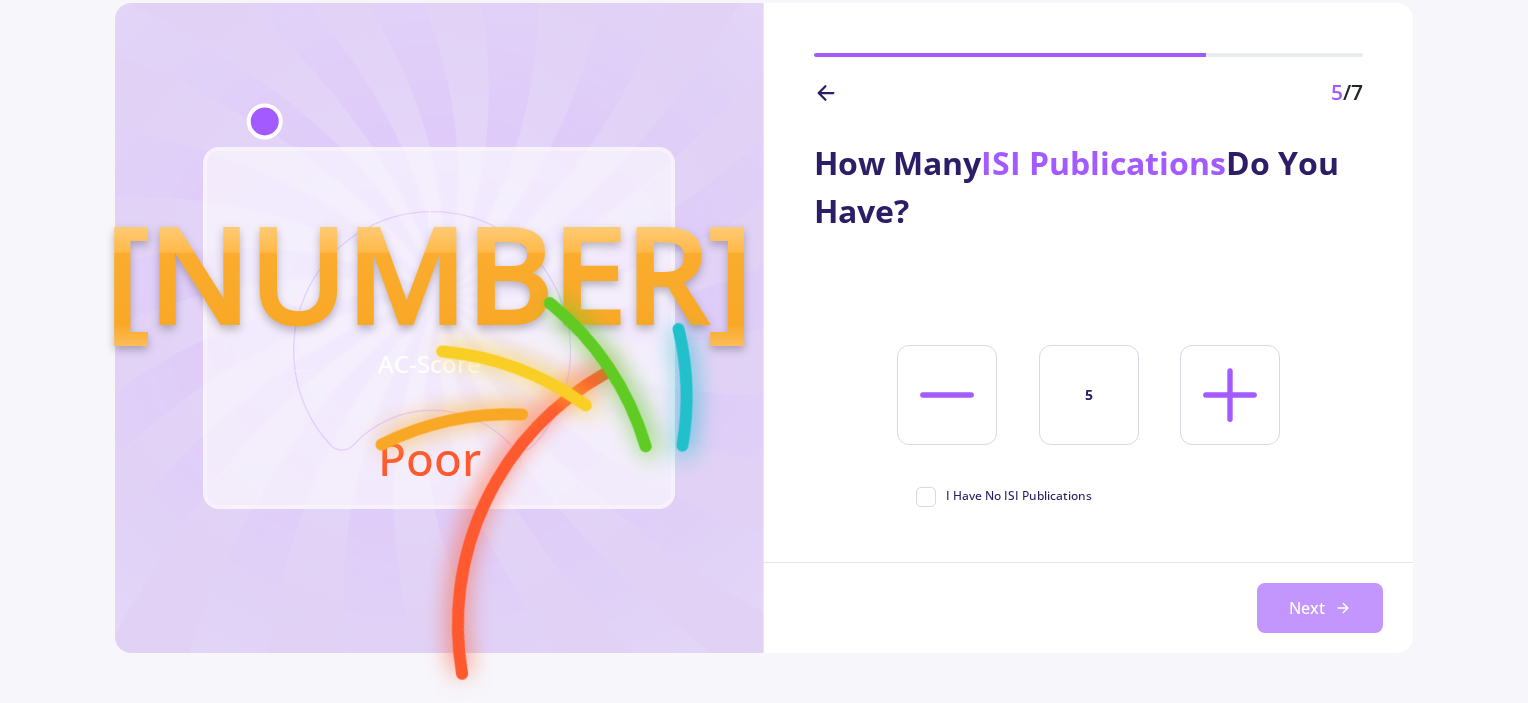 click on "Next" 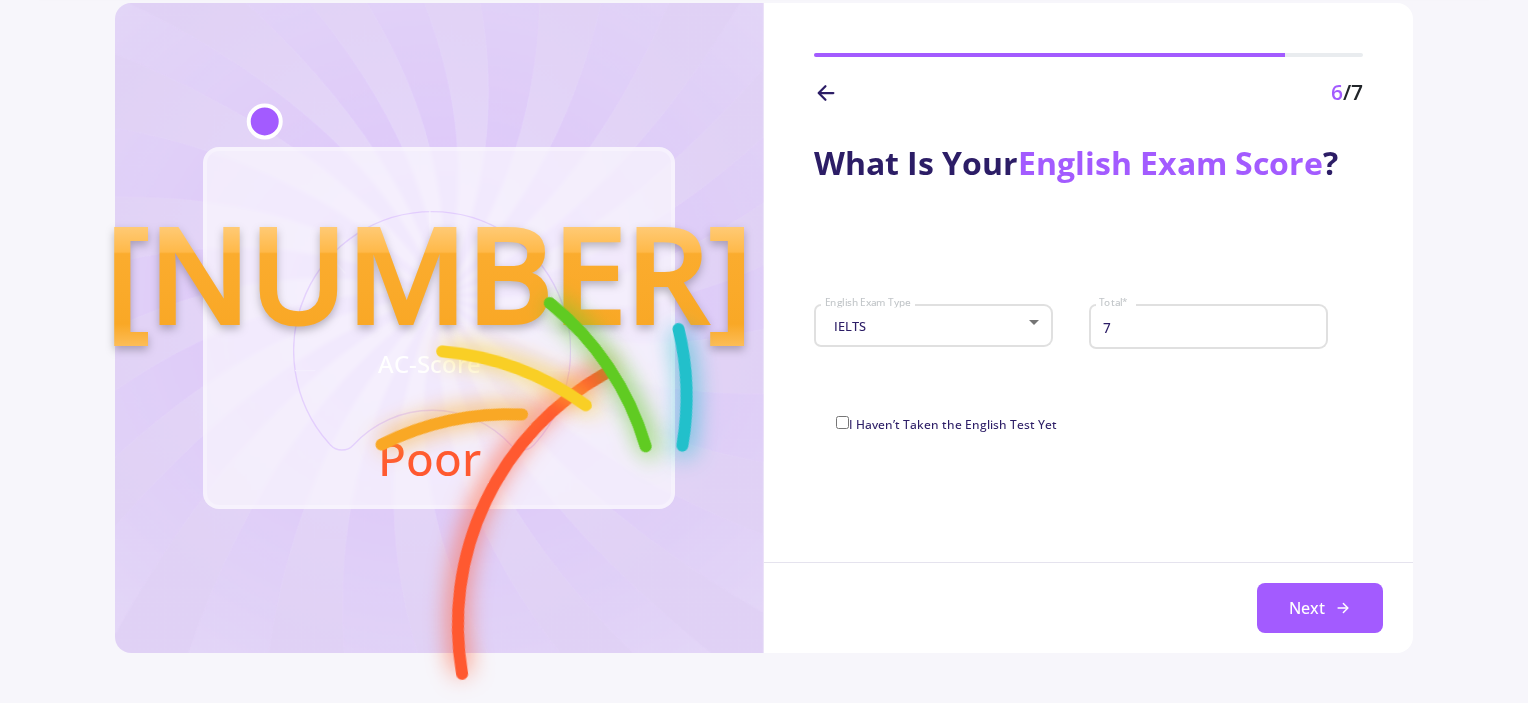 click 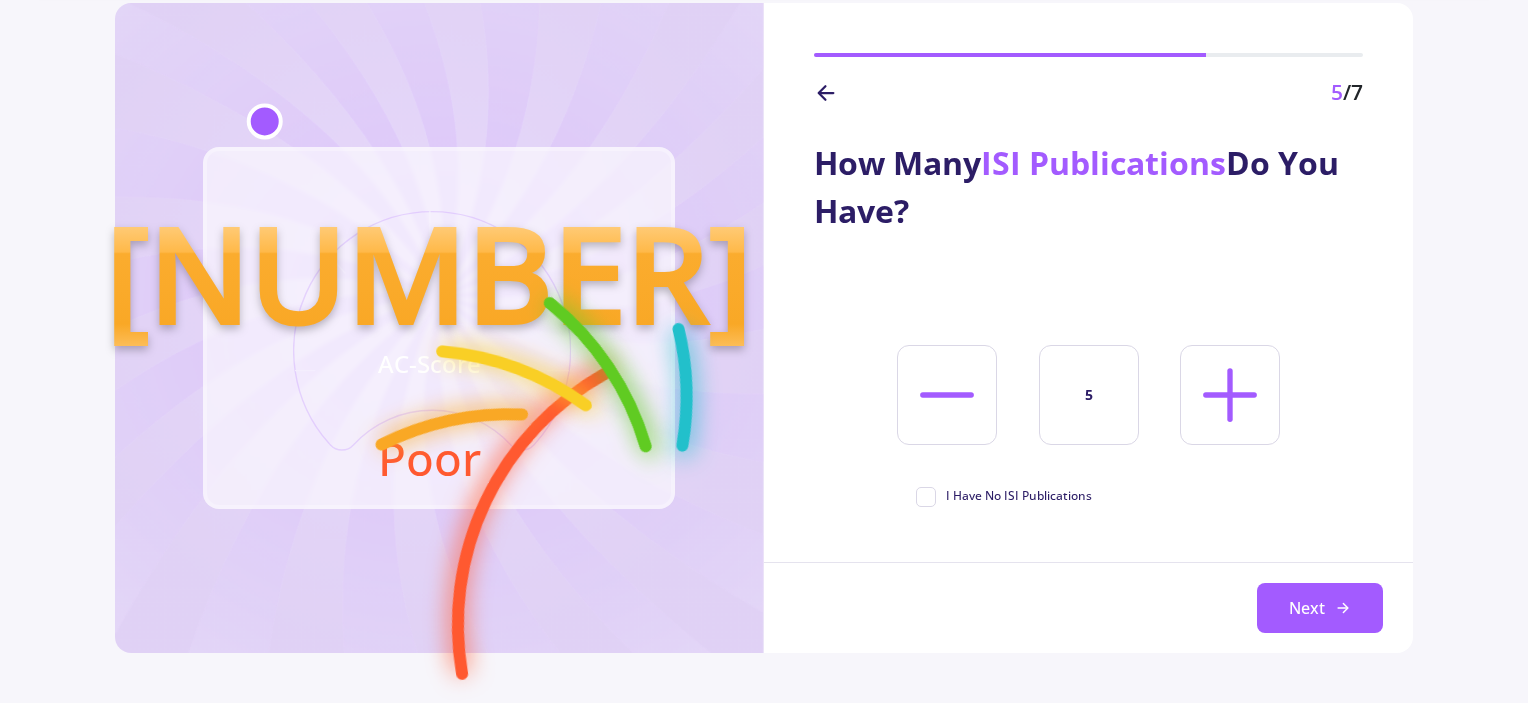 click 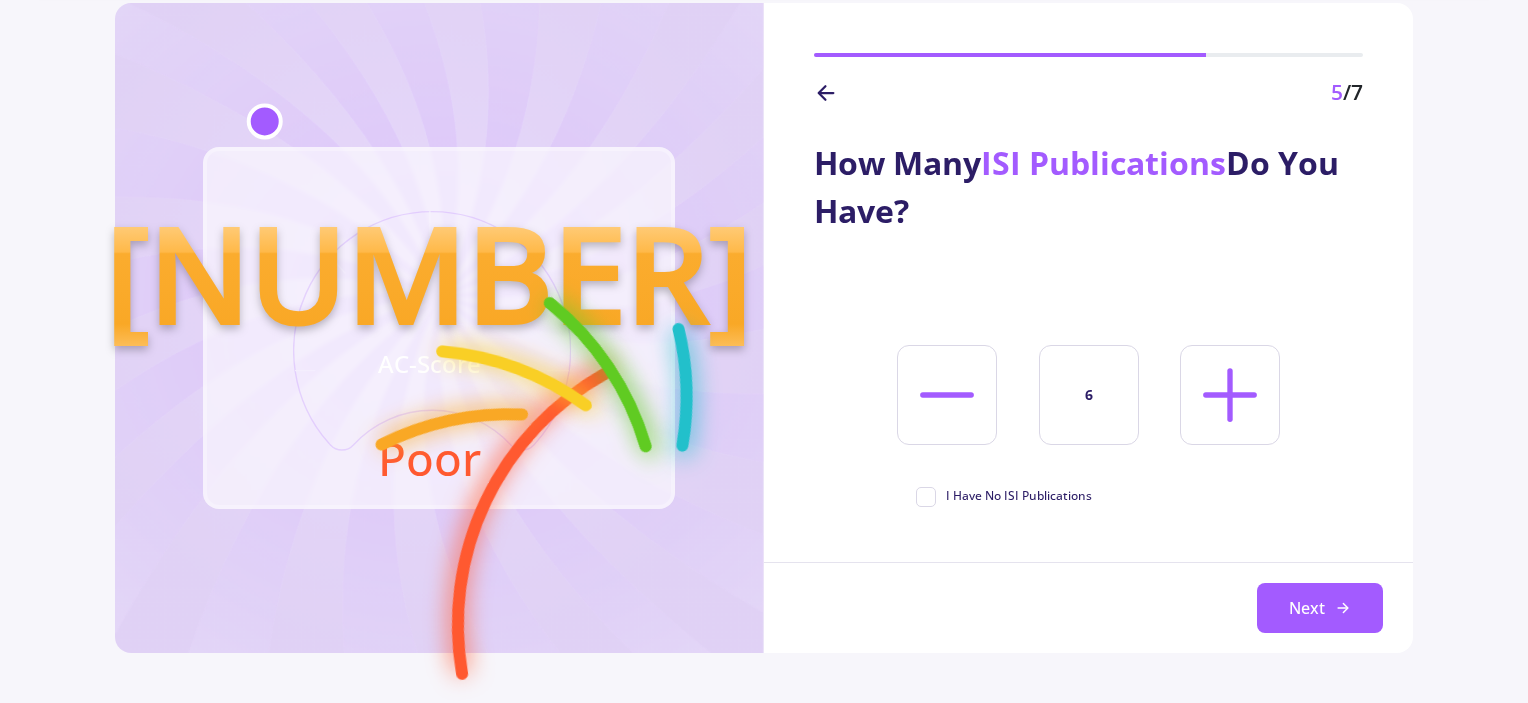 click on "Next" 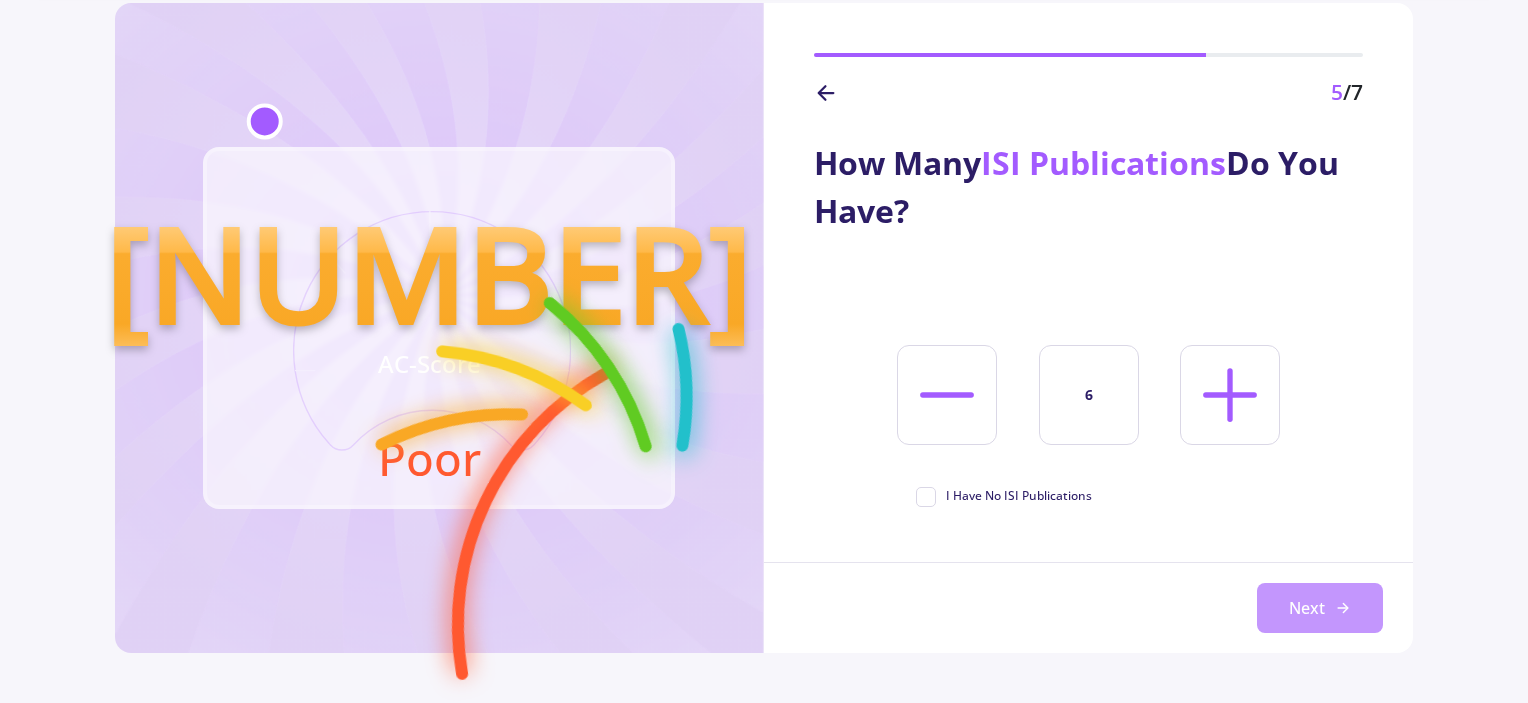click on "Next" 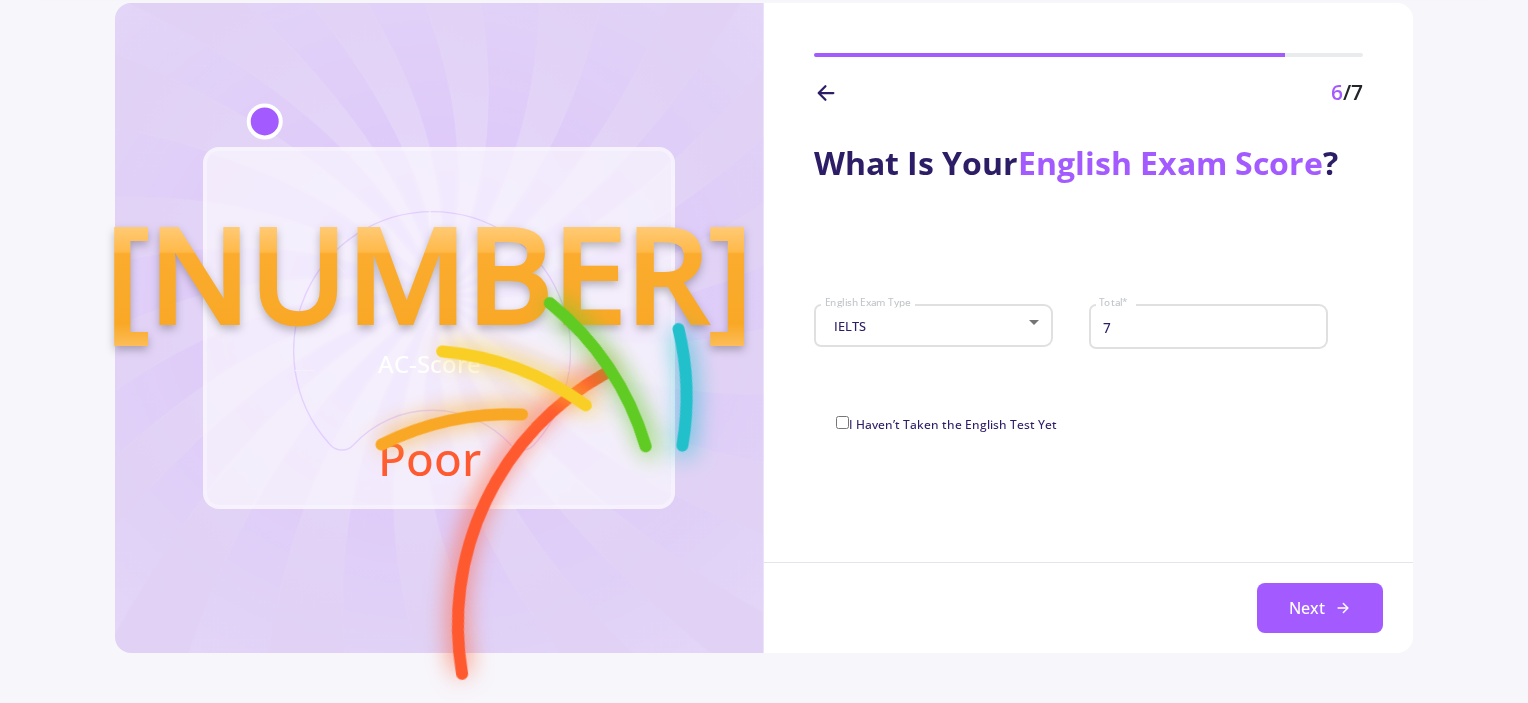 click 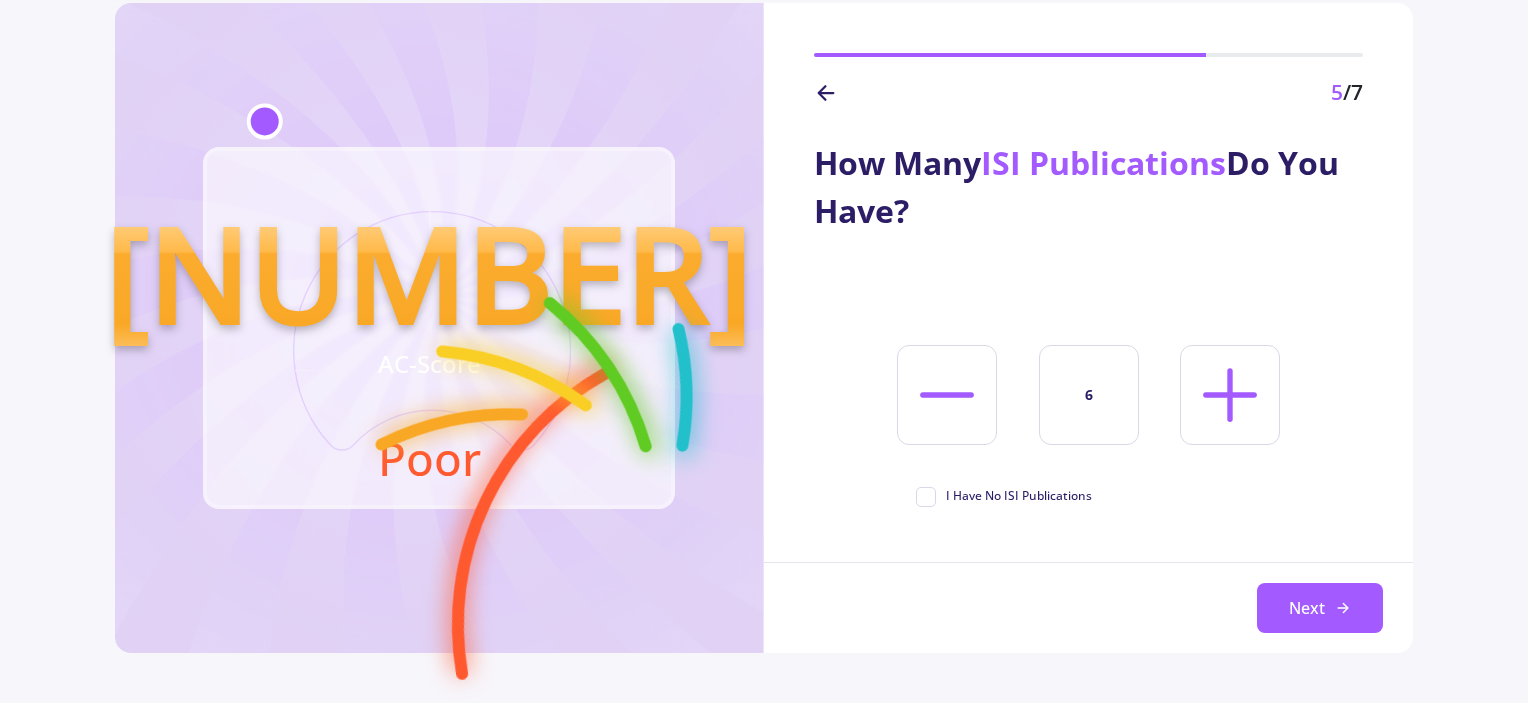 click 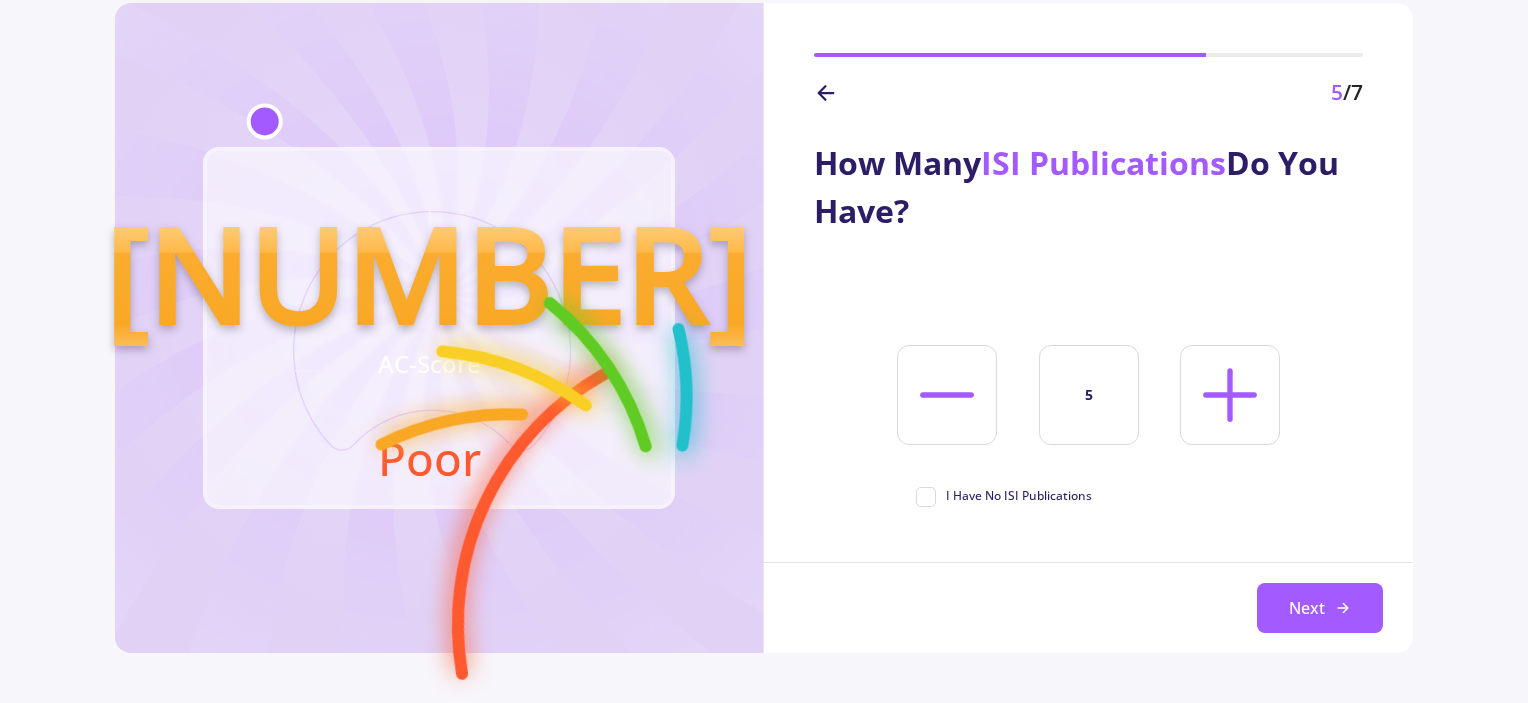 click 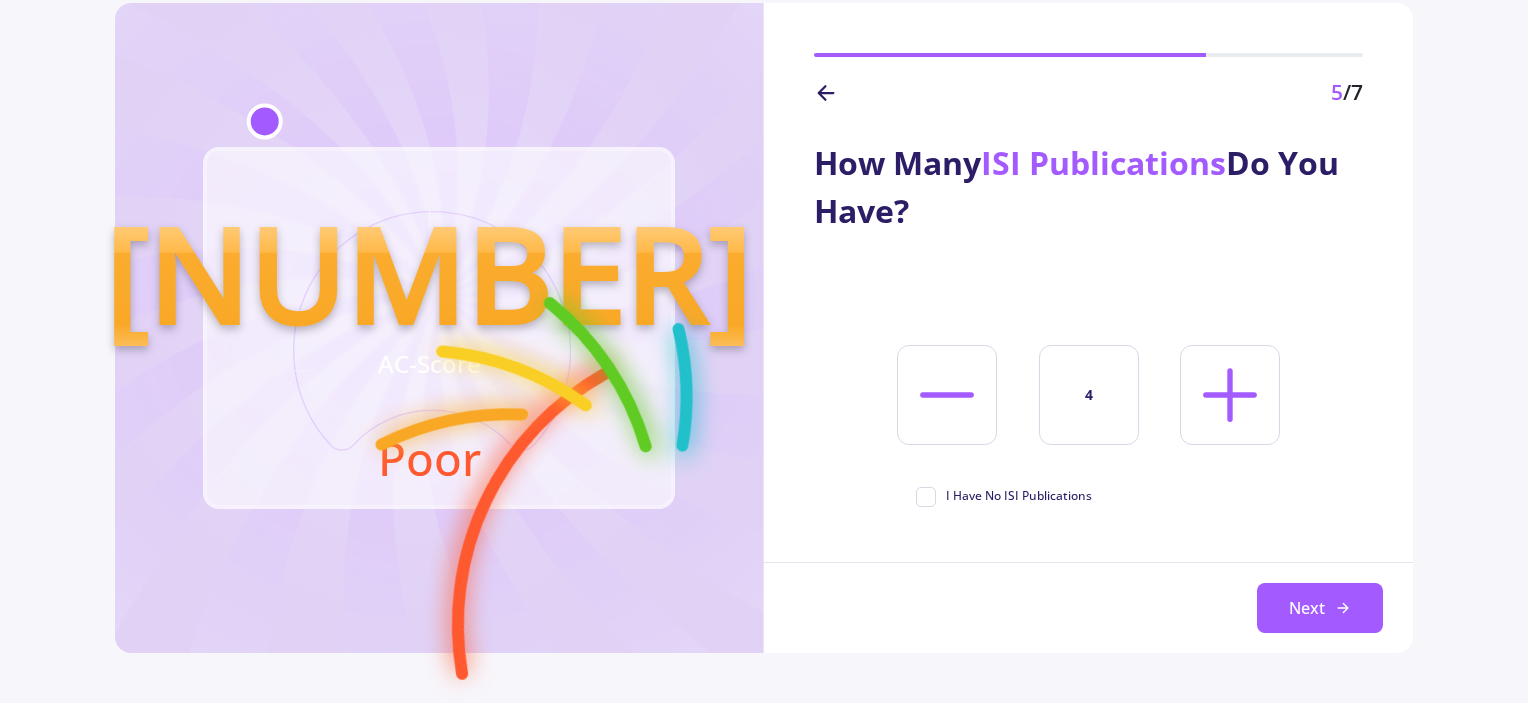 click 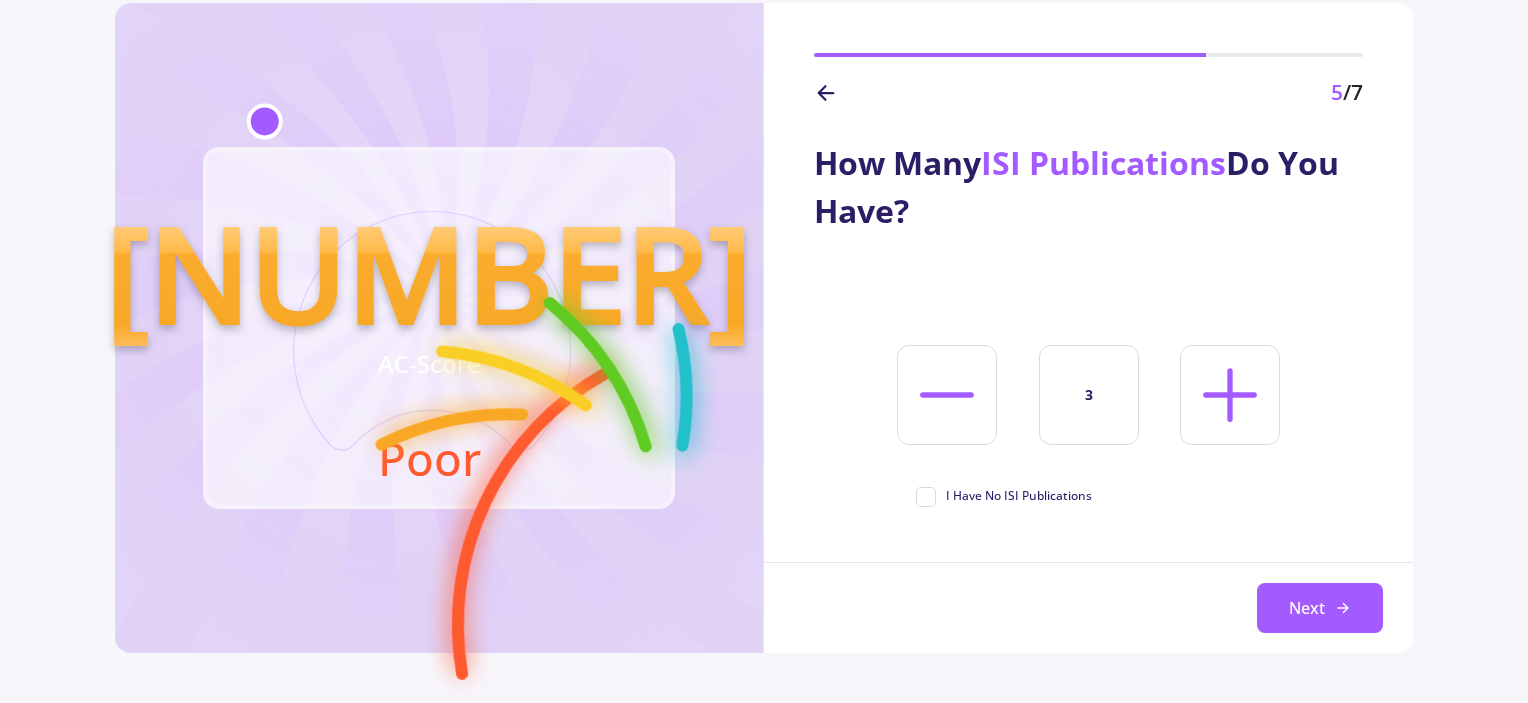 click 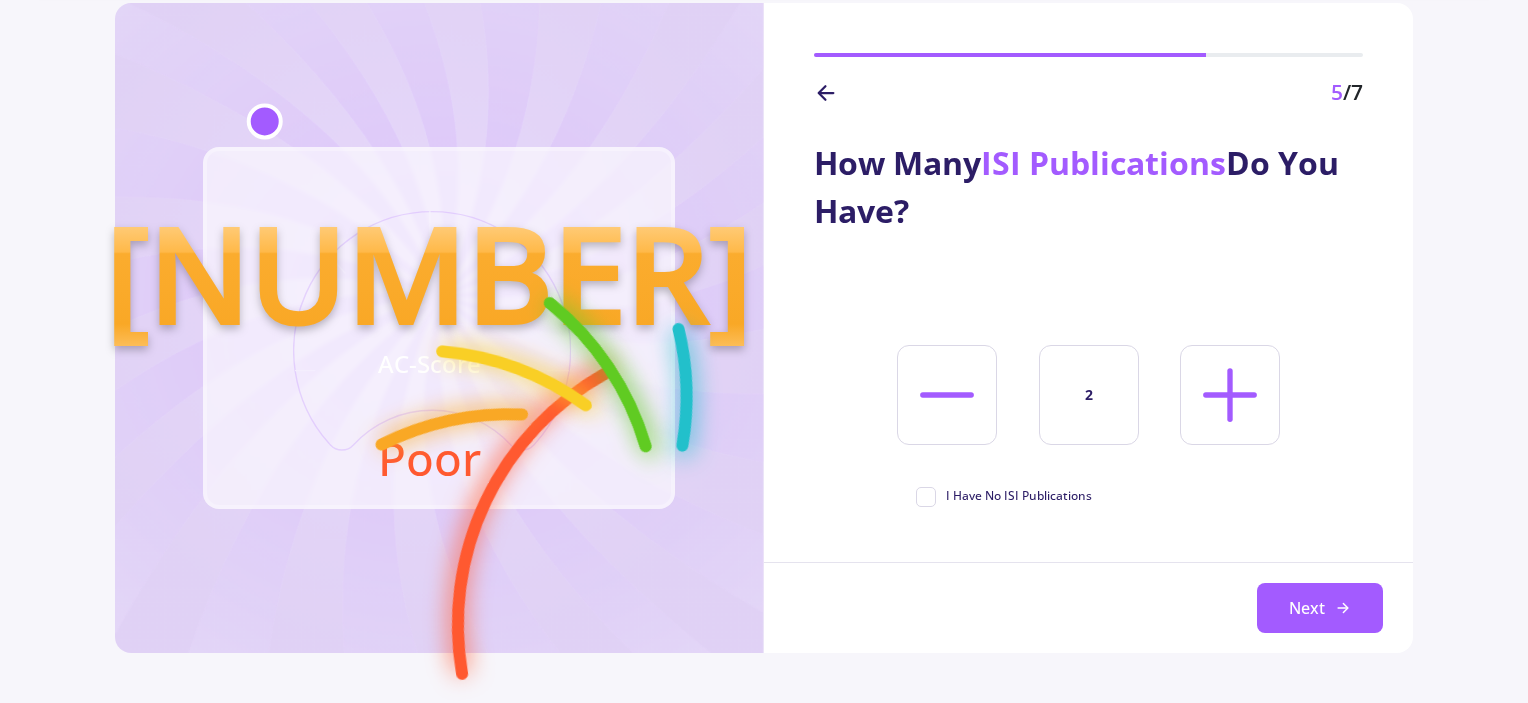click 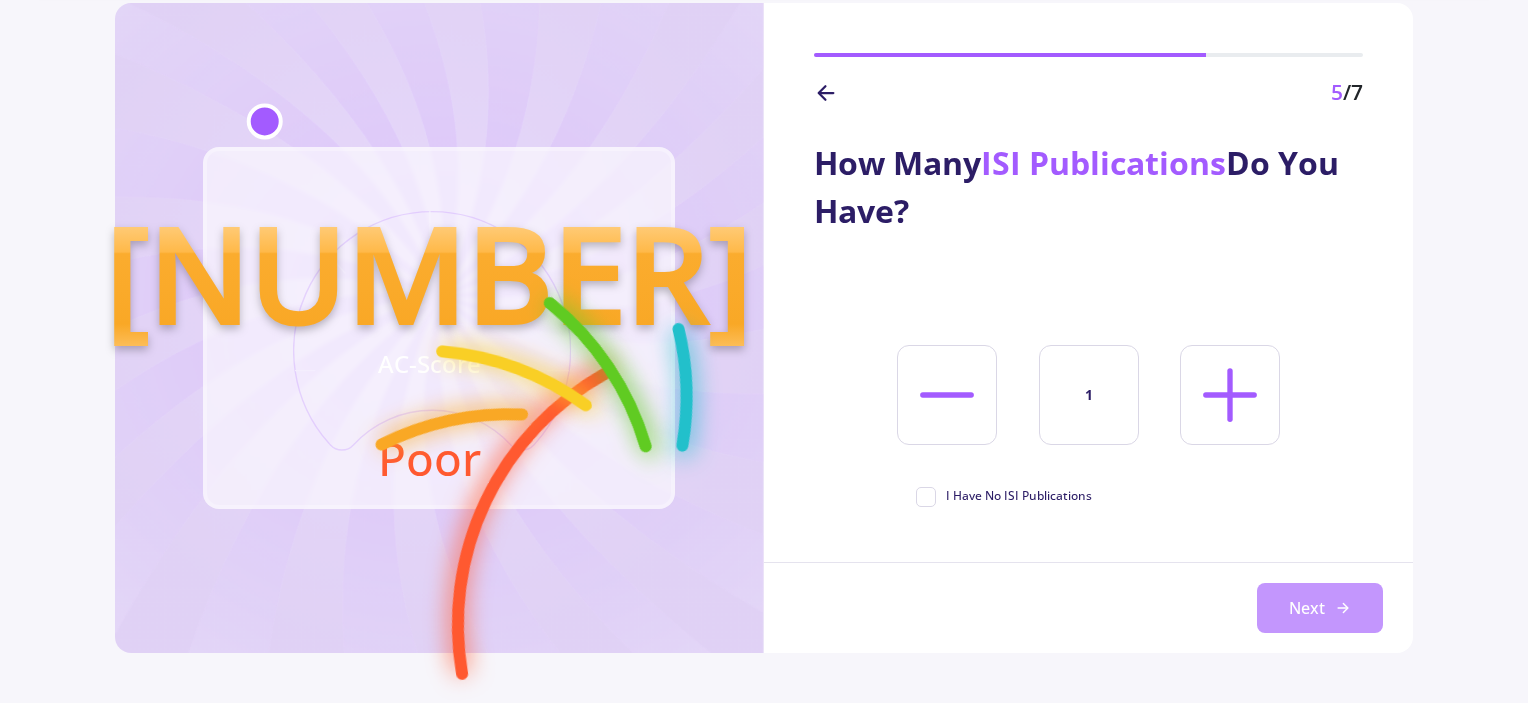 click on "Next" 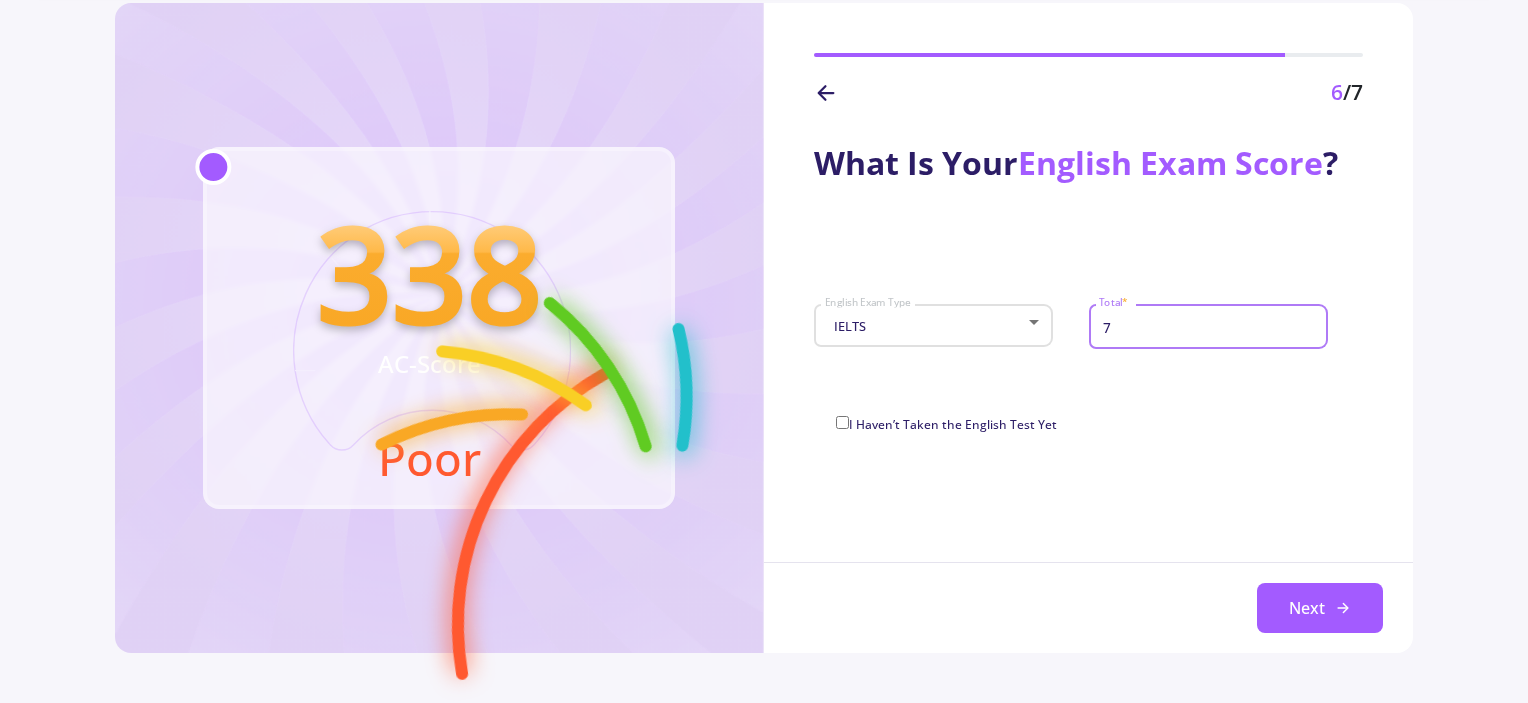 drag, startPoint x: 1136, startPoint y: 329, endPoint x: 1077, endPoint y: 344, distance: 60.876926 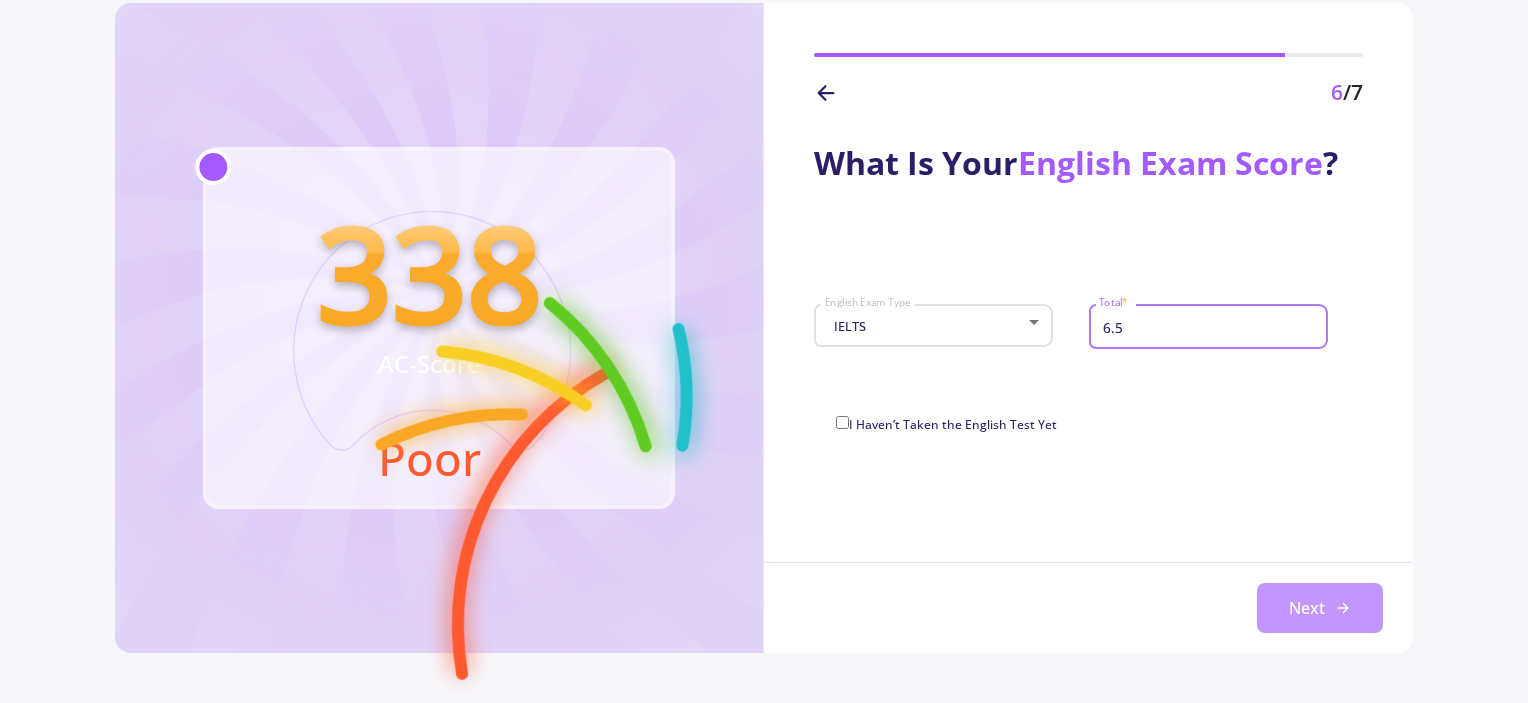 type on "6.5" 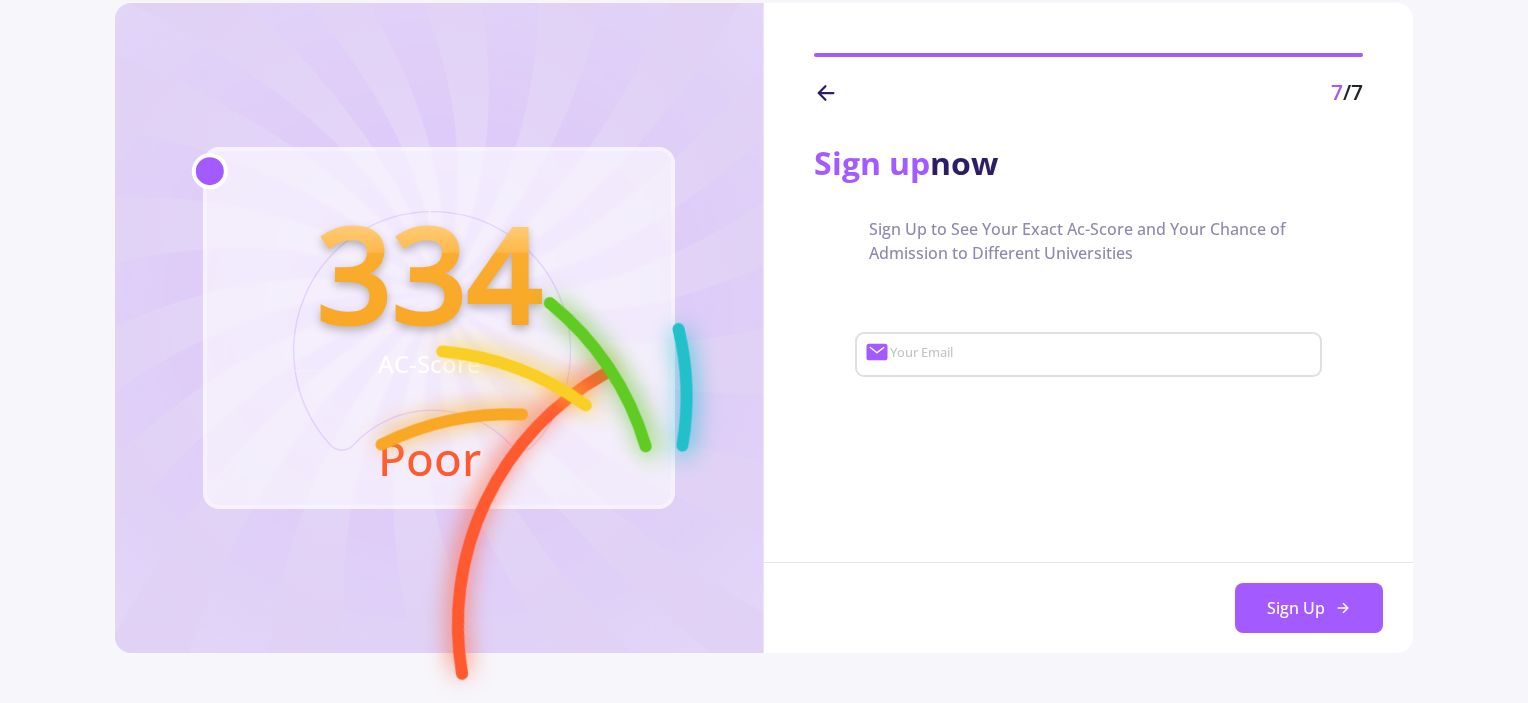 click 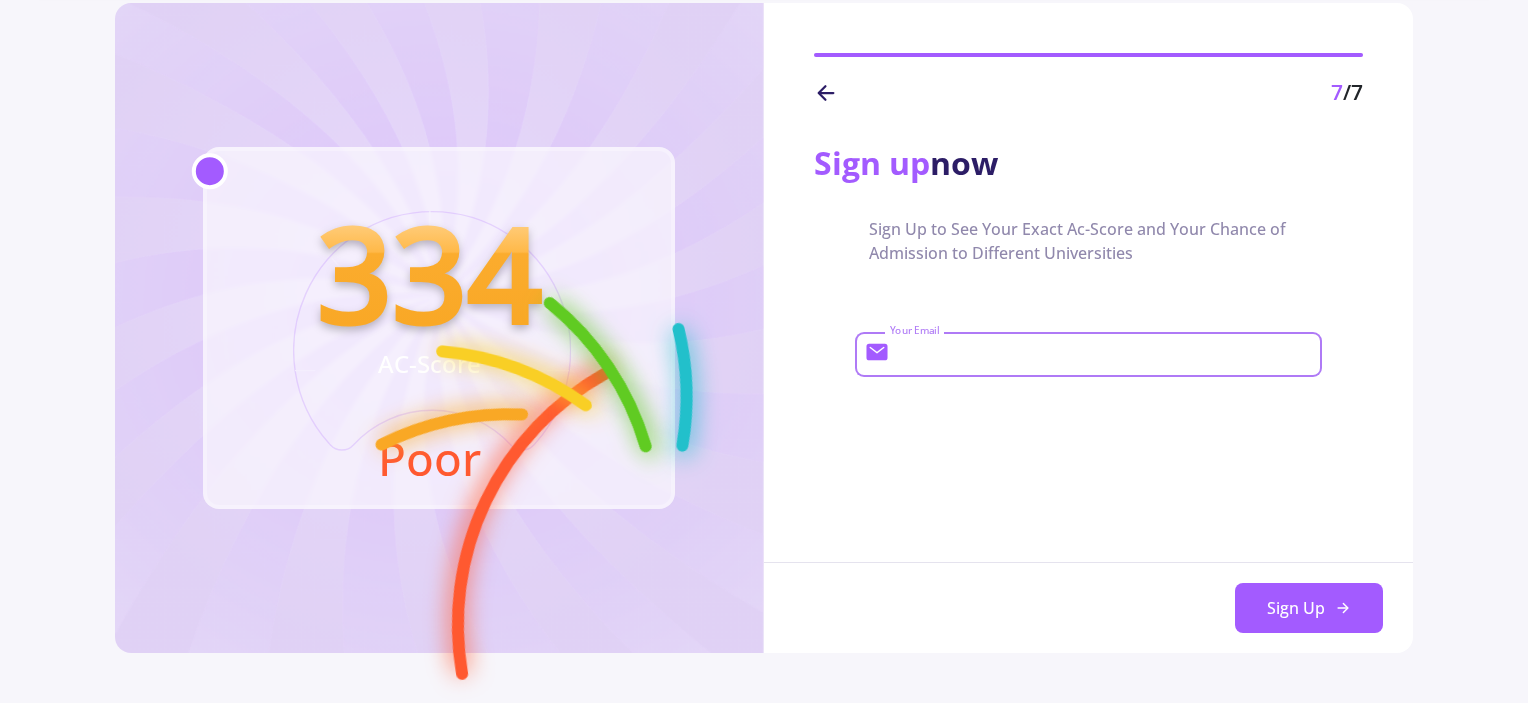 click on "Your Email" at bounding box center (1103, 355) 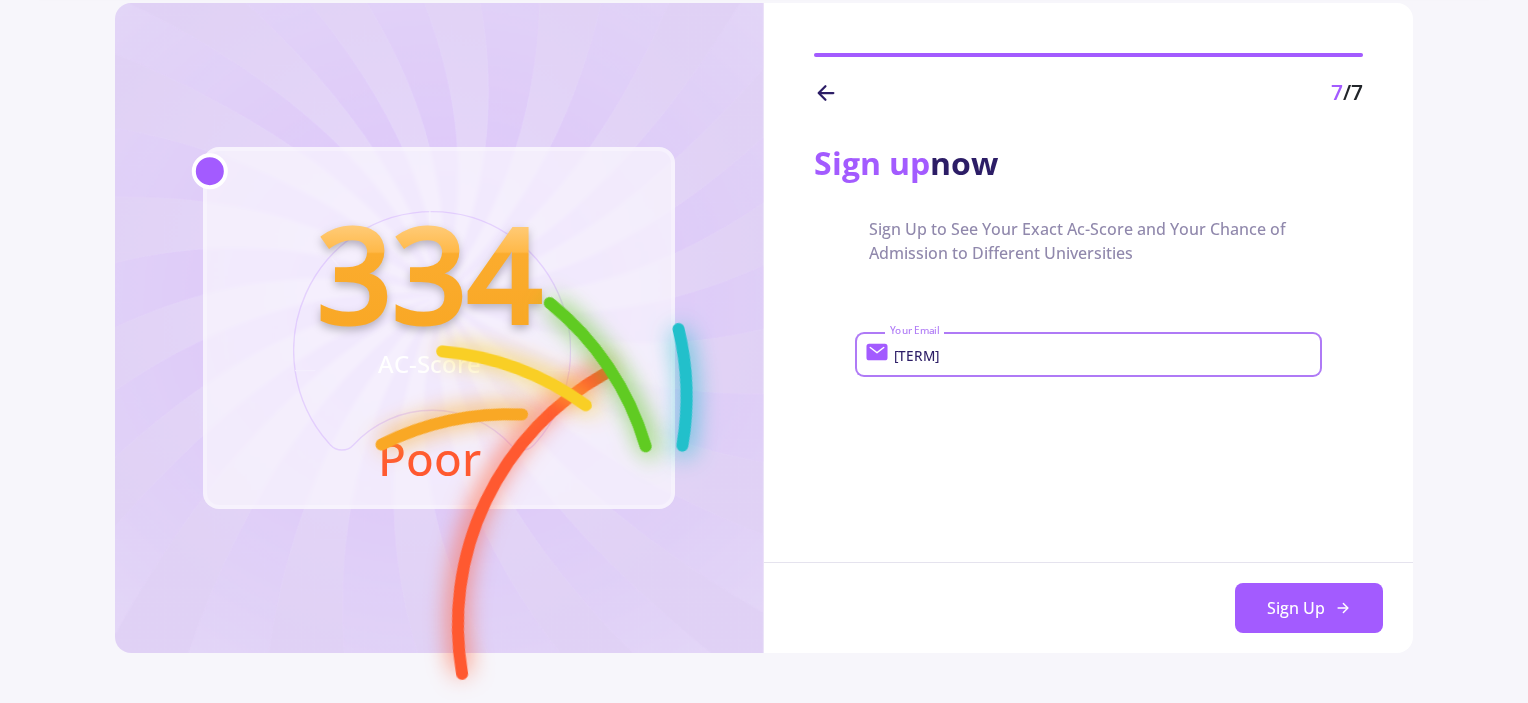 type on "b" 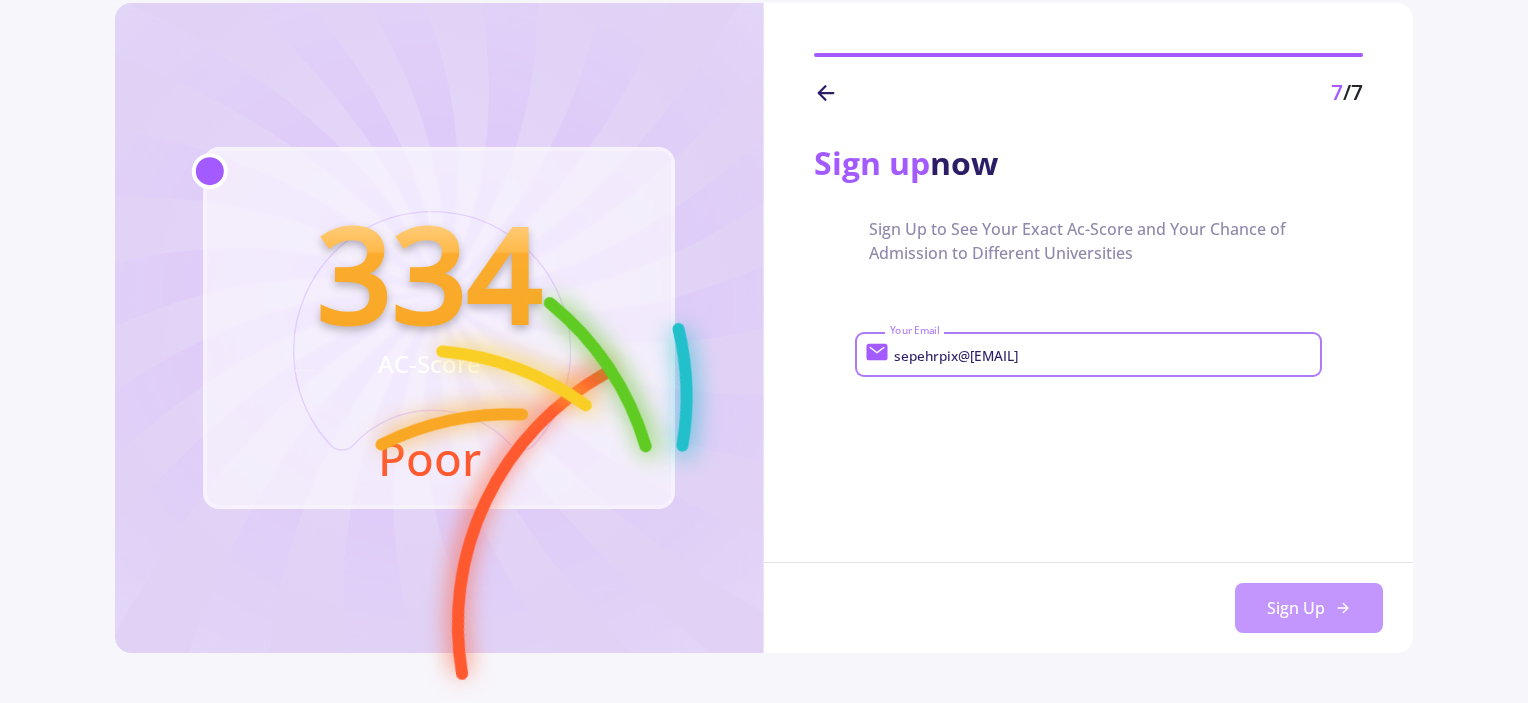 type on "sepehrpix@[EMAIL]" 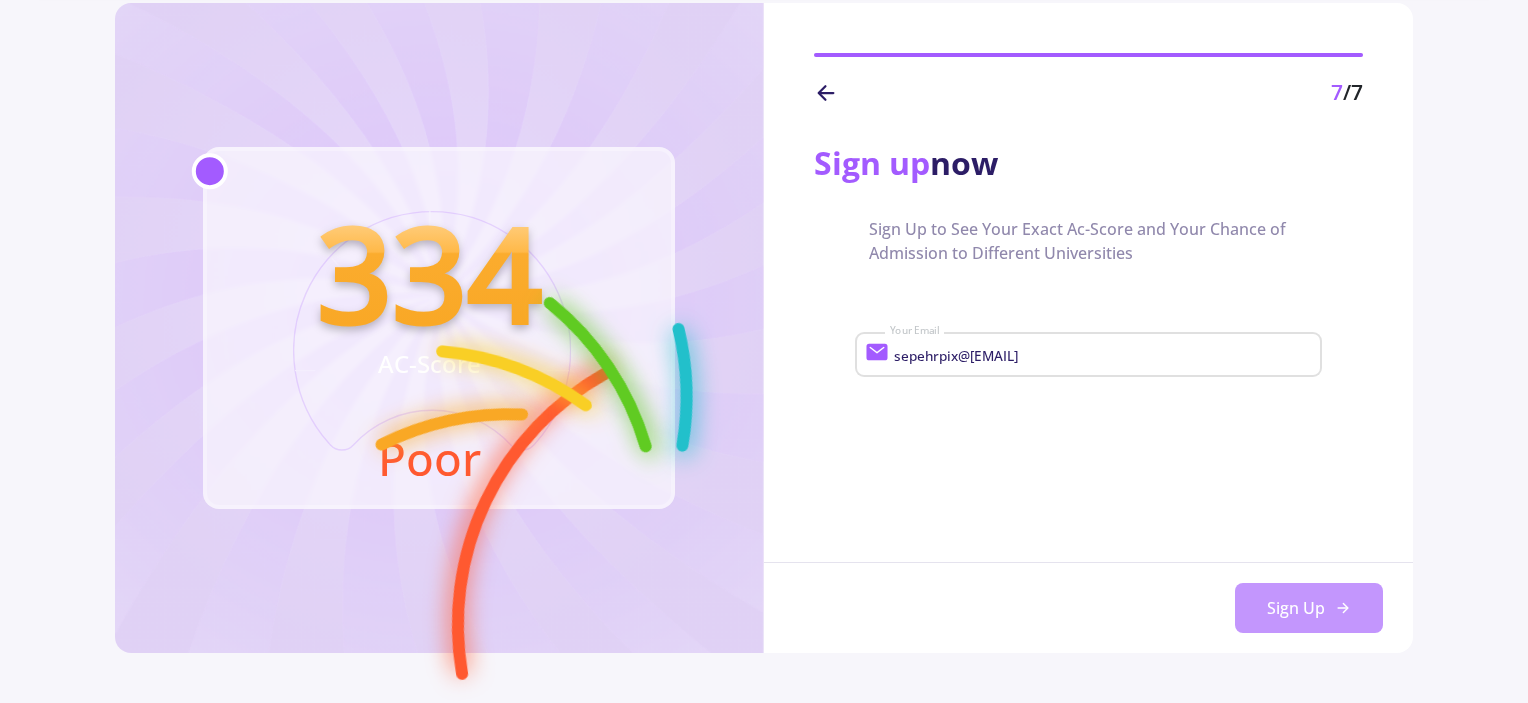 scroll, scrollTop: 0, scrollLeft: 0, axis: both 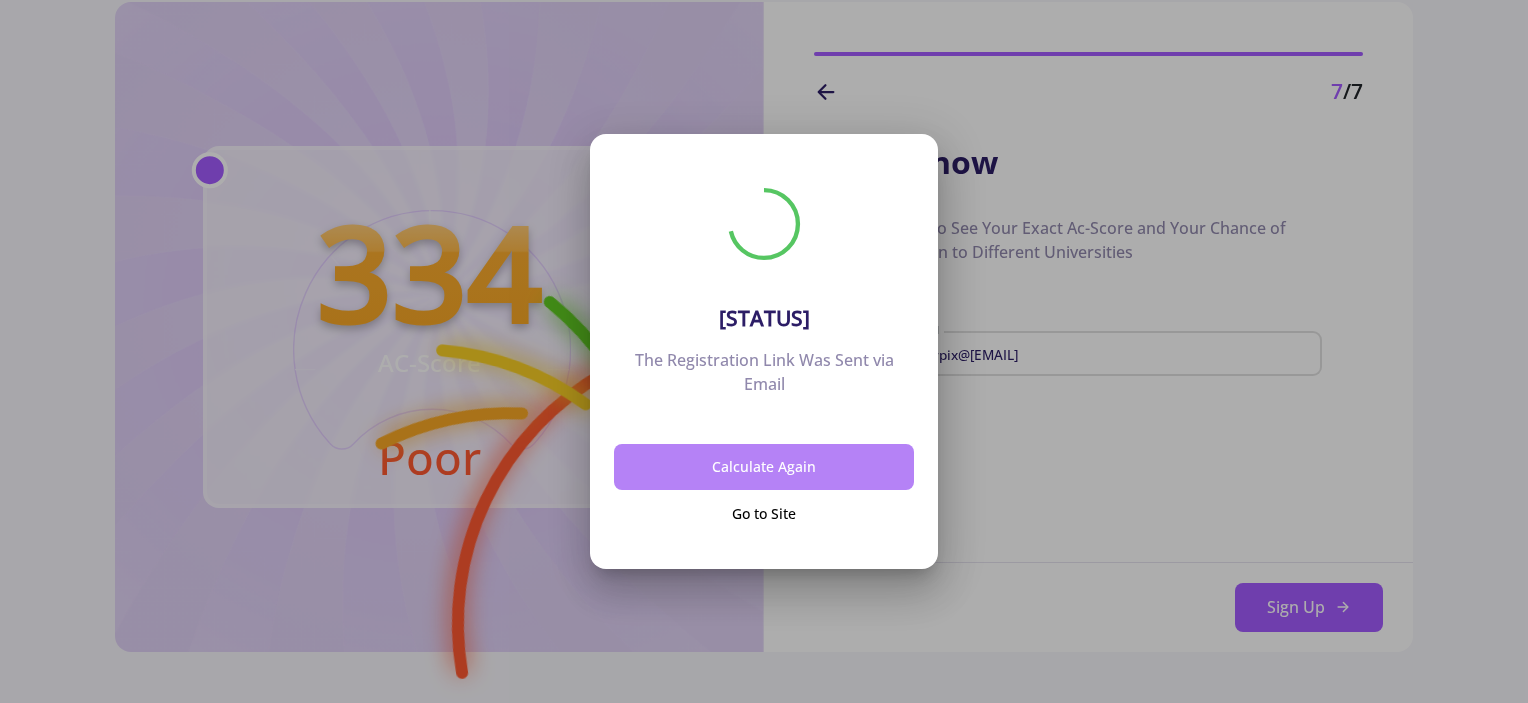 click on "Calculate Again" at bounding box center (764, 467) 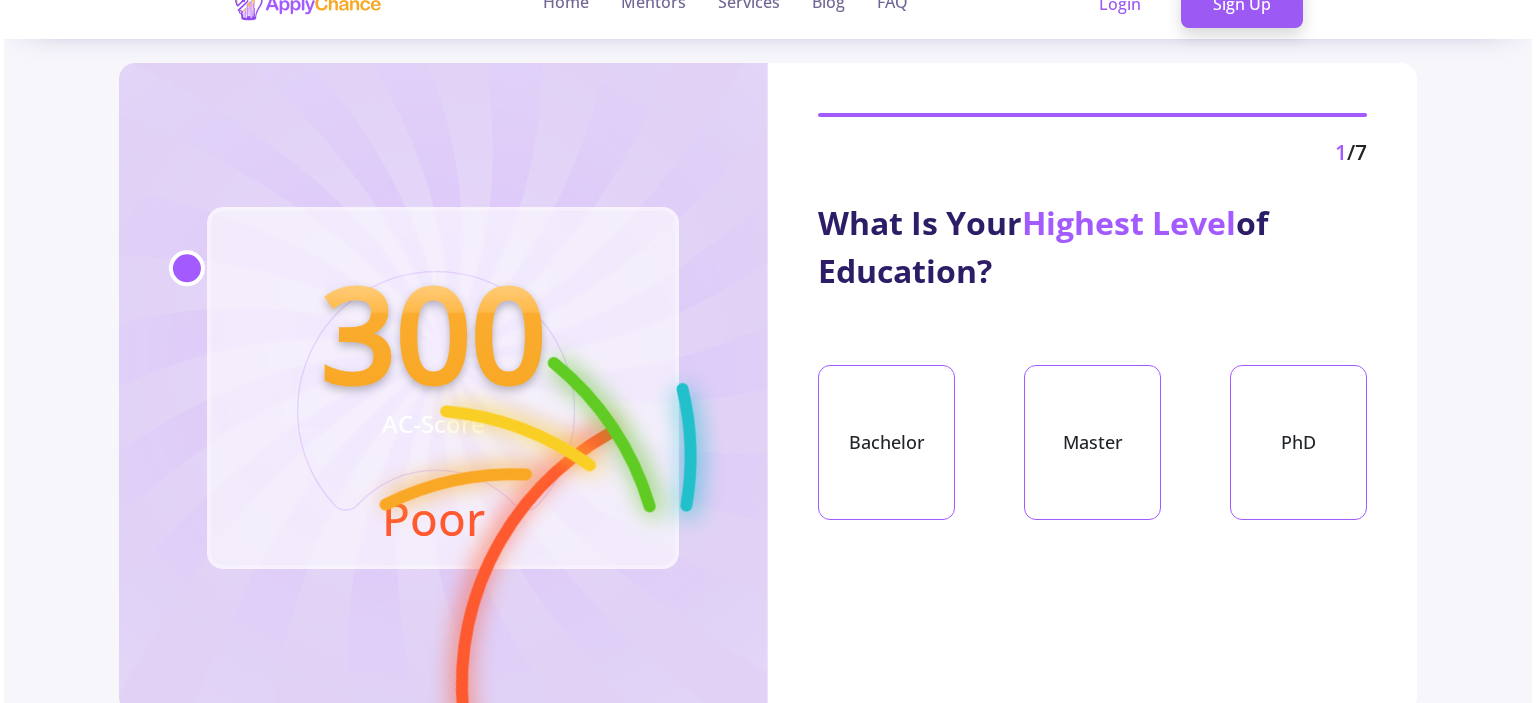 scroll, scrollTop: 0, scrollLeft: 0, axis: both 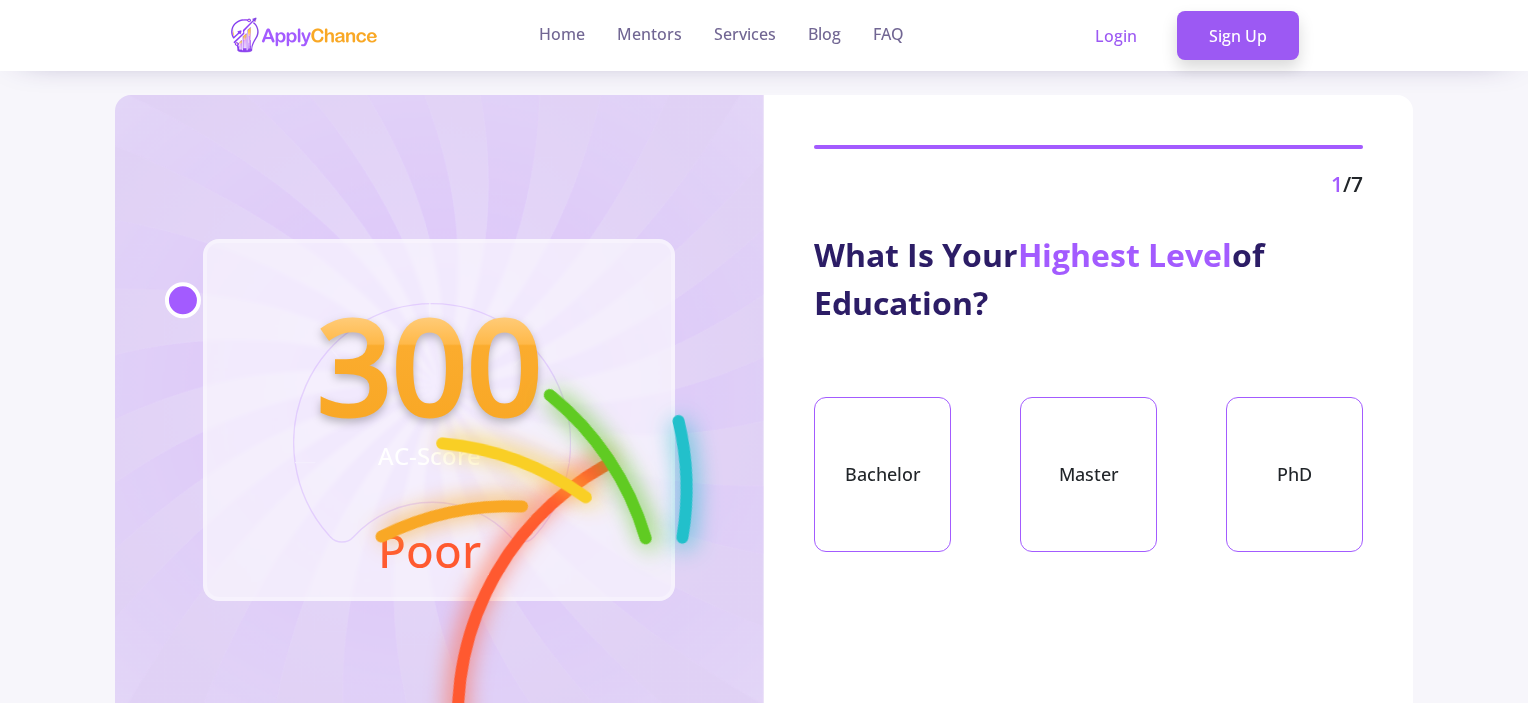 click 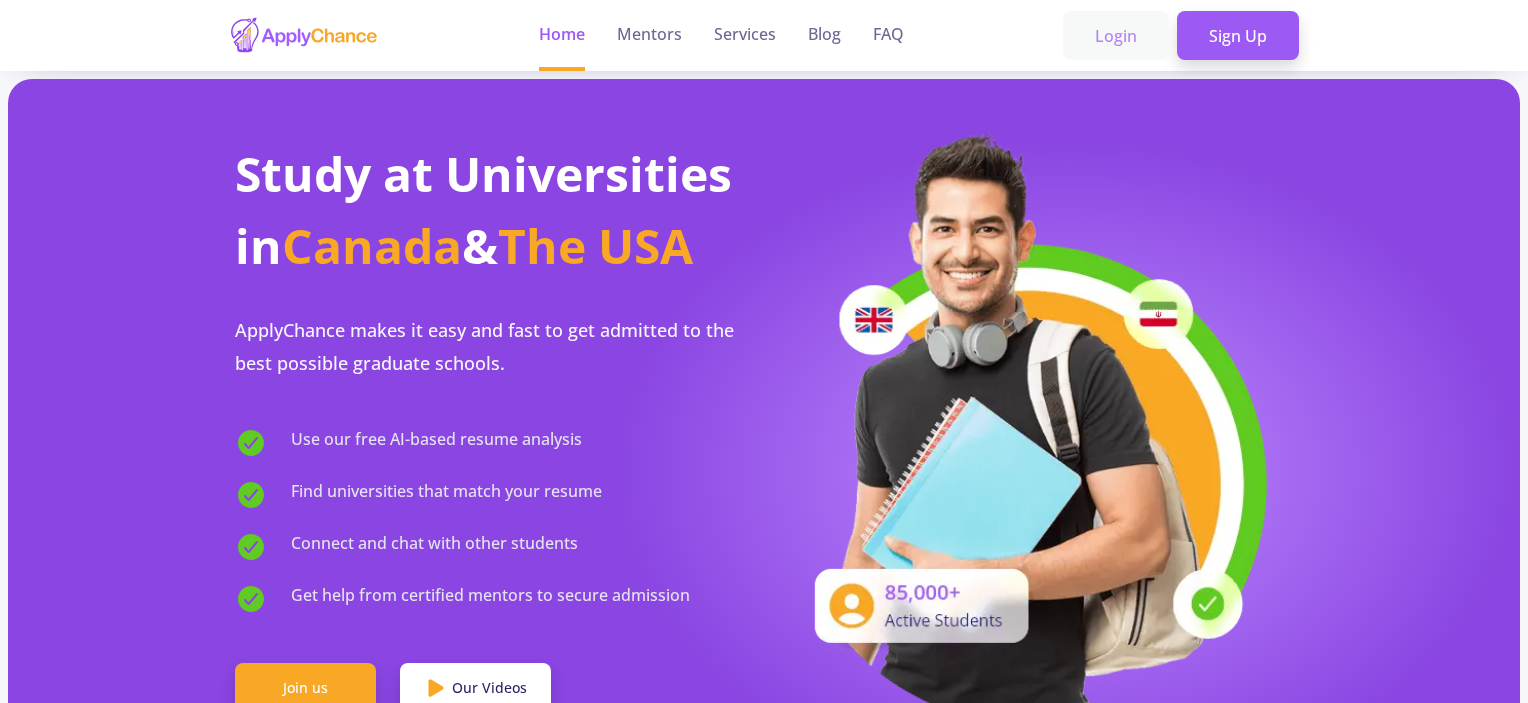 click on "Login" 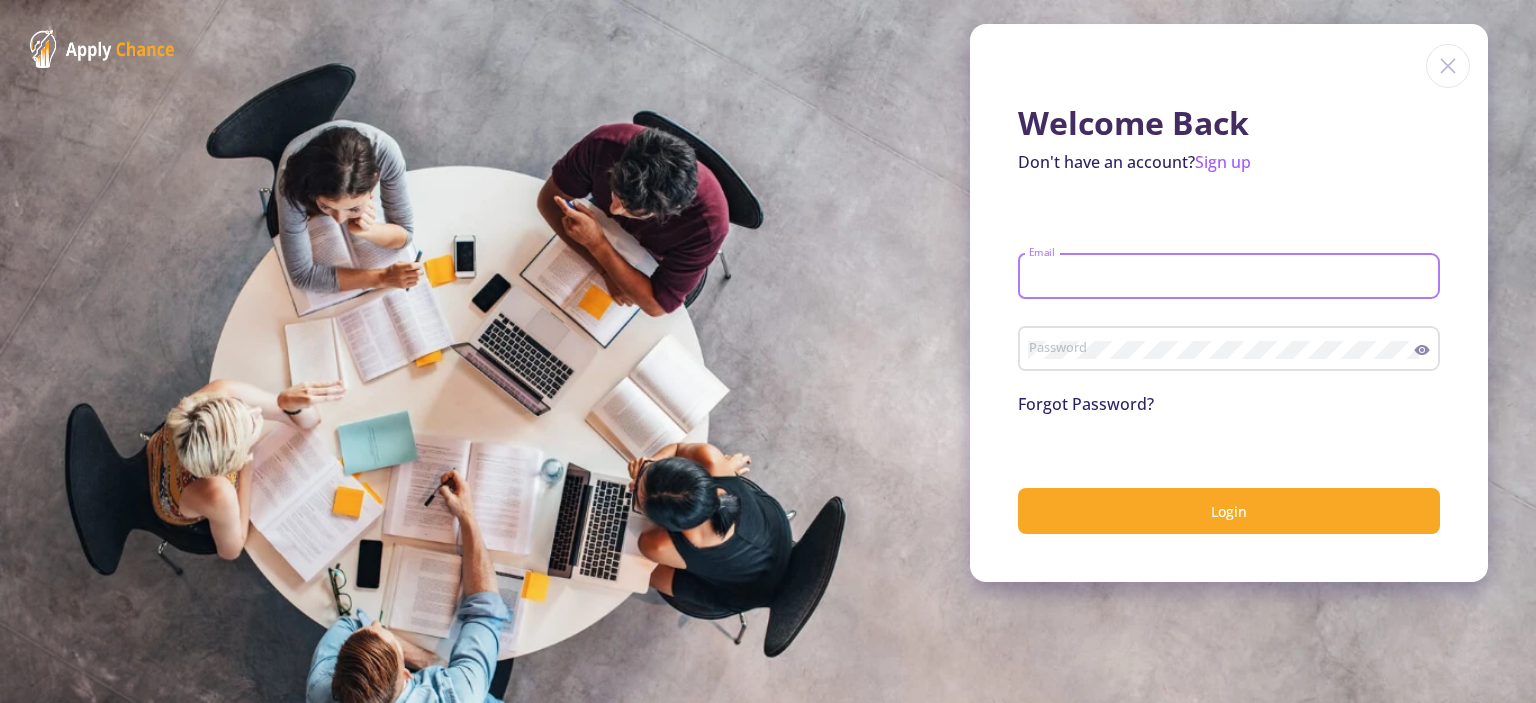 click on "Email" at bounding box center (1232, 277) 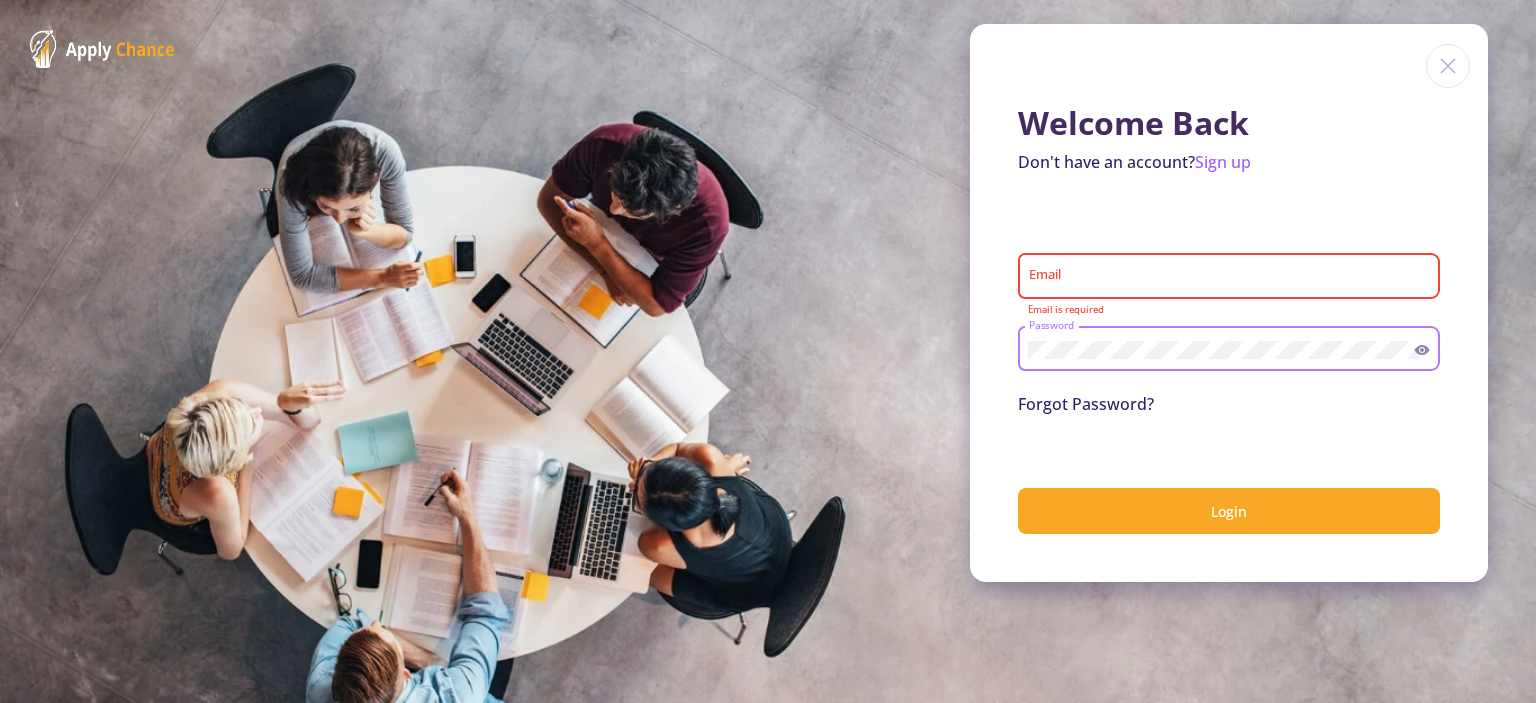 click on "Email" 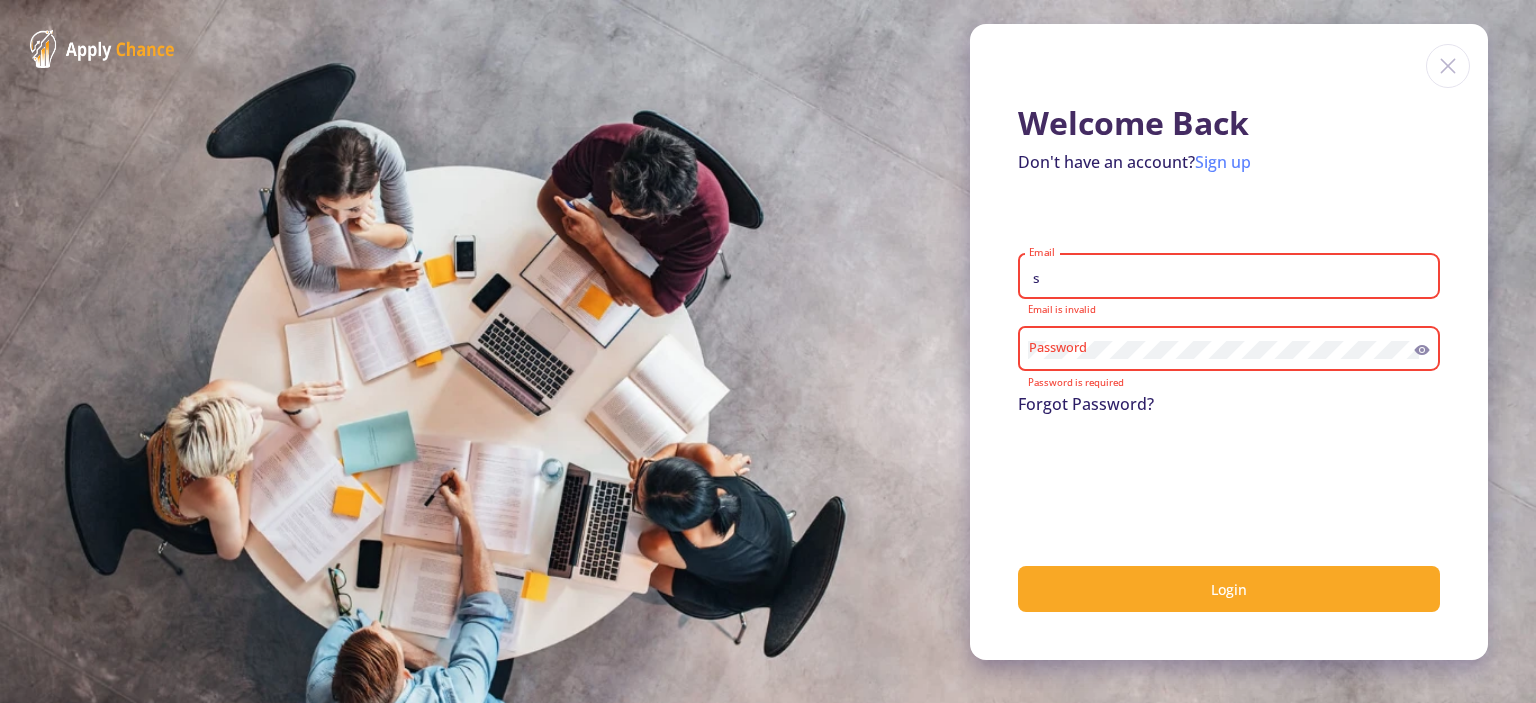 type on "s" 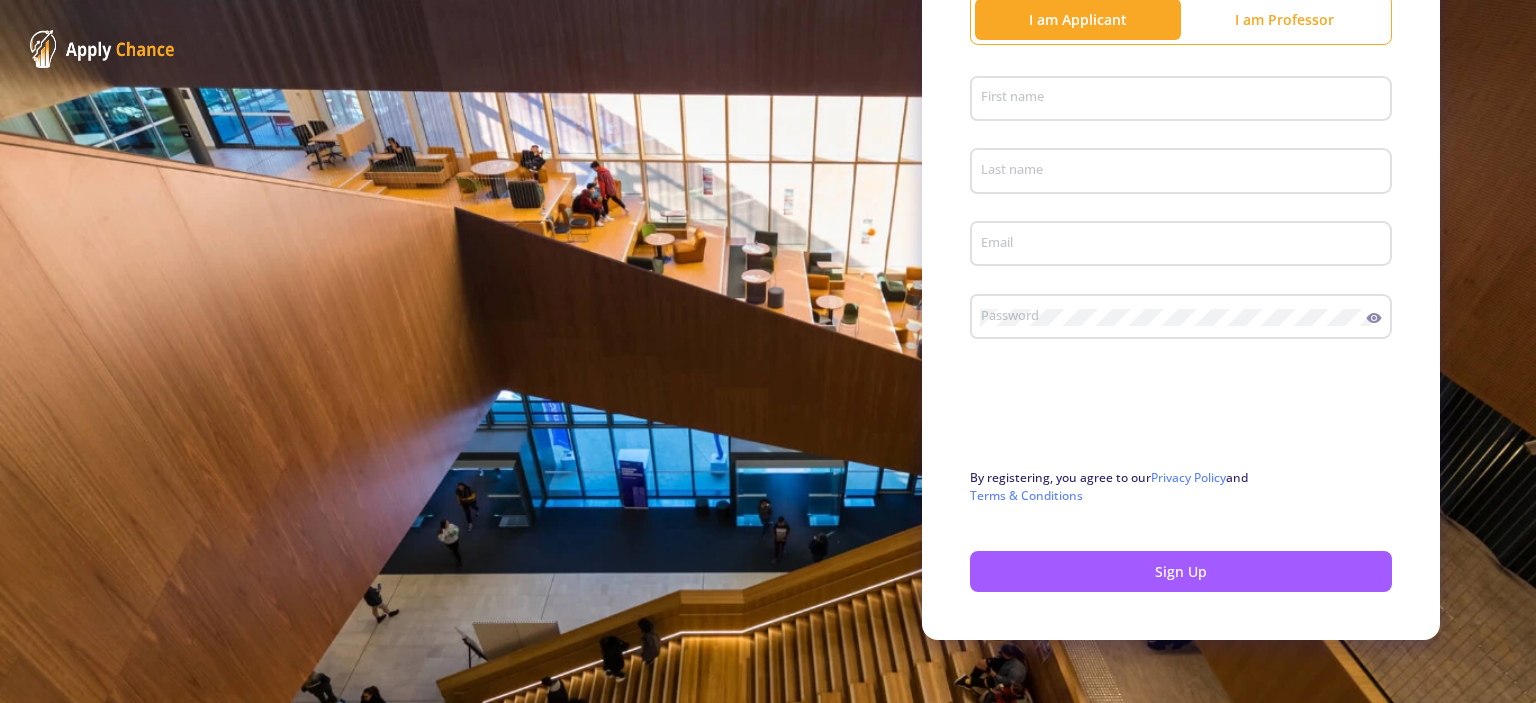 scroll, scrollTop: 133, scrollLeft: 0, axis: vertical 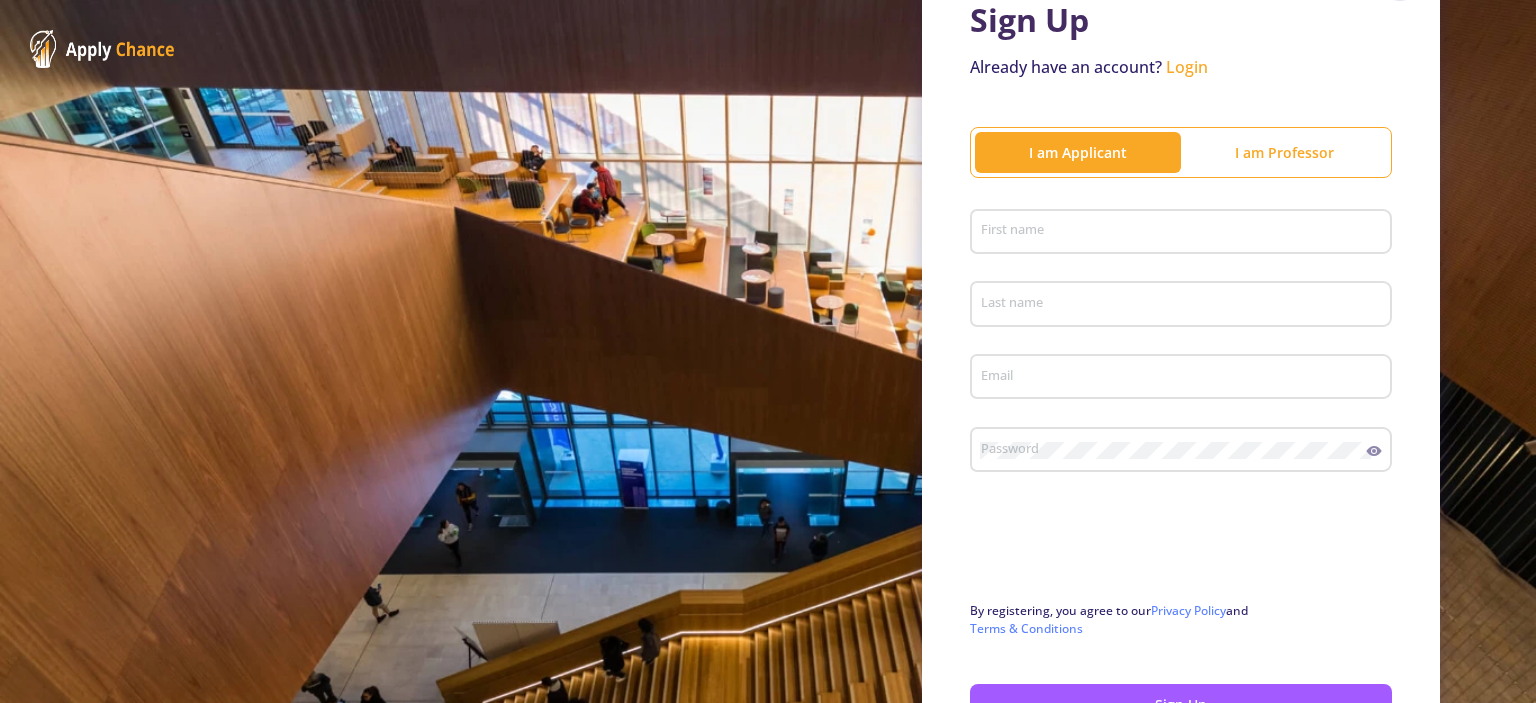 click on "First name" at bounding box center (1184, 233) 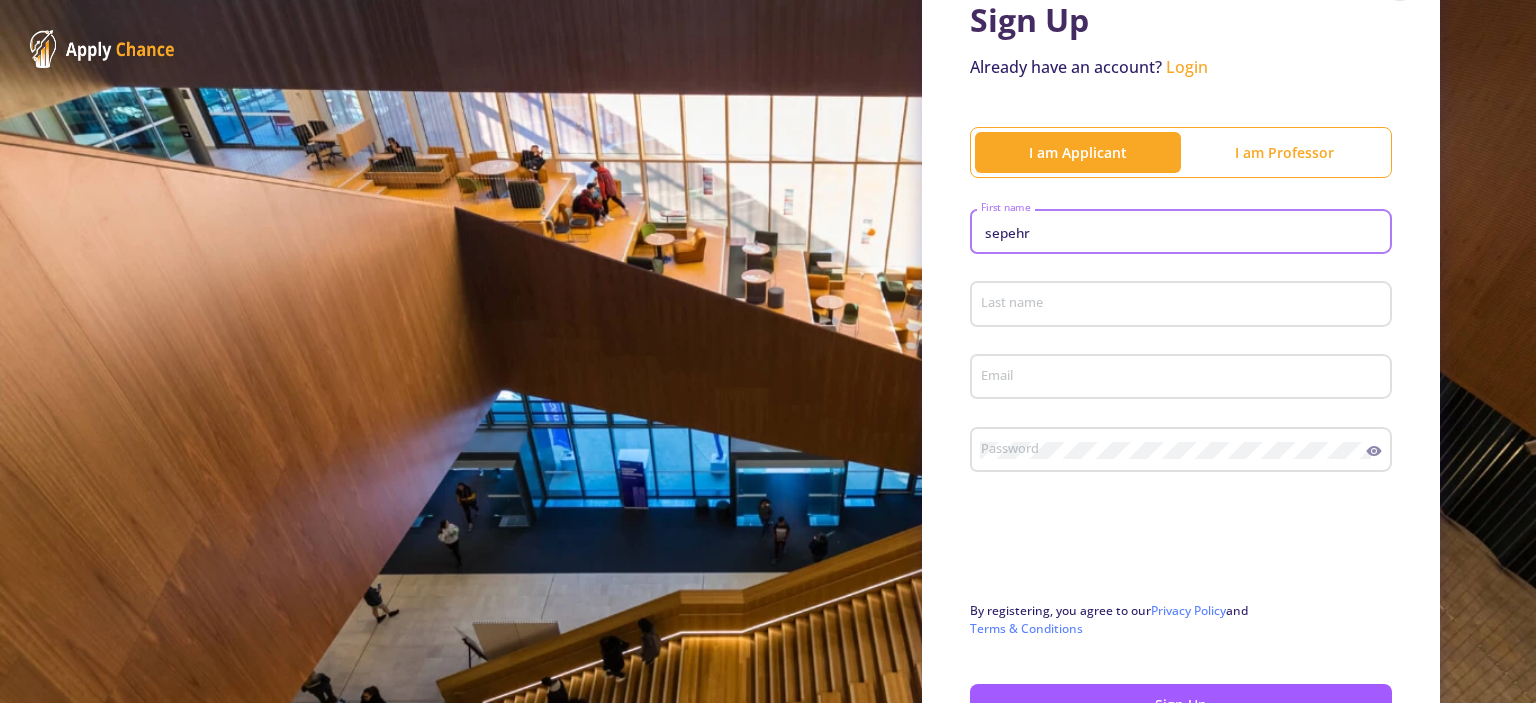 type on "sepehr" 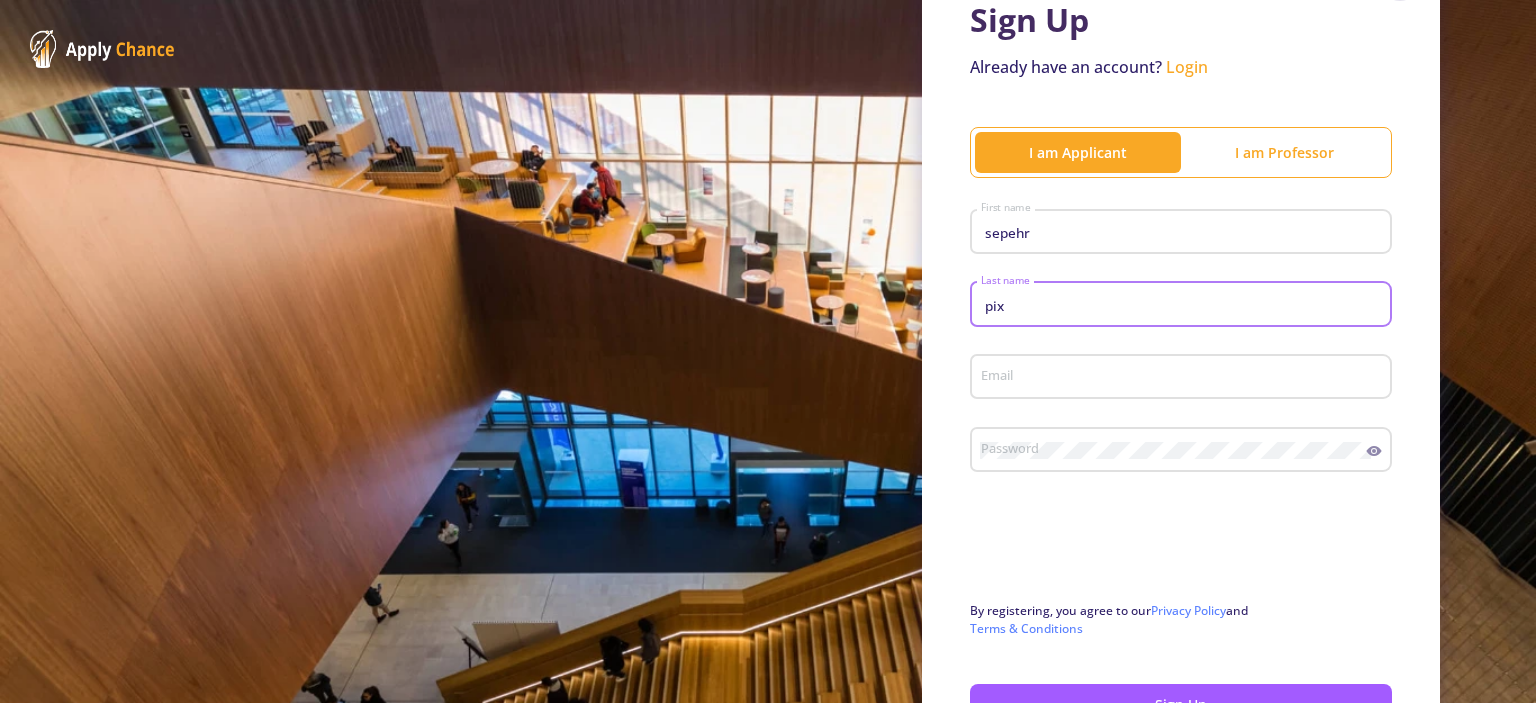 type on "pix" 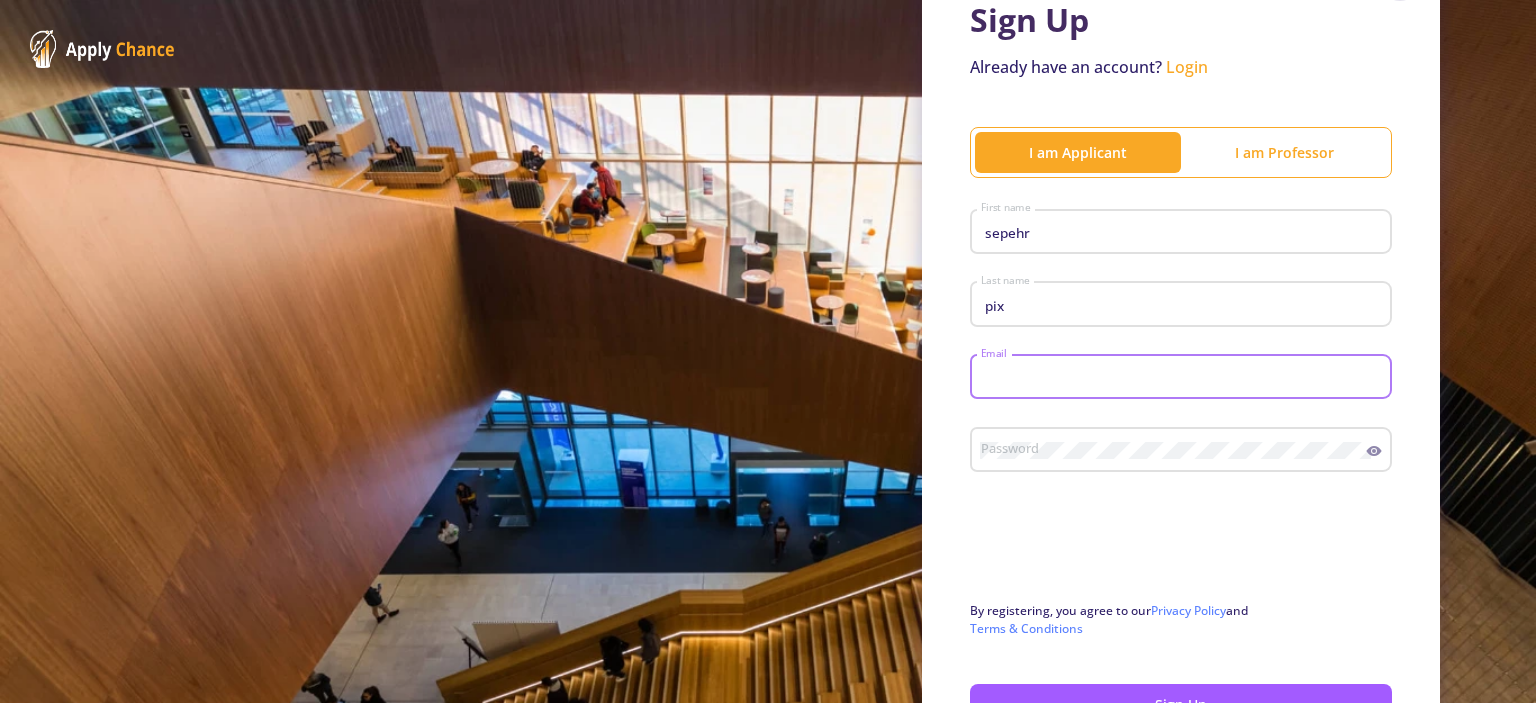 click on "Email" at bounding box center (1184, 378) 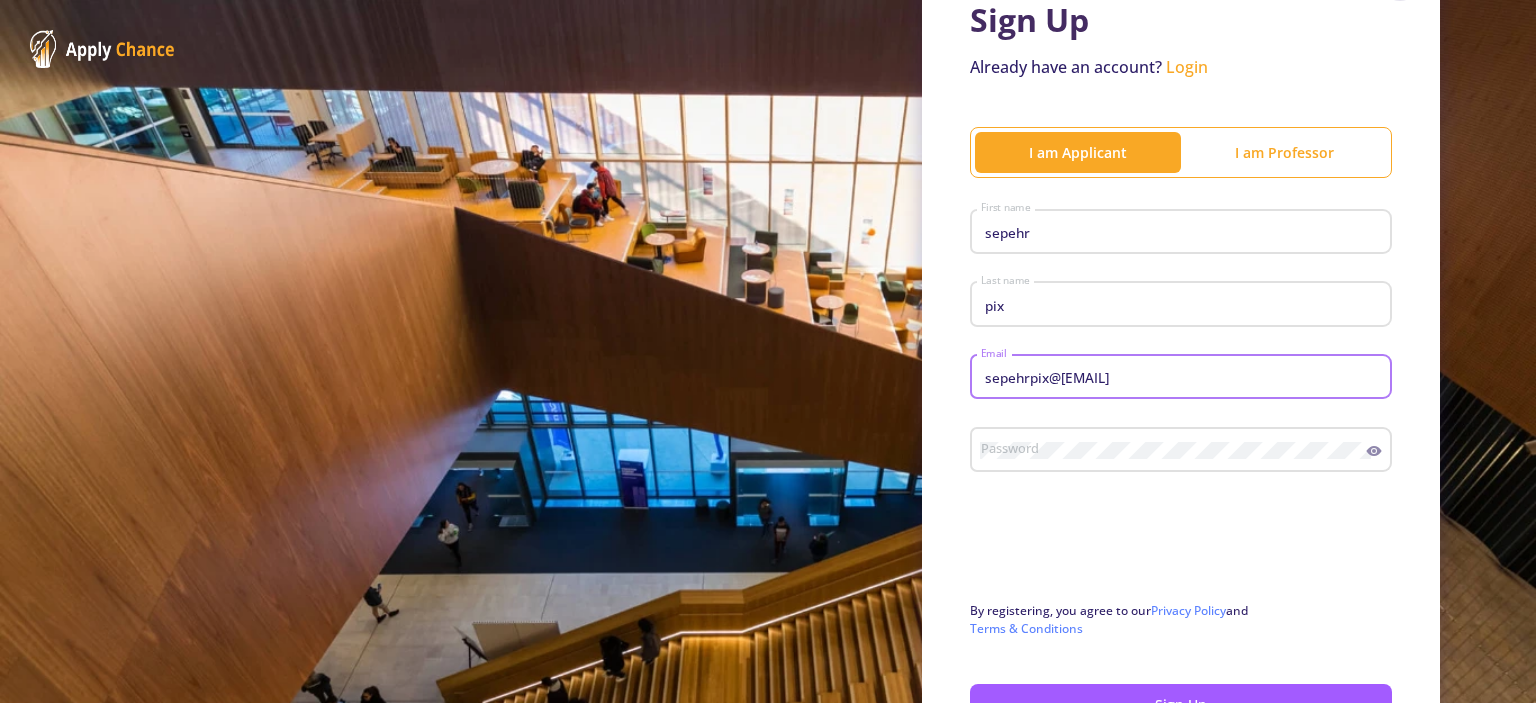 type on "sepehrpix@[EMAIL]" 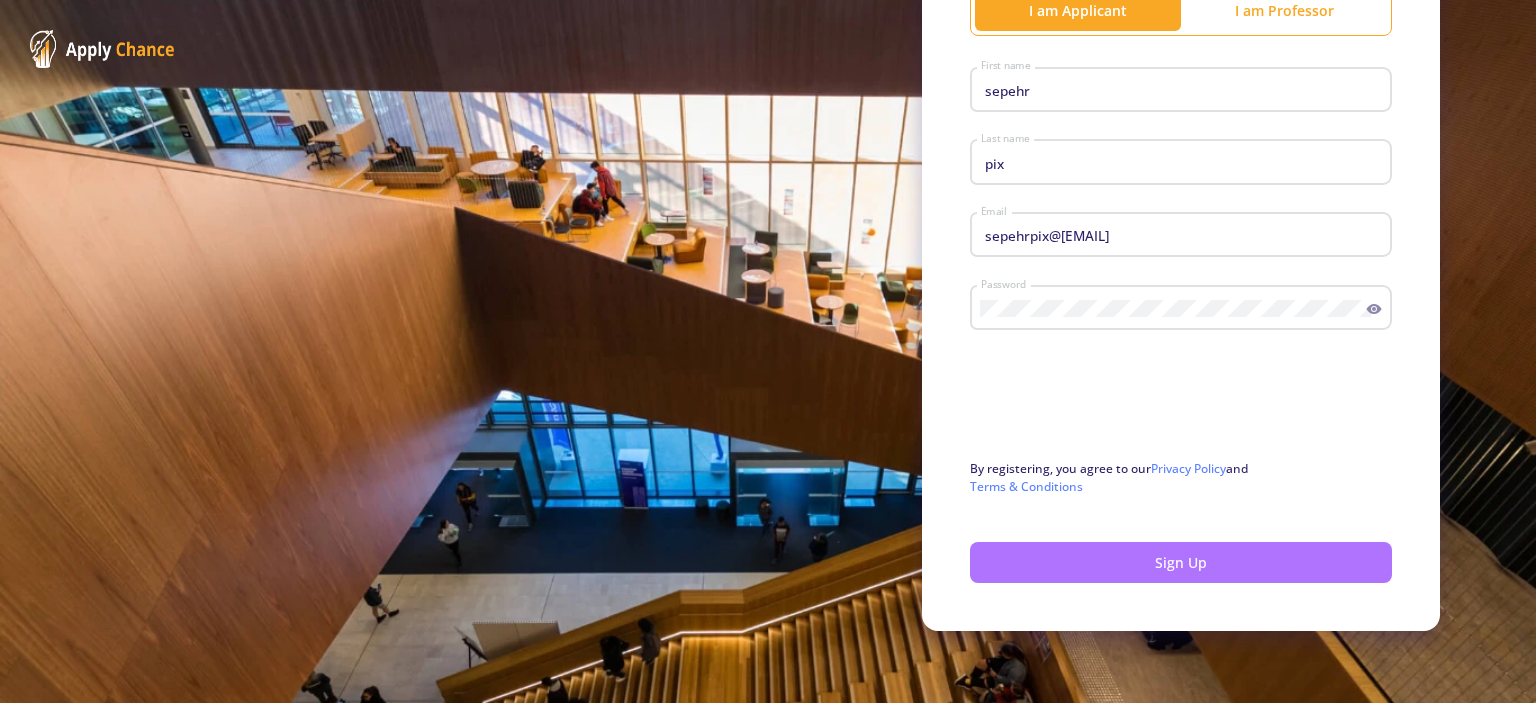 scroll, scrollTop: 276, scrollLeft: 0, axis: vertical 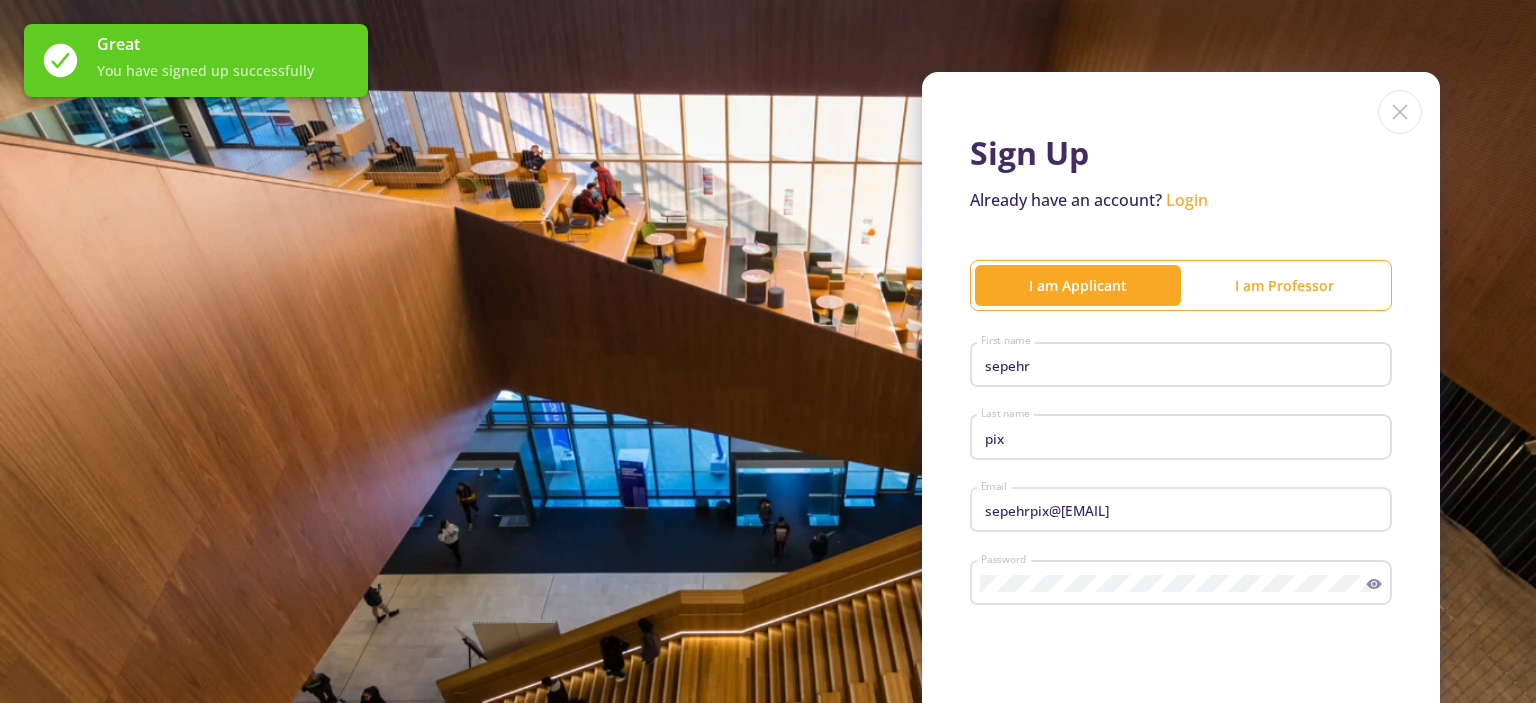click on "Login" 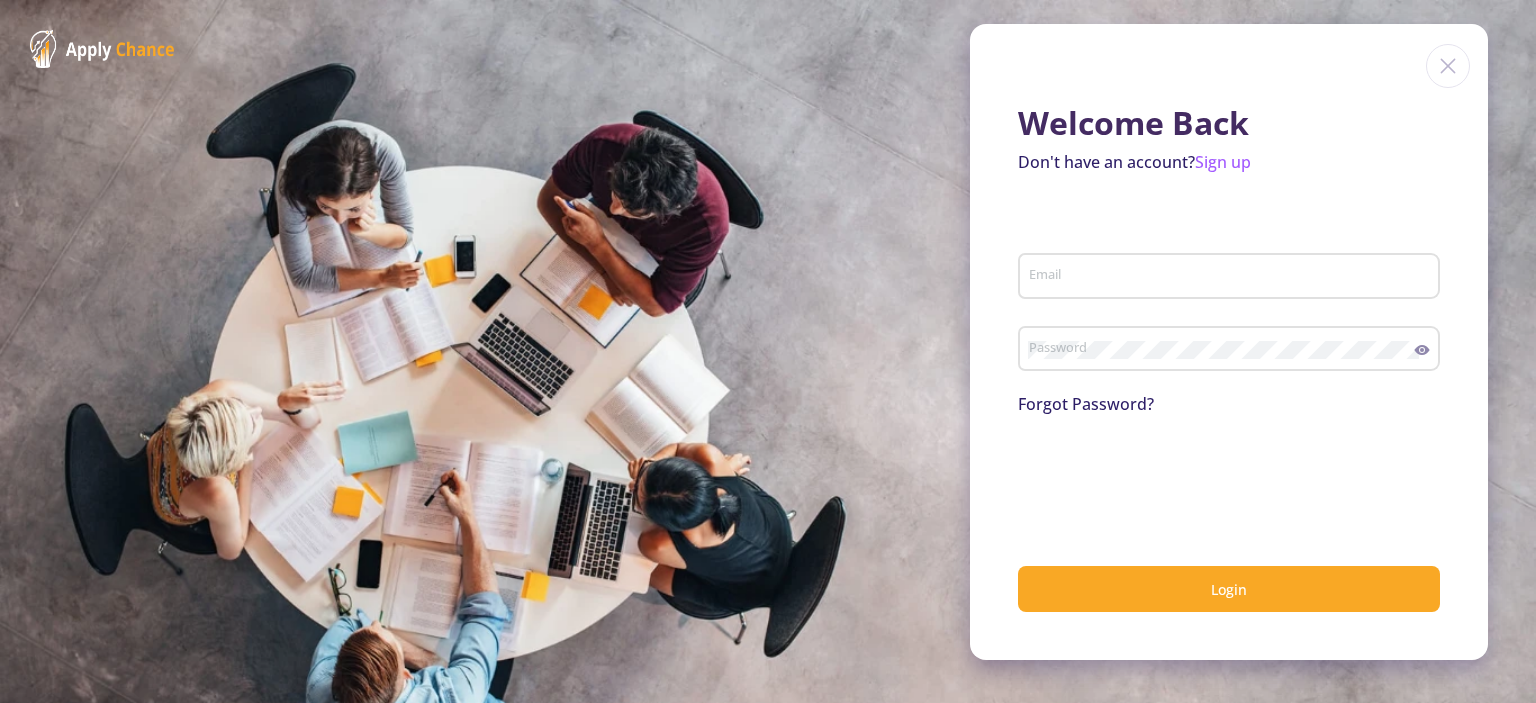 type on "sepehrpix@[EMAIL]" 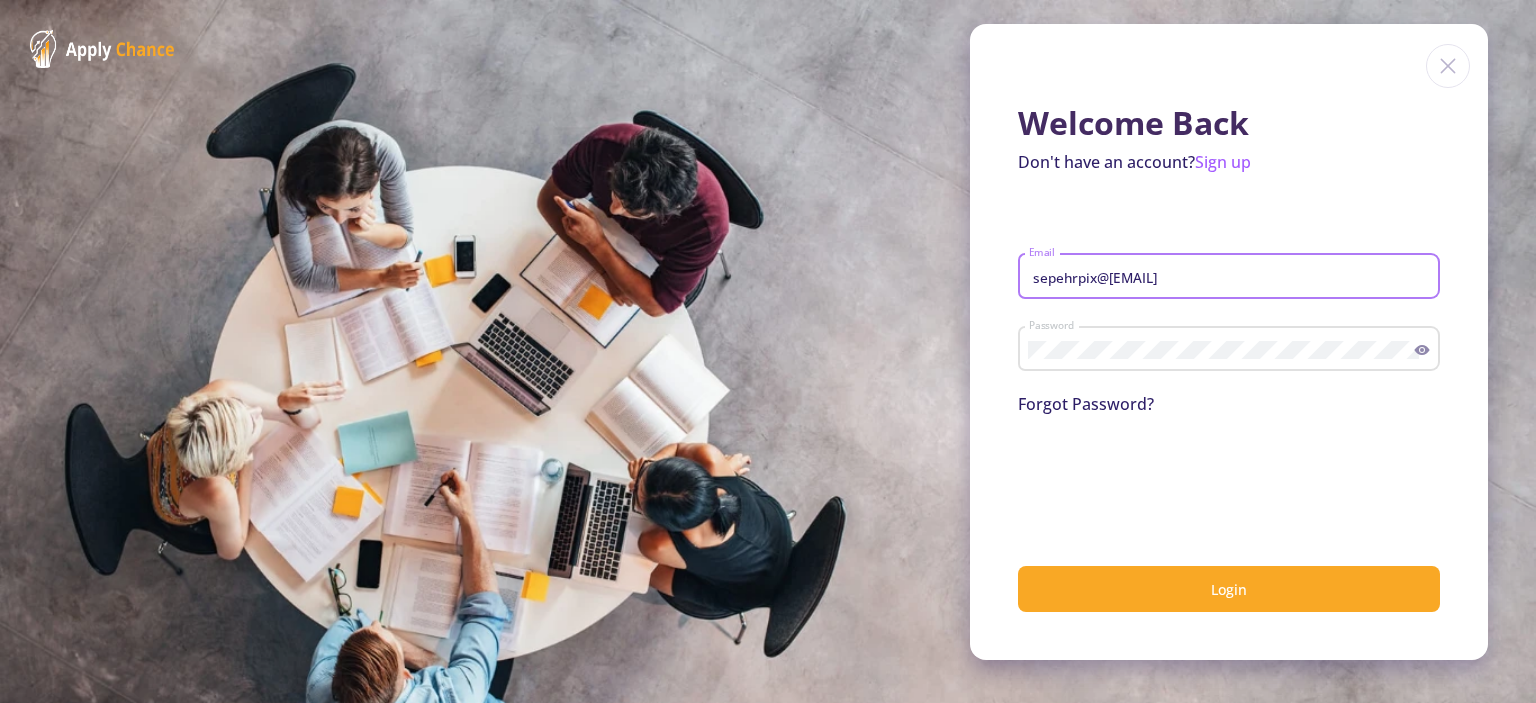 click on "sepehrpix@[EMAIL]" at bounding box center (1232, 277) 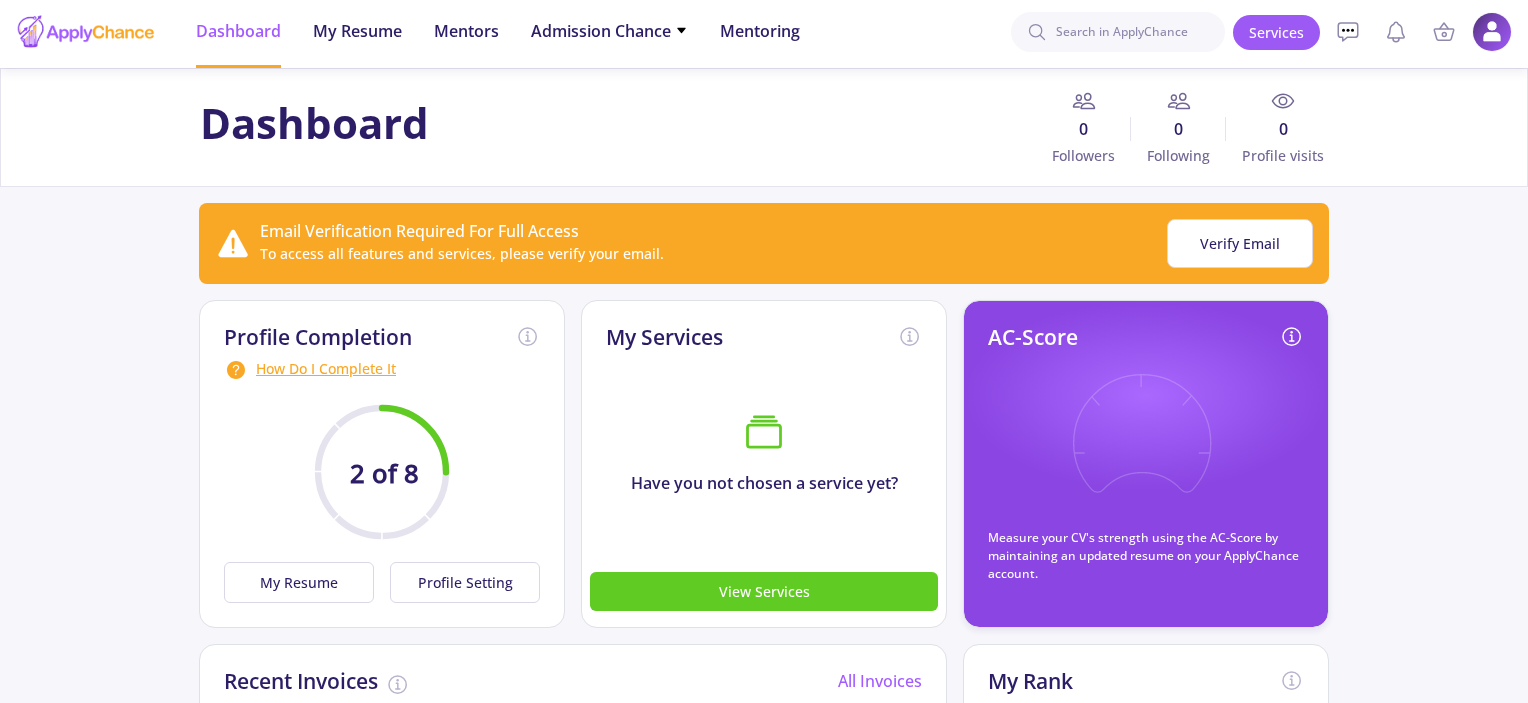 scroll, scrollTop: 0, scrollLeft: 0, axis: both 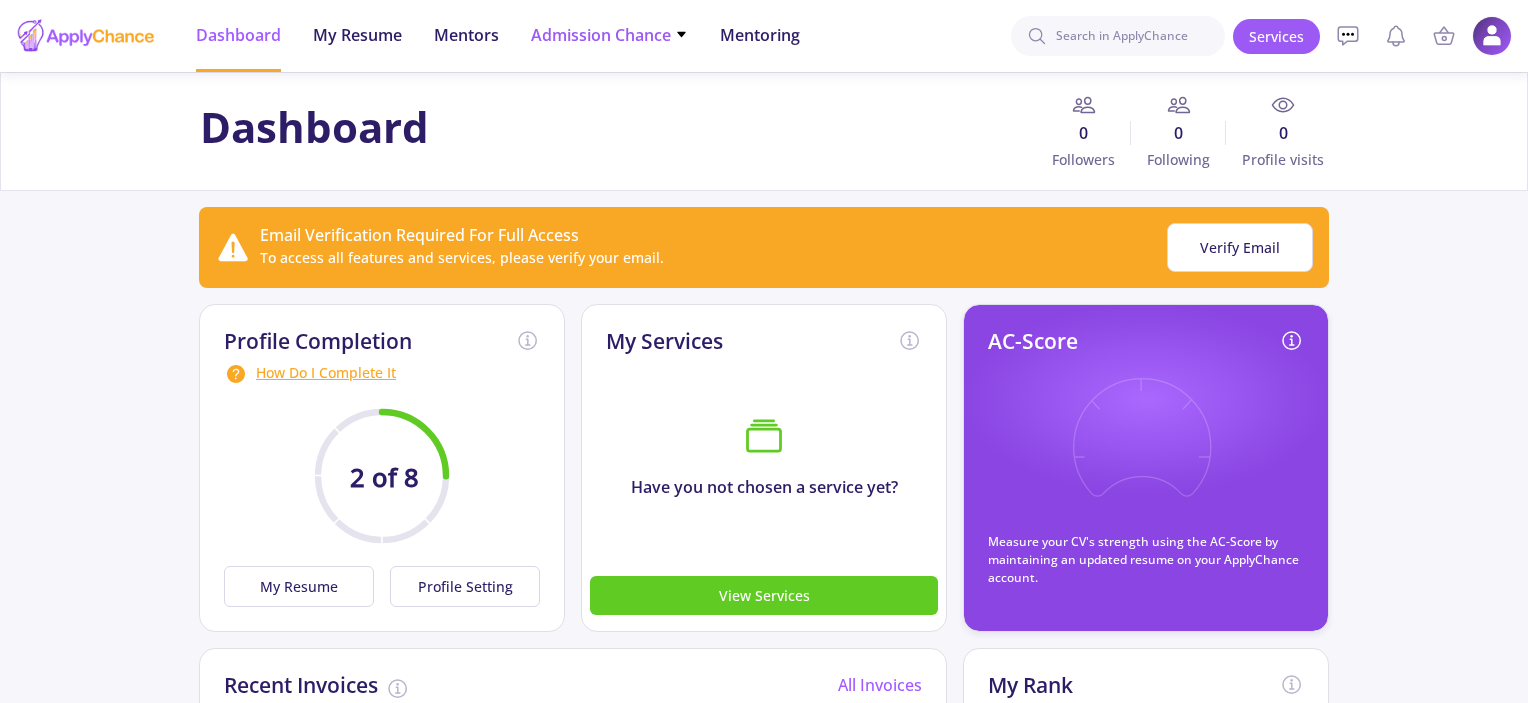 click on "Admission Chance" 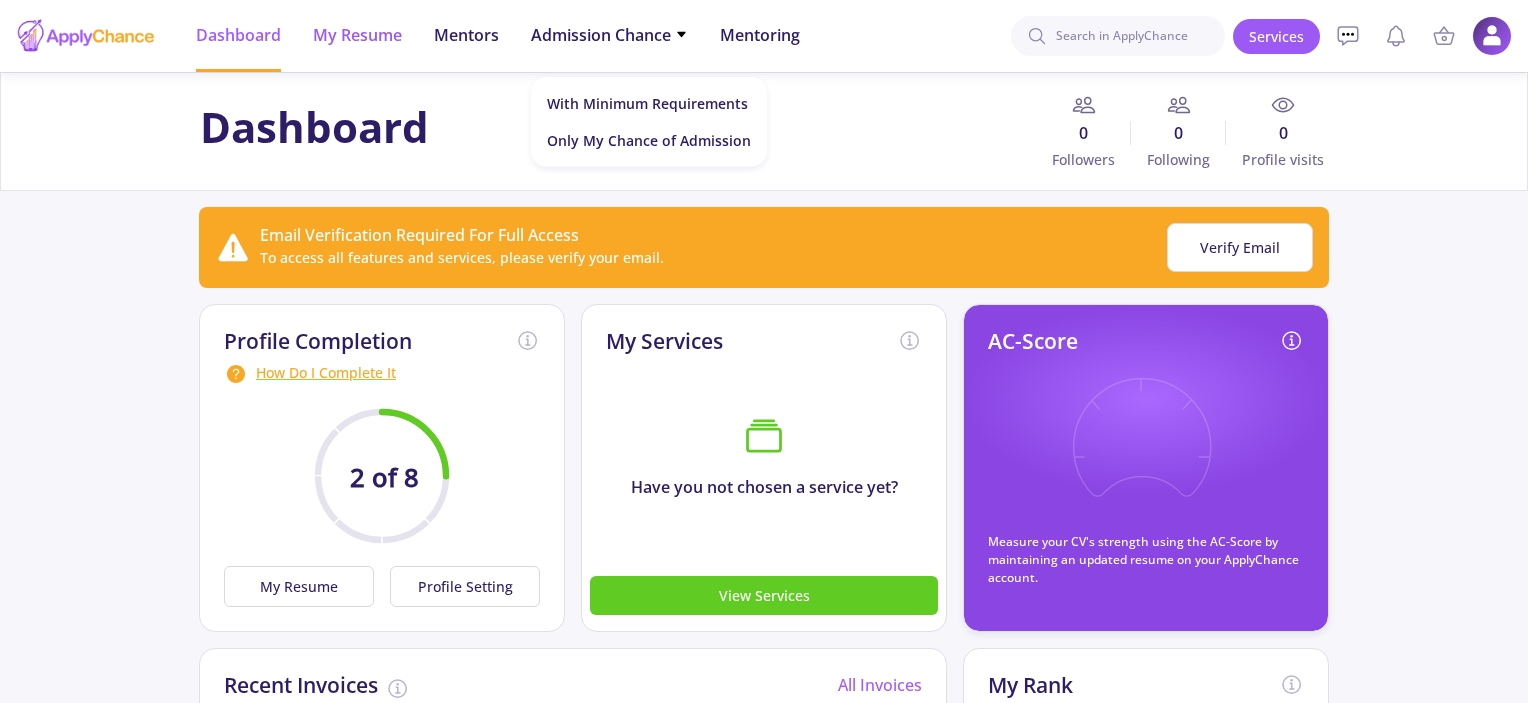 click on "My Resume" 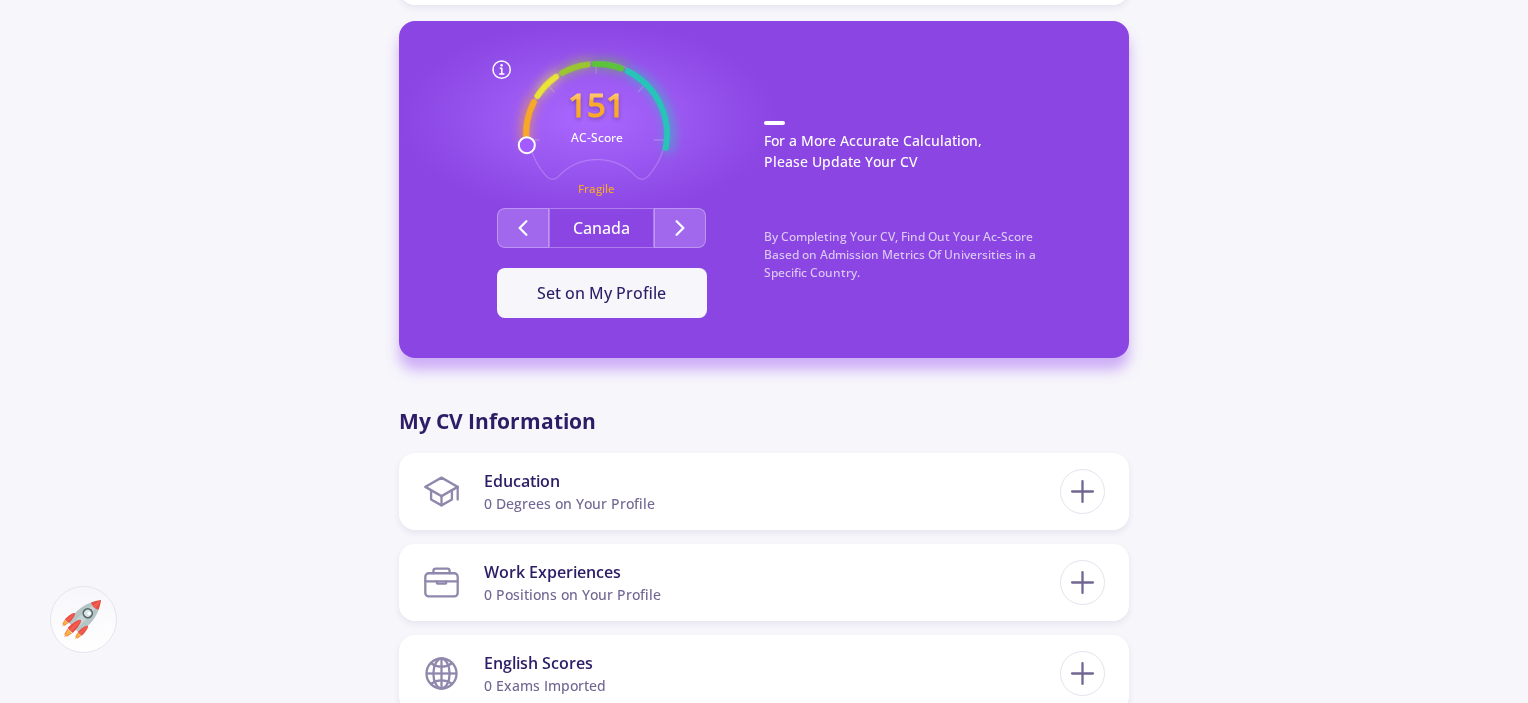 scroll, scrollTop: 667, scrollLeft: 0, axis: vertical 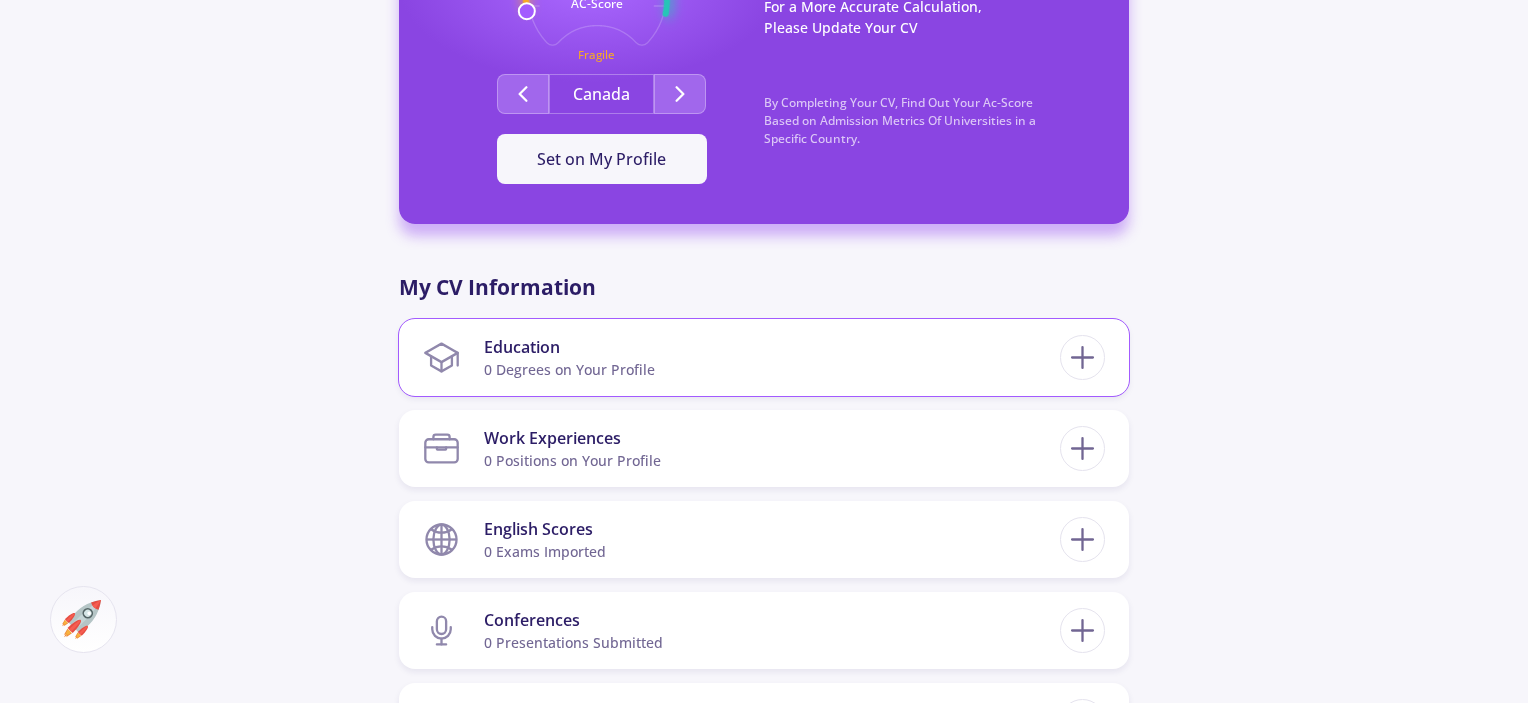 click on "Education 0 Degrees on Your Profile" at bounding box center [741, 357] 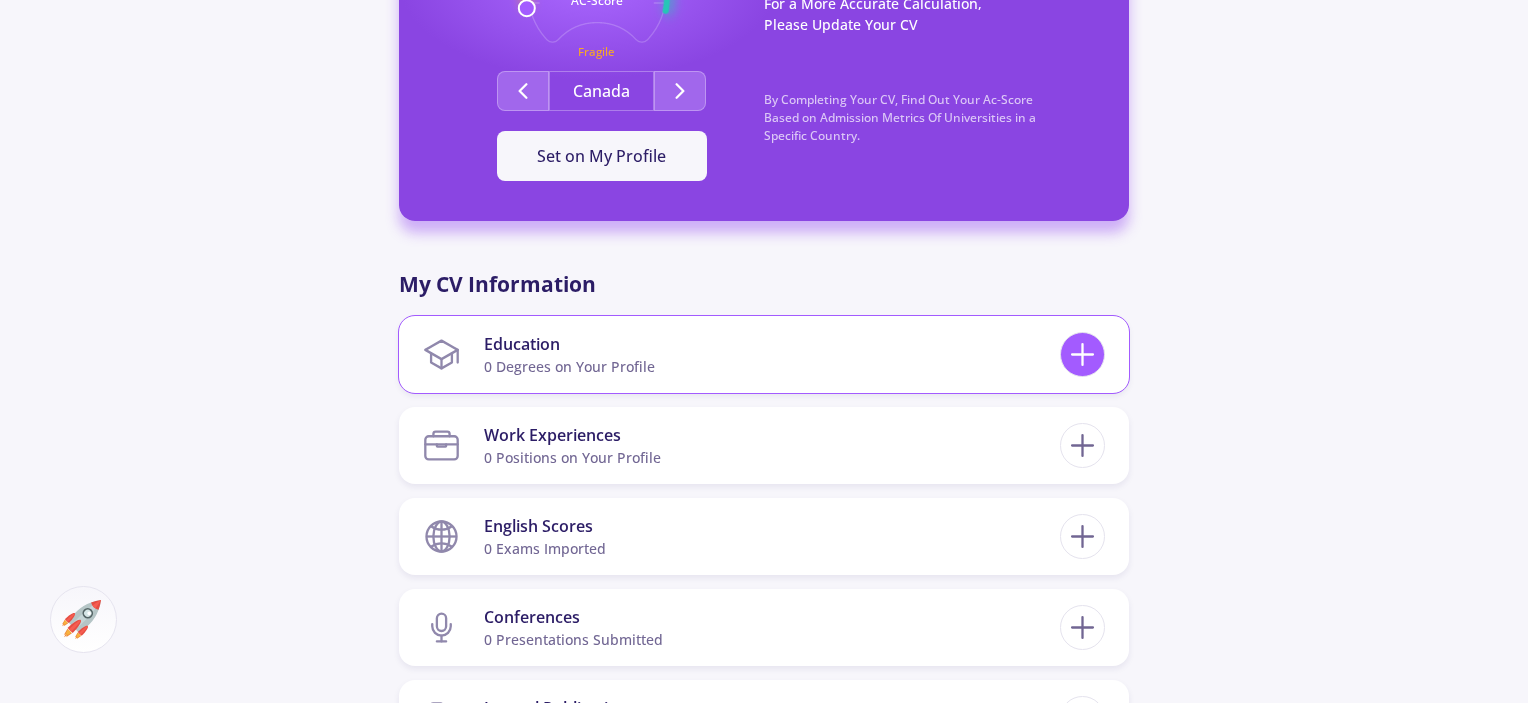 click 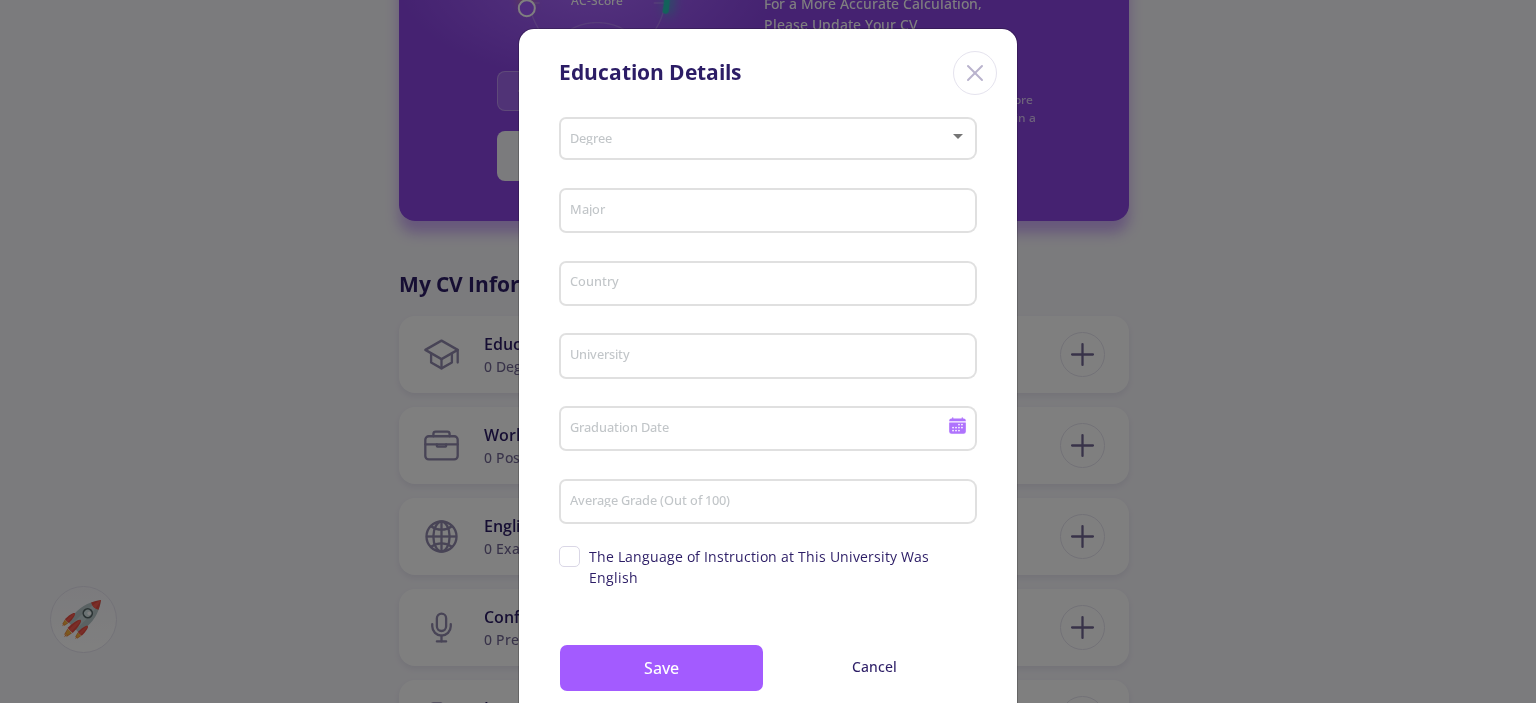 click on "Education Details Degree Major Country University Graduation Date Average Grade (Out of 100) Supervisor's name The Language of Instruction at This University Was English Save  Cancel" at bounding box center [768, 351] 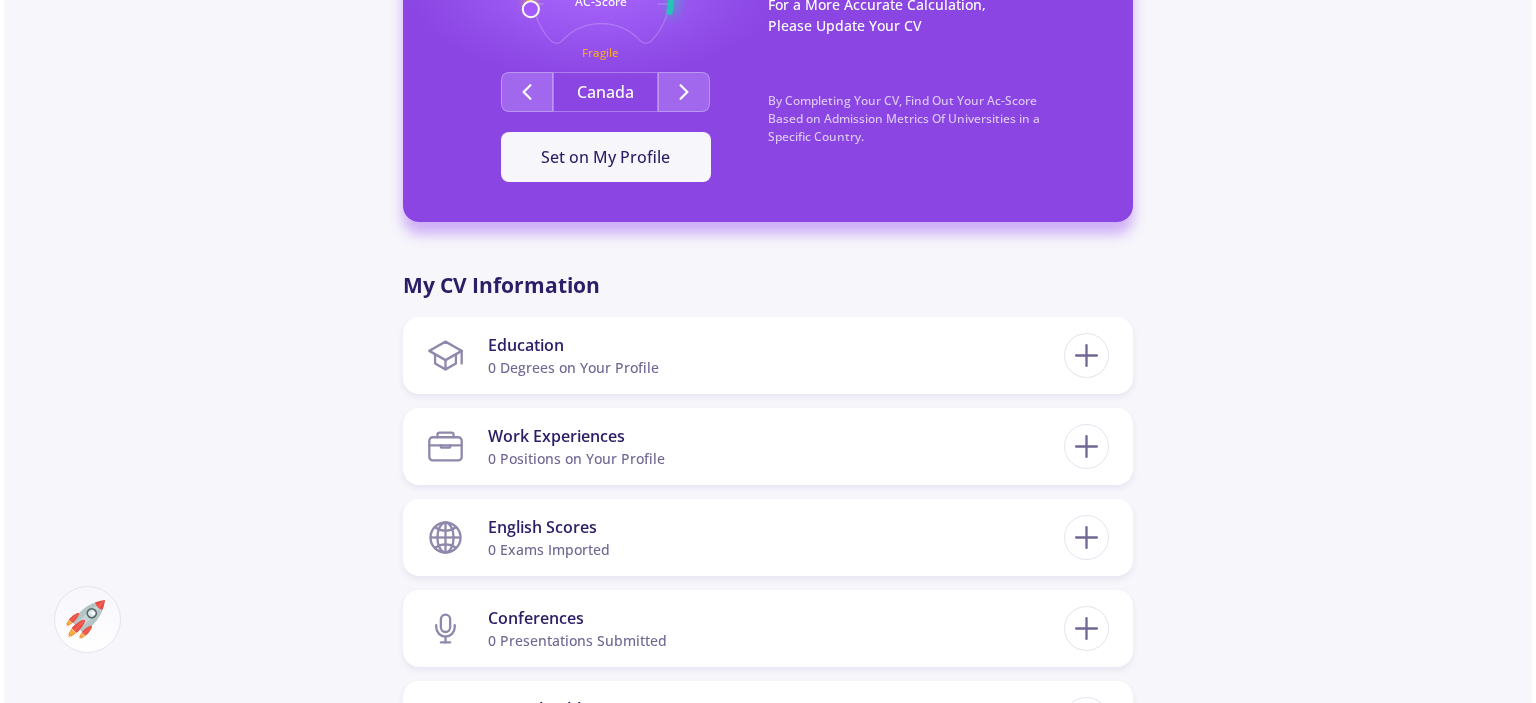 scroll, scrollTop: 670, scrollLeft: 0, axis: vertical 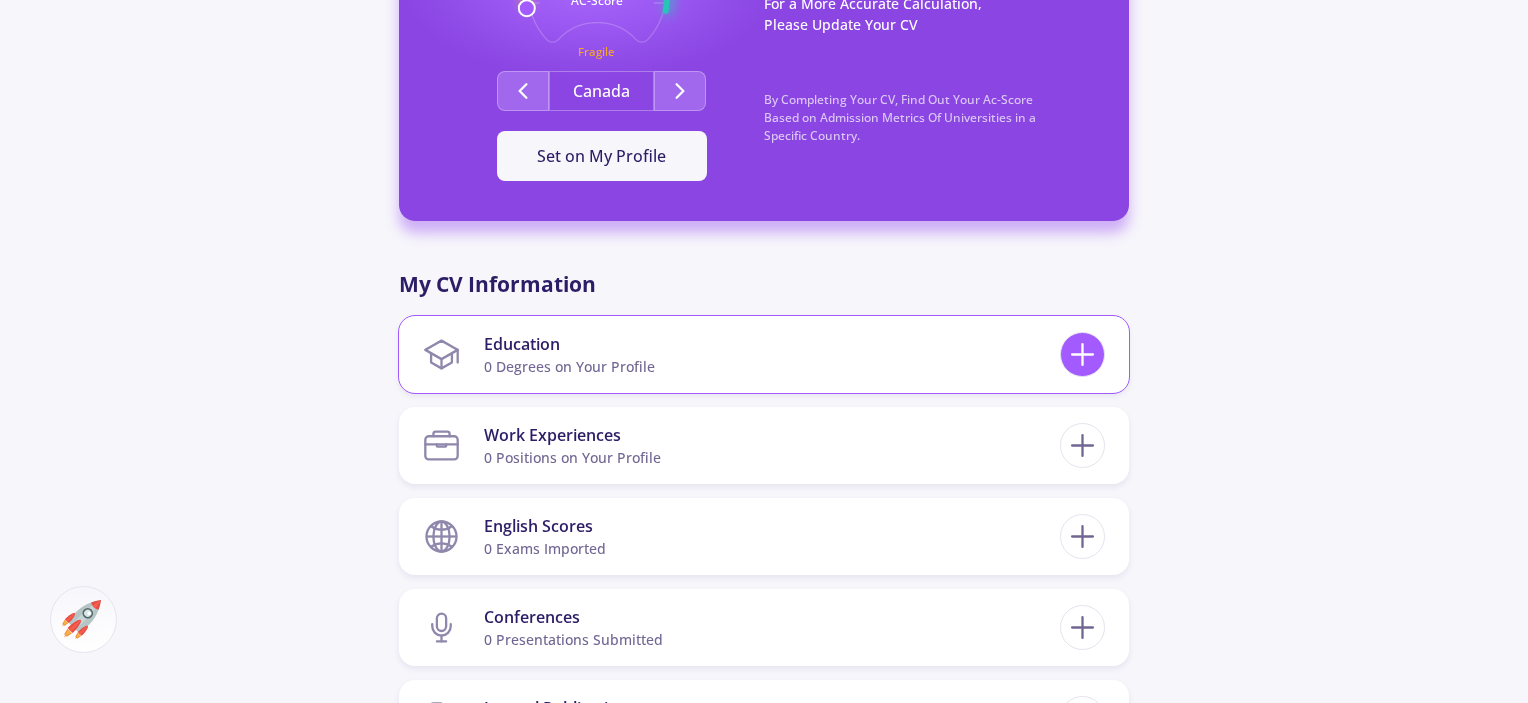 click 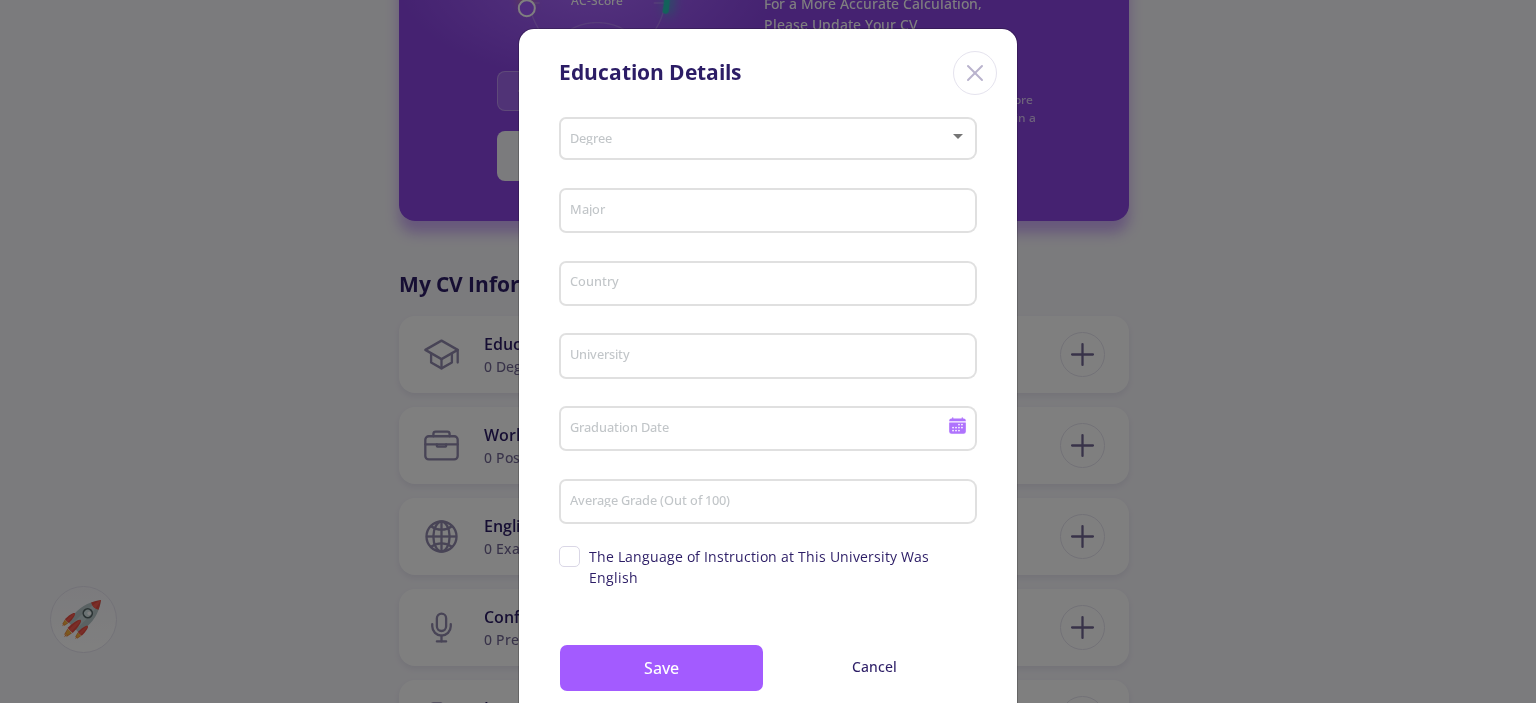 click on "Degree" at bounding box center [768, 135] 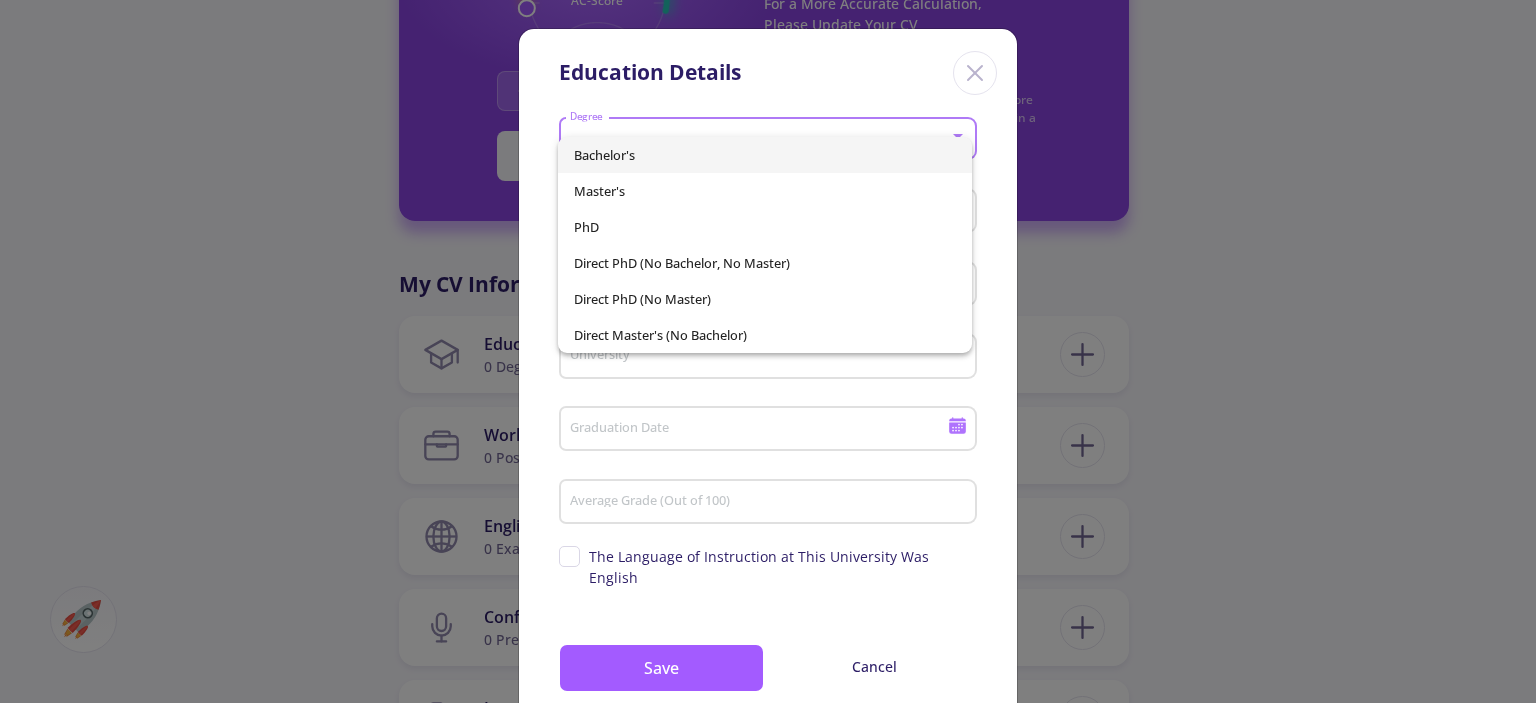 click at bounding box center (768, 351) 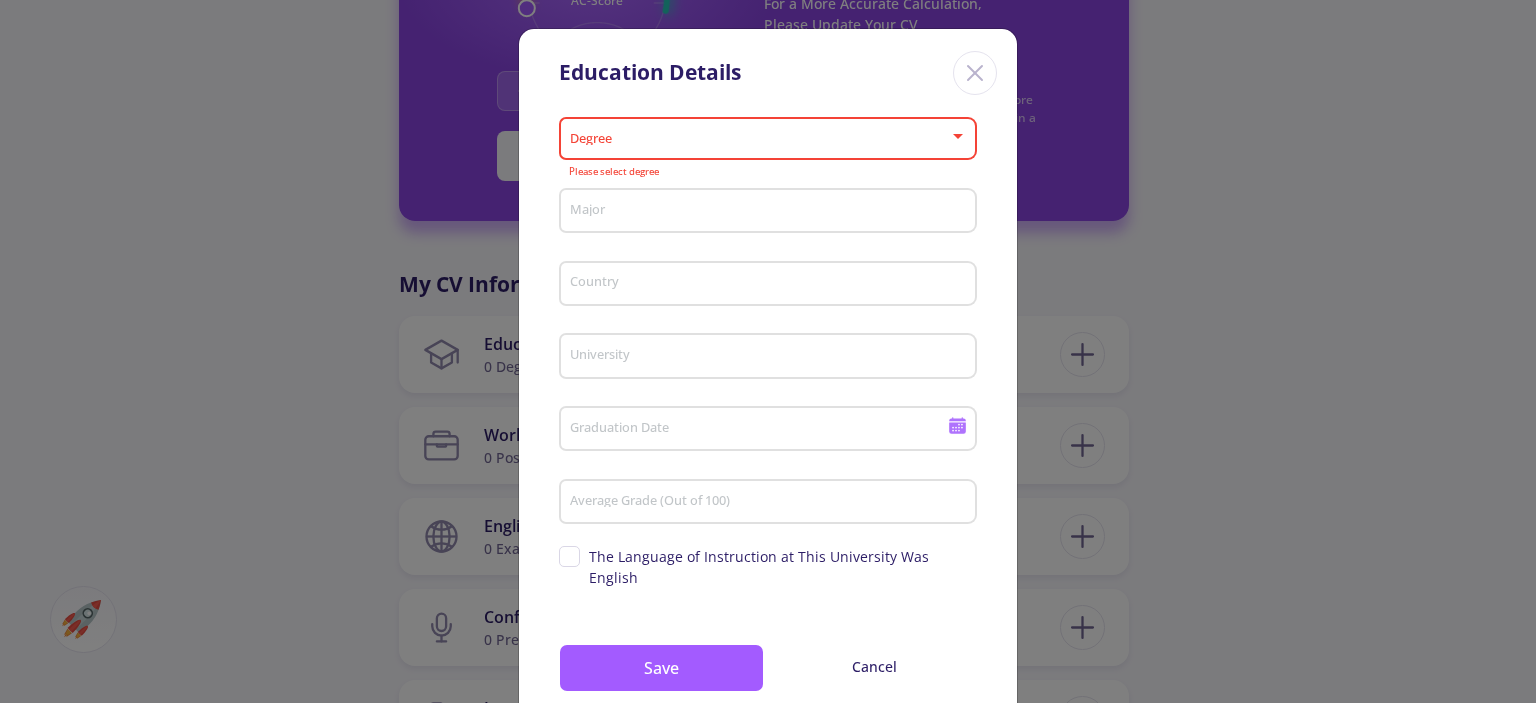 click at bounding box center (975, 73) 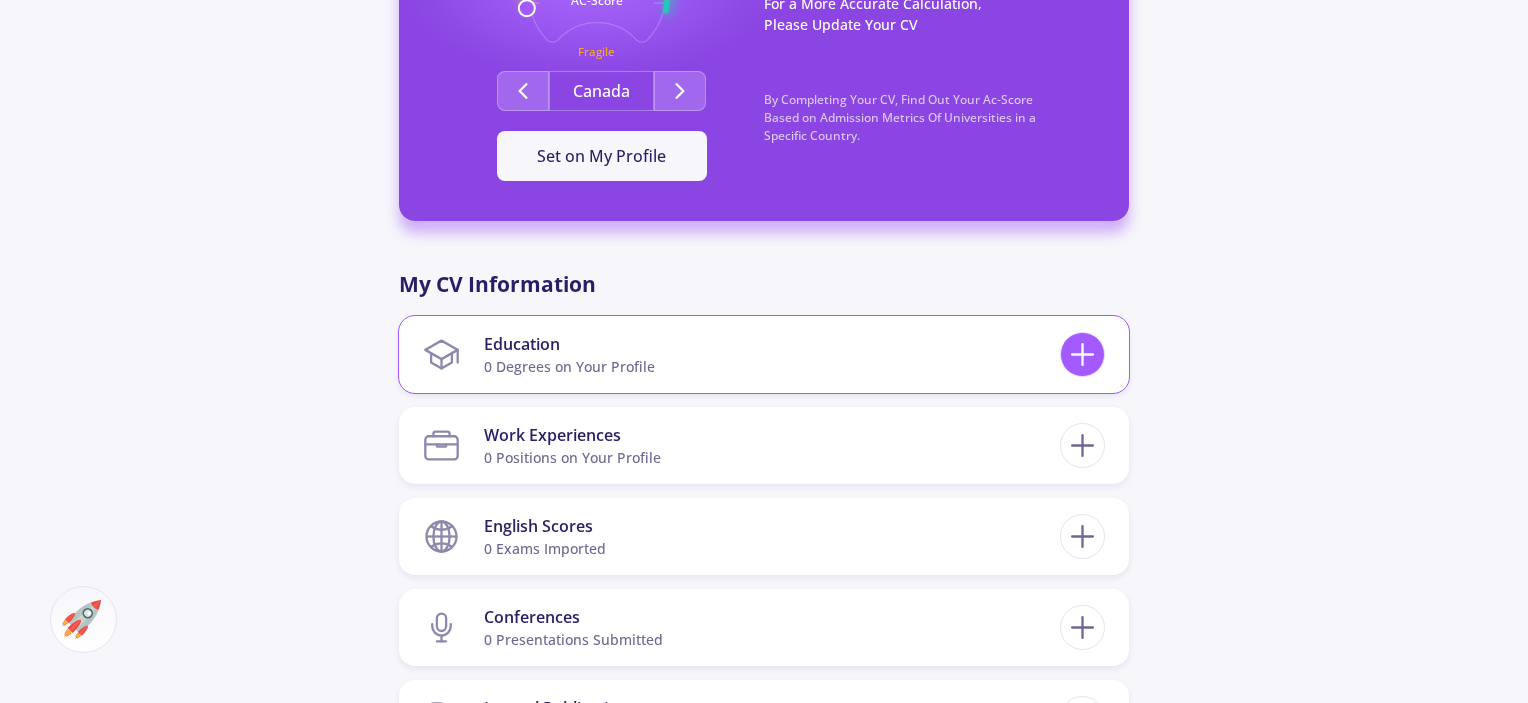 click 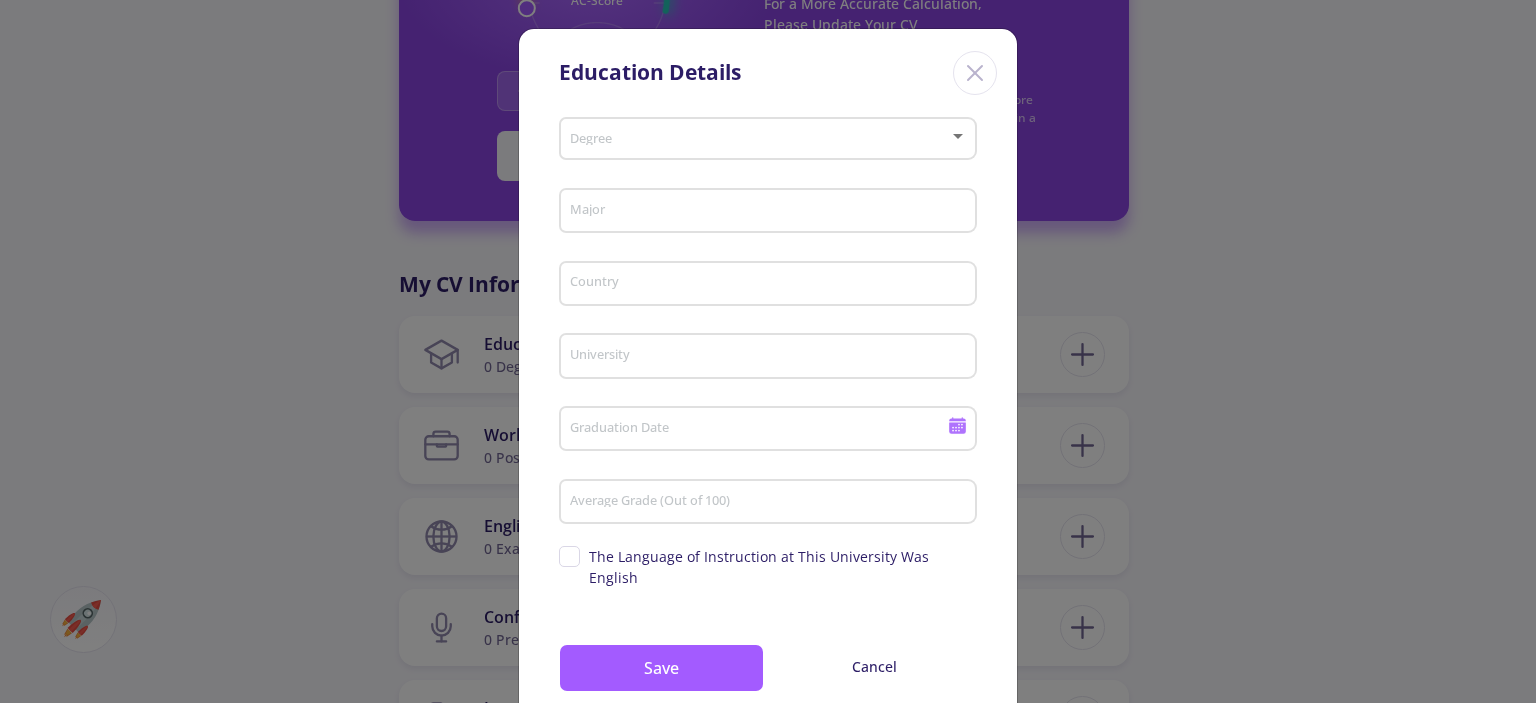 click at bounding box center (958, 136) 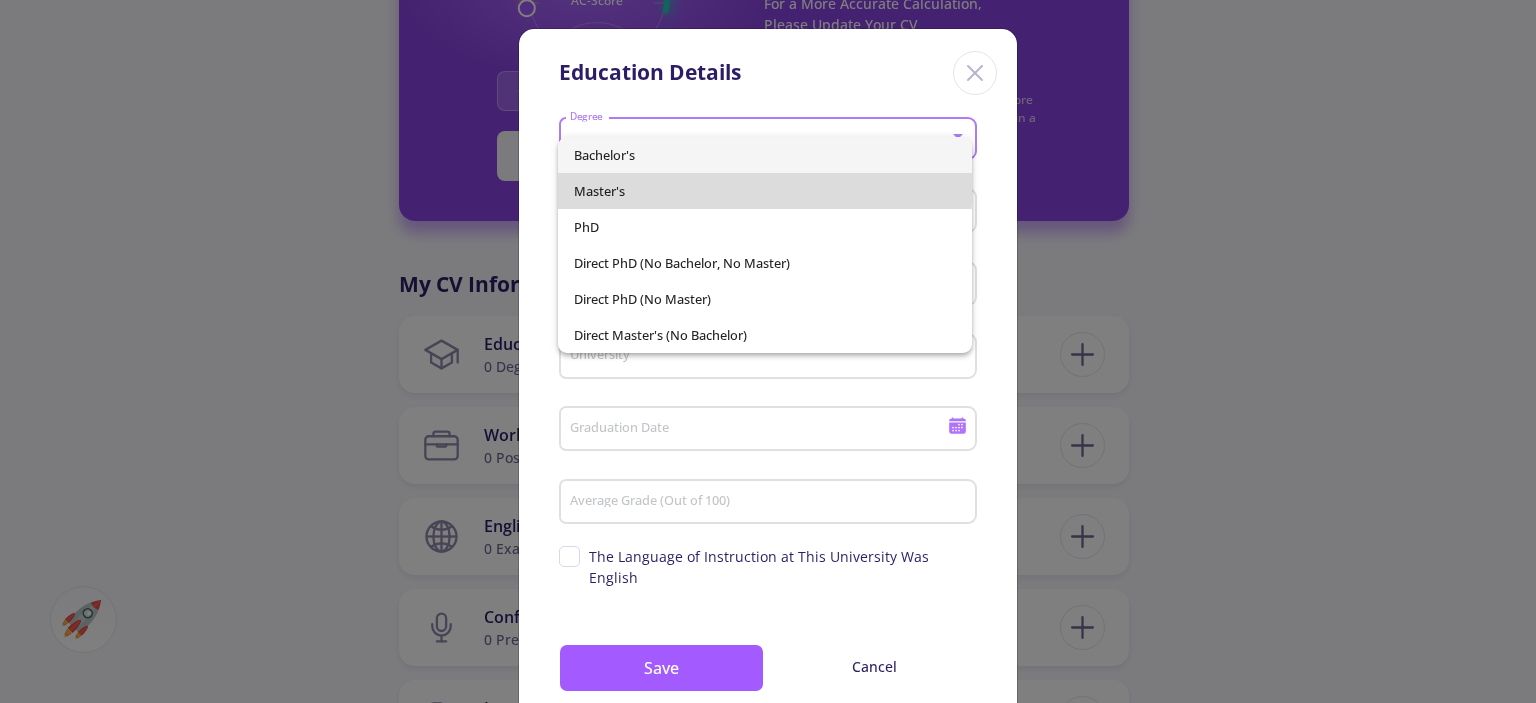 click on "Master's" at bounding box center (764, 191) 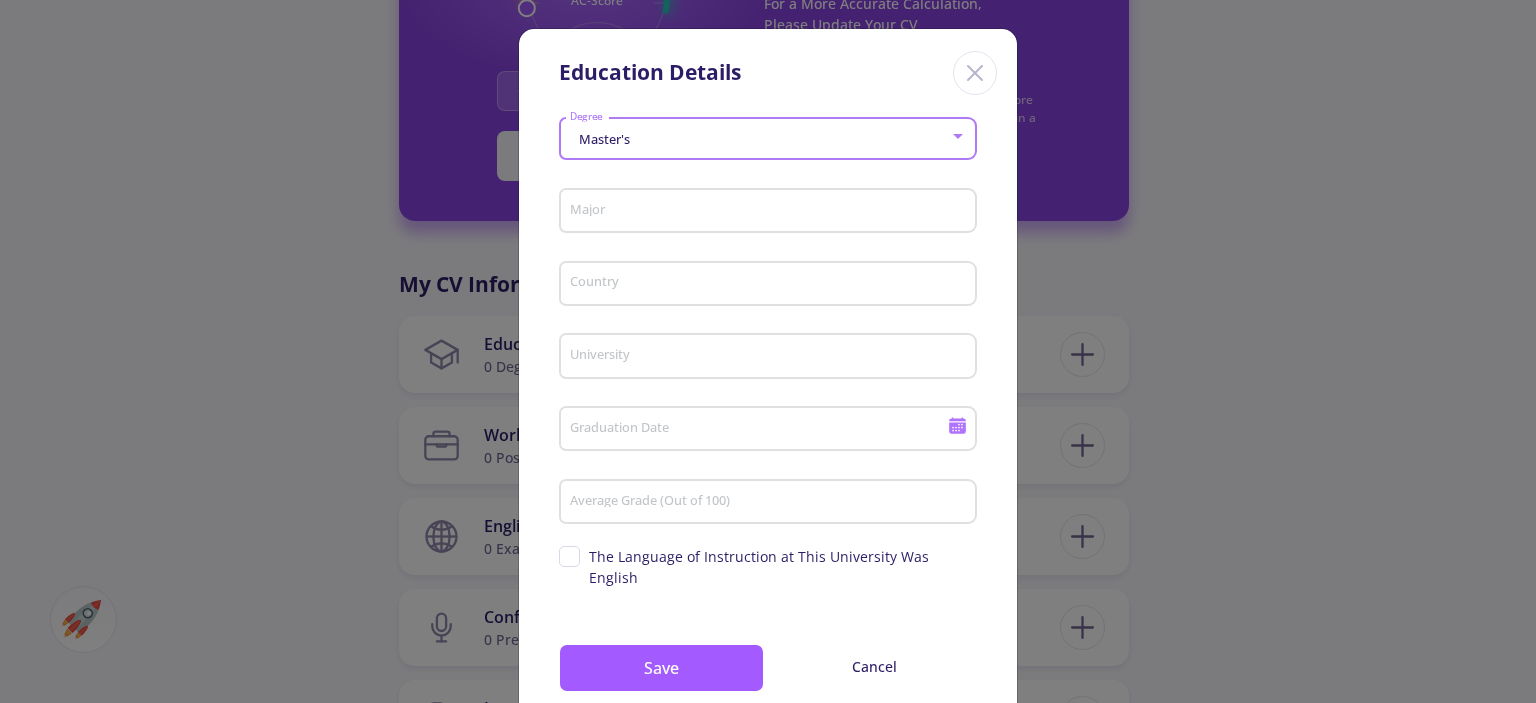 click on "Major" at bounding box center (771, 212) 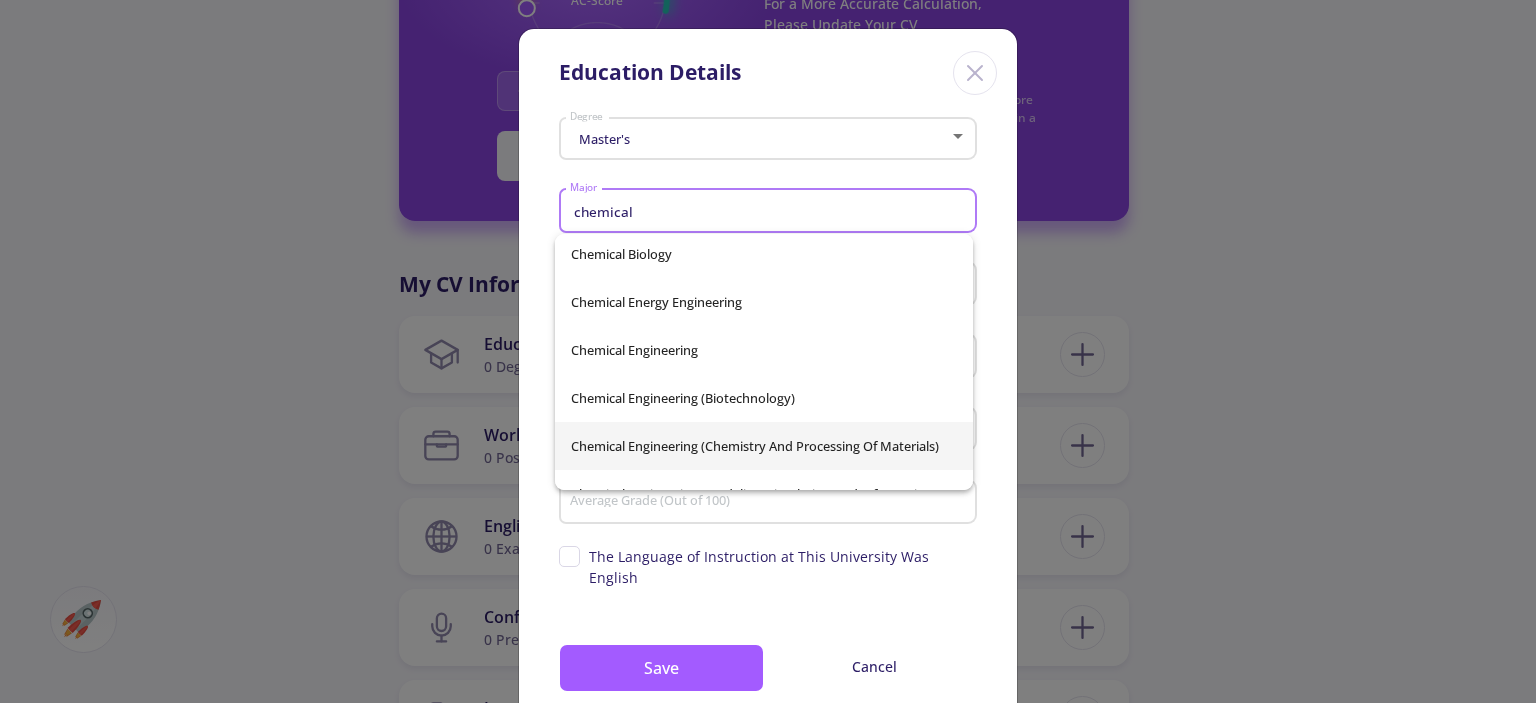 scroll, scrollTop: 1130, scrollLeft: 0, axis: vertical 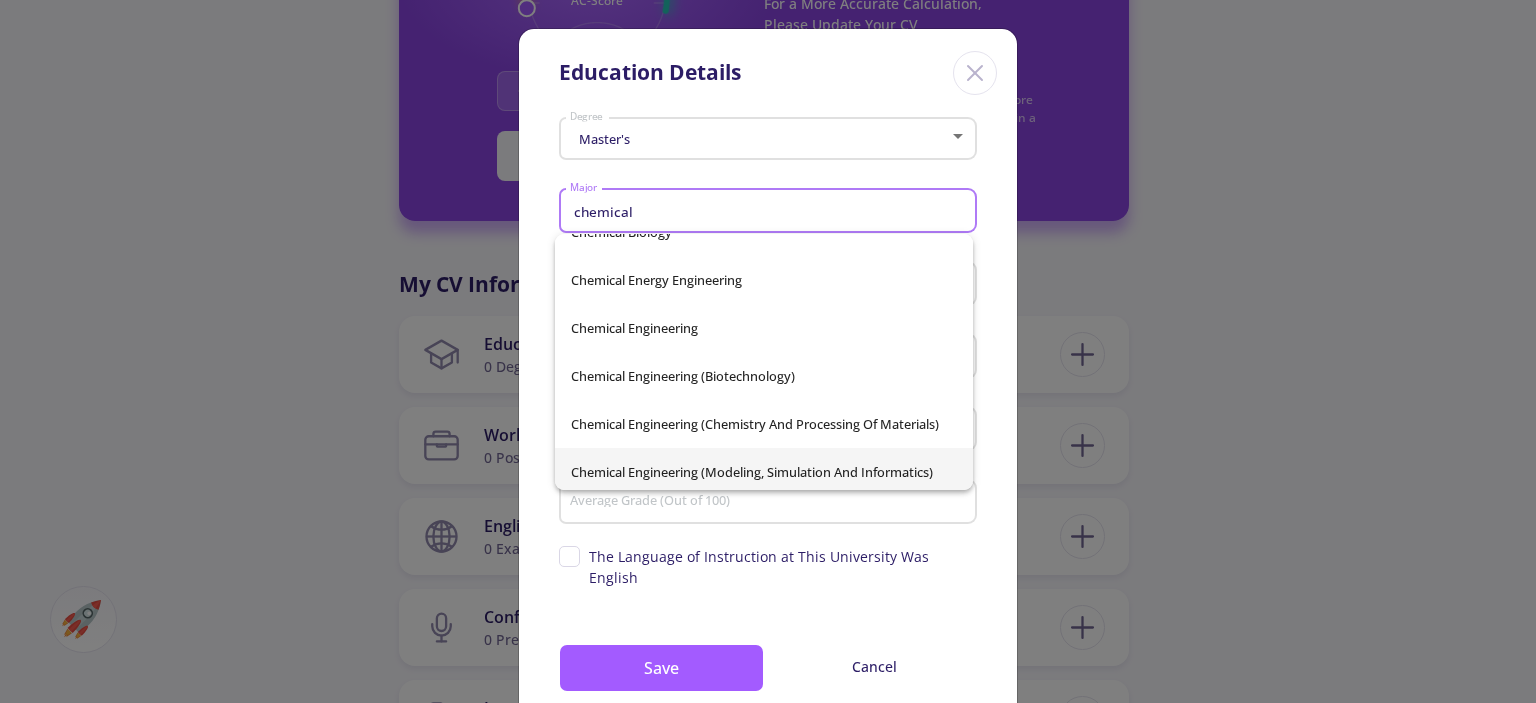 click on "Chemical Engineering (Modeling, Simulation And Informatics)" at bounding box center [764, 472] 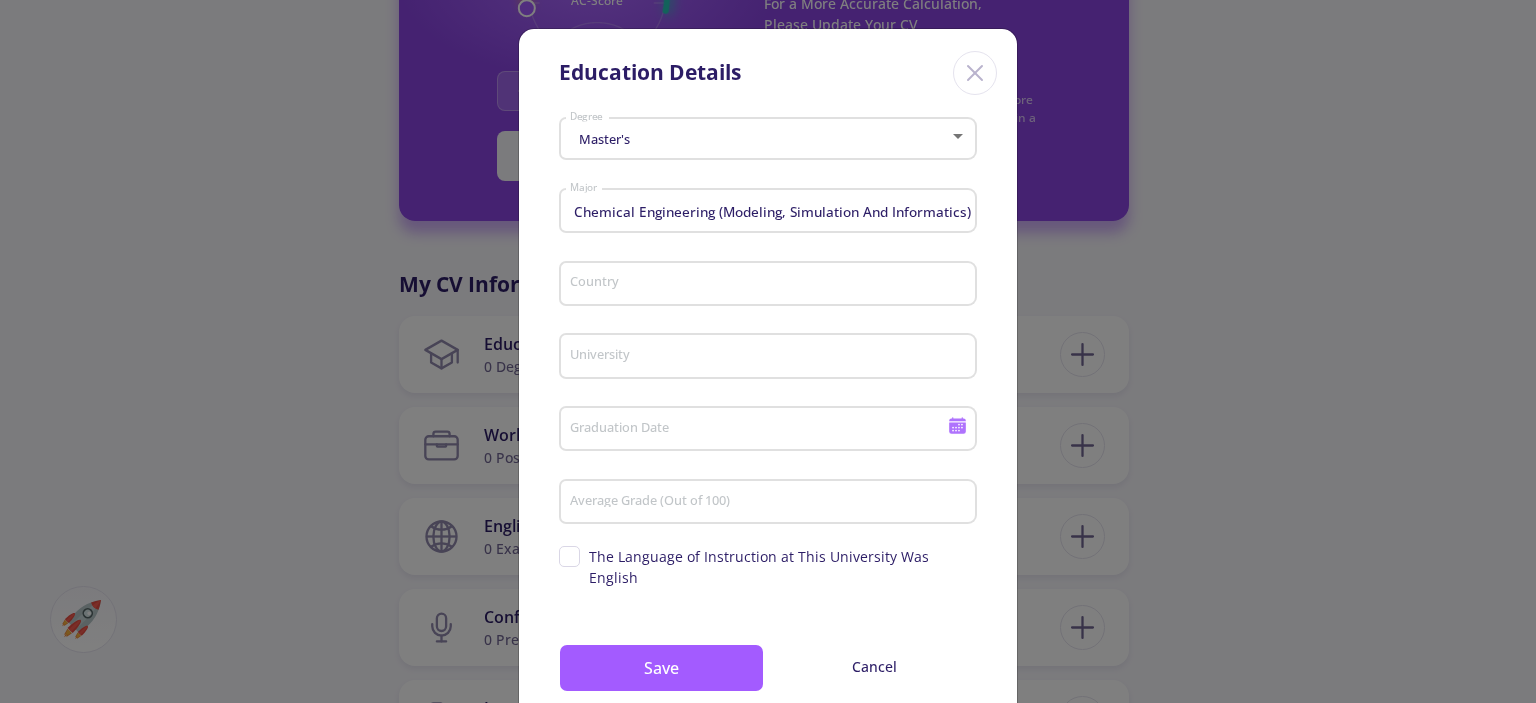 click on "Country" 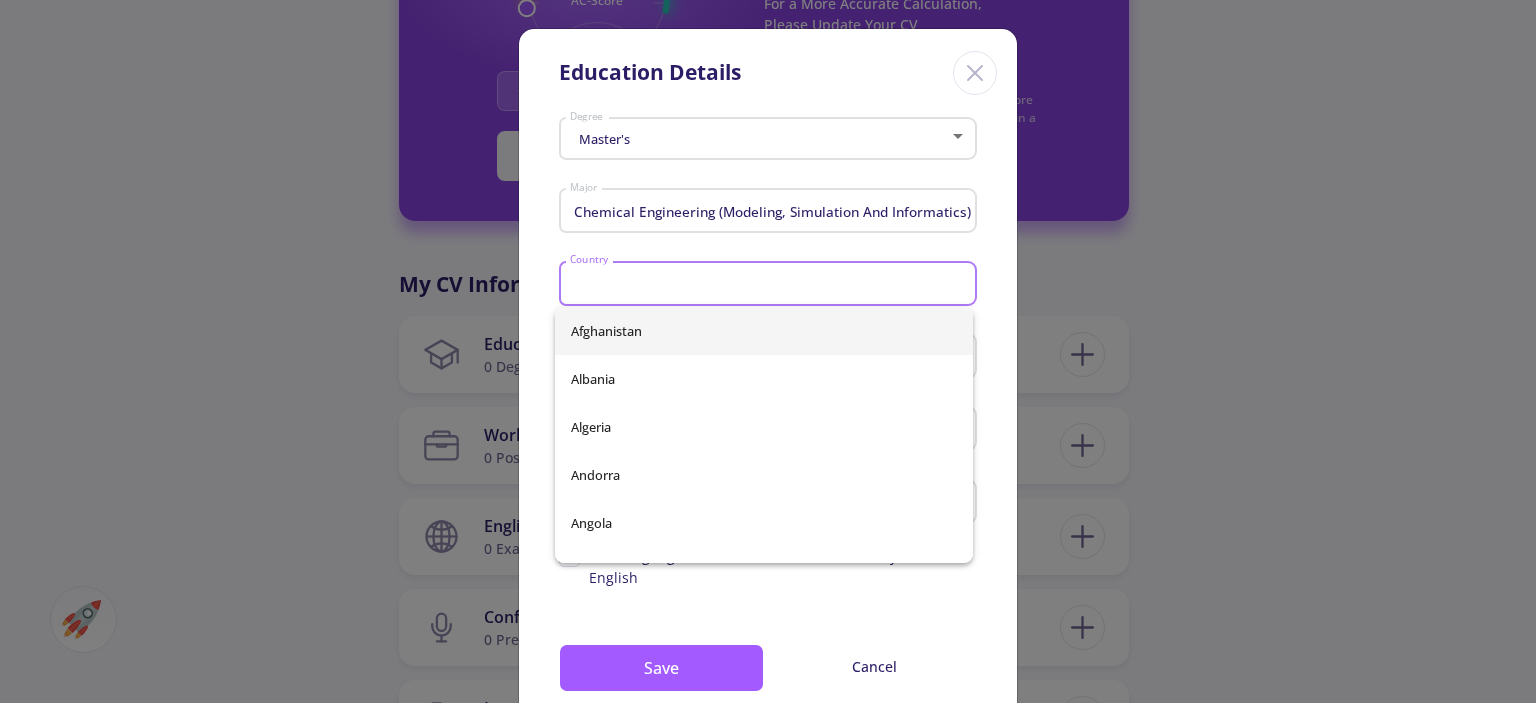 click on "Country" 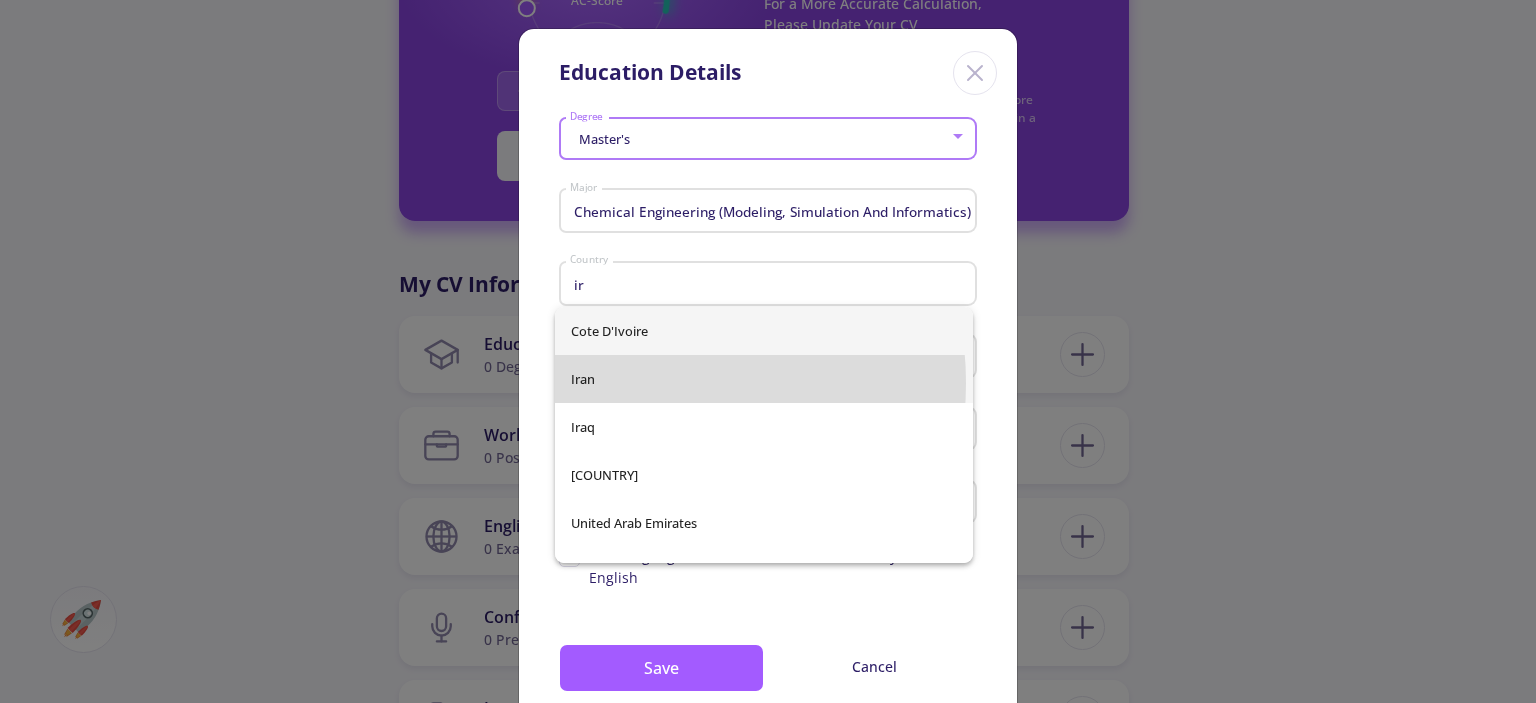 click on "Iran" at bounding box center (764, 379) 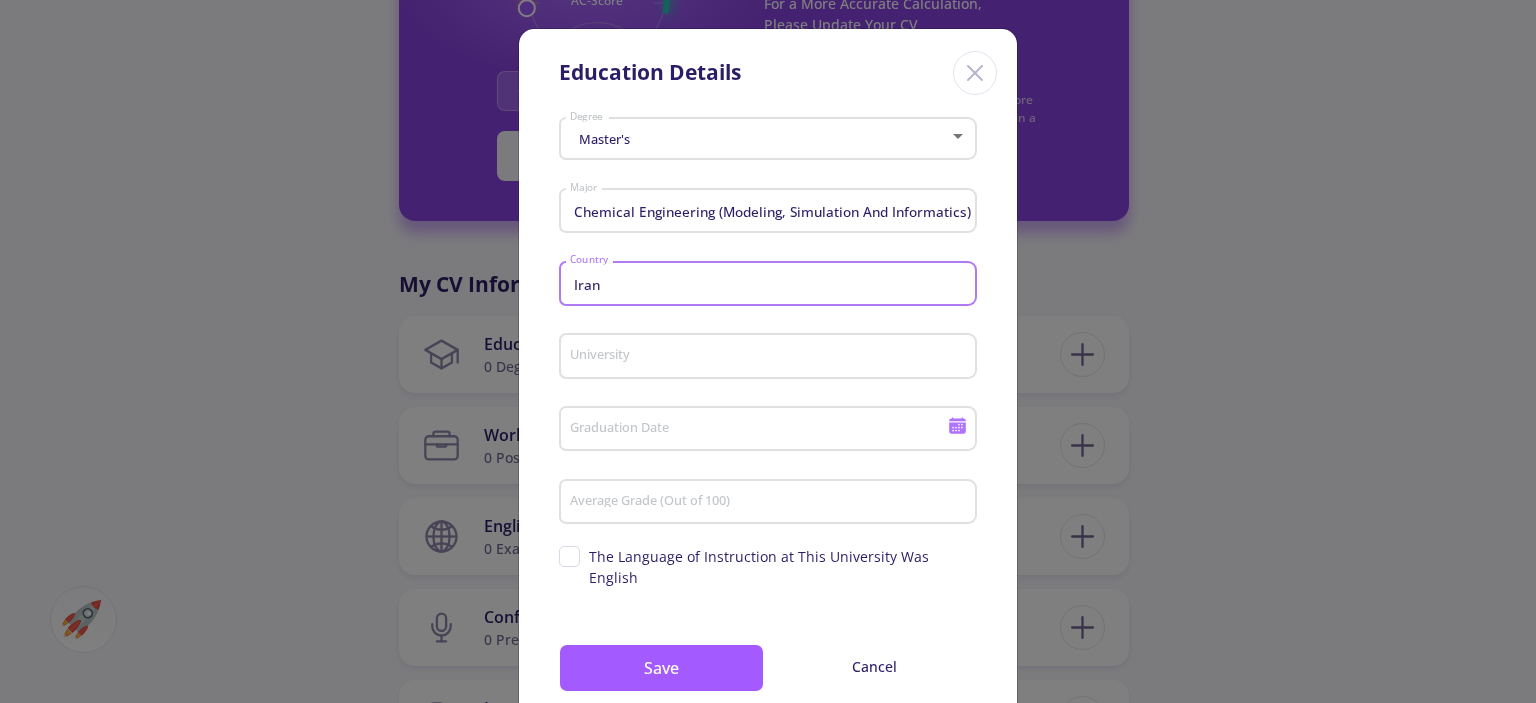 click on "University" at bounding box center (771, 357) 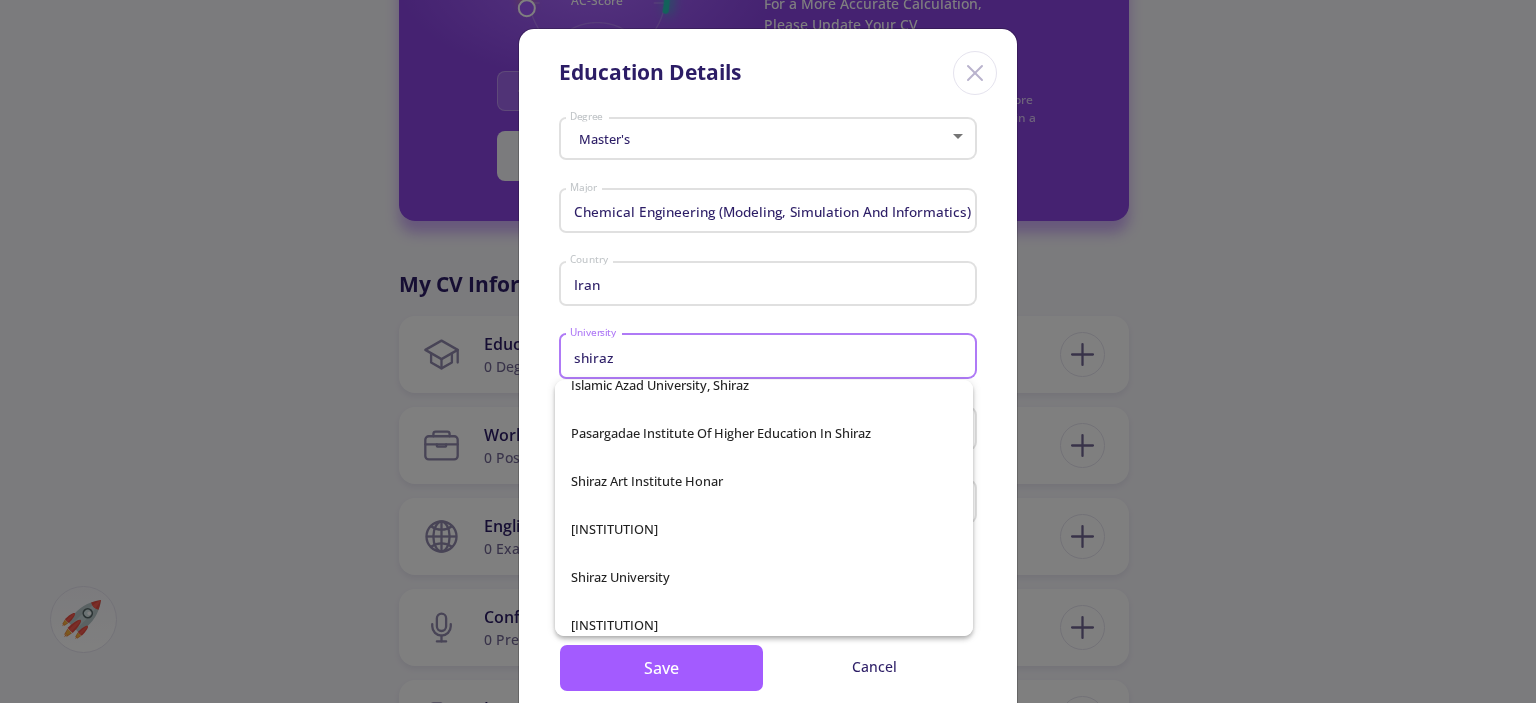 scroll, scrollTop: 272, scrollLeft: 0, axis: vertical 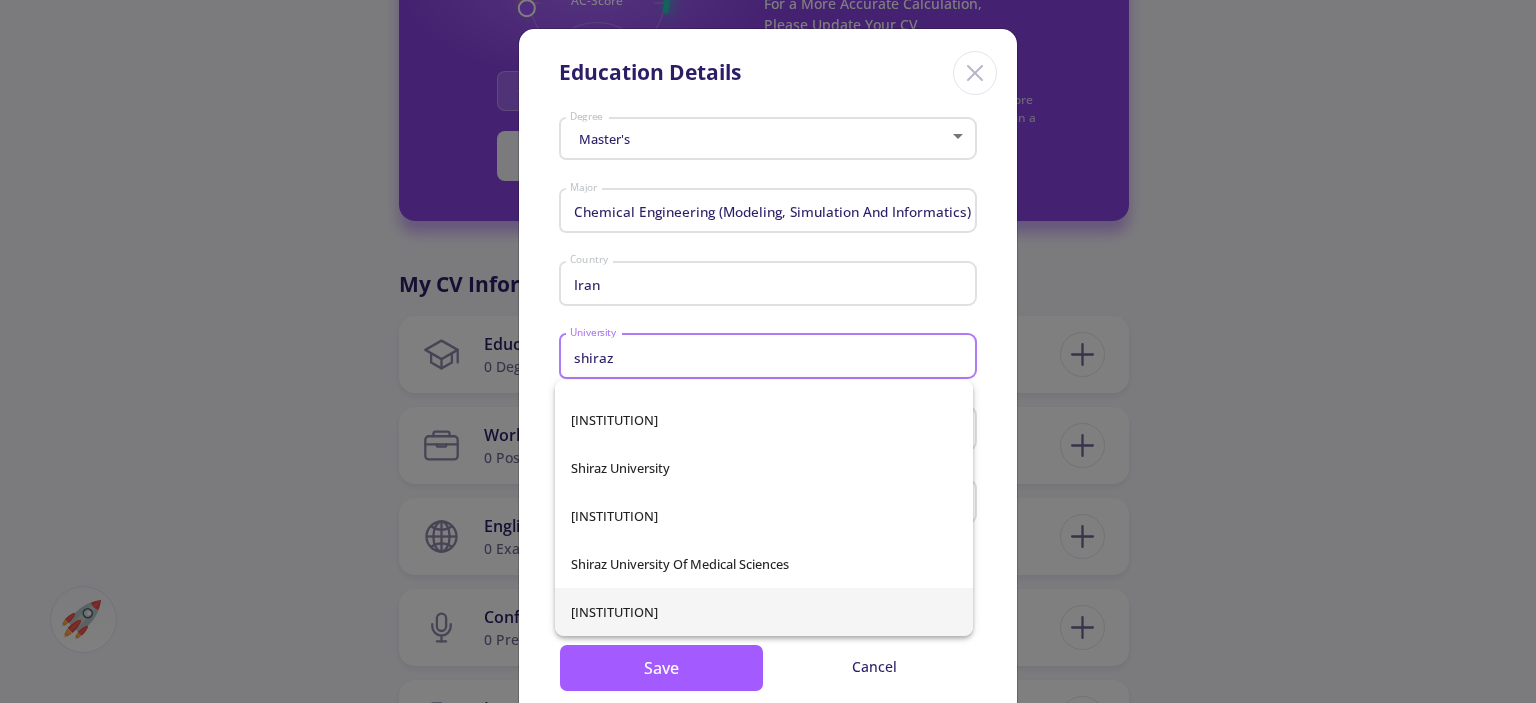 click on "[INSTITUTION]" at bounding box center (764, 612) 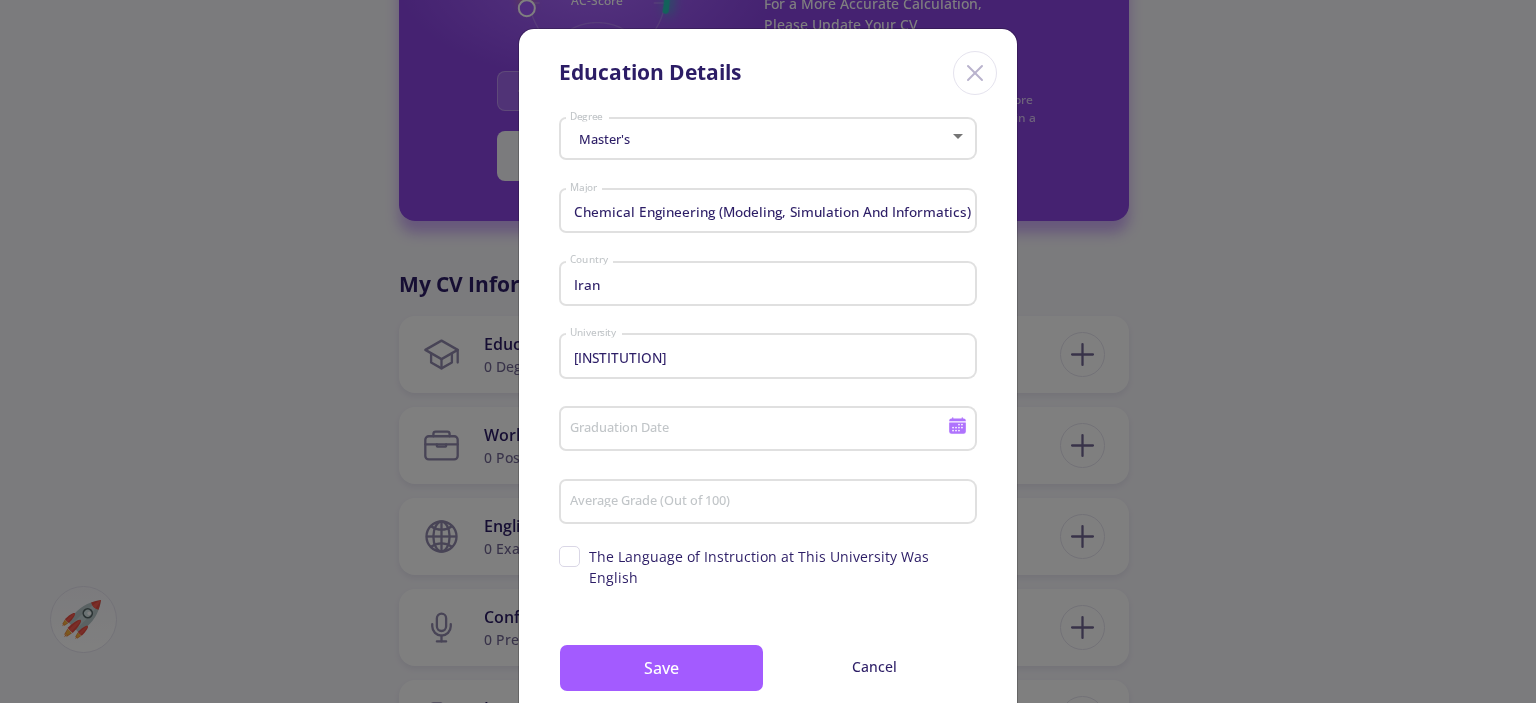 click on "Graduation Date" 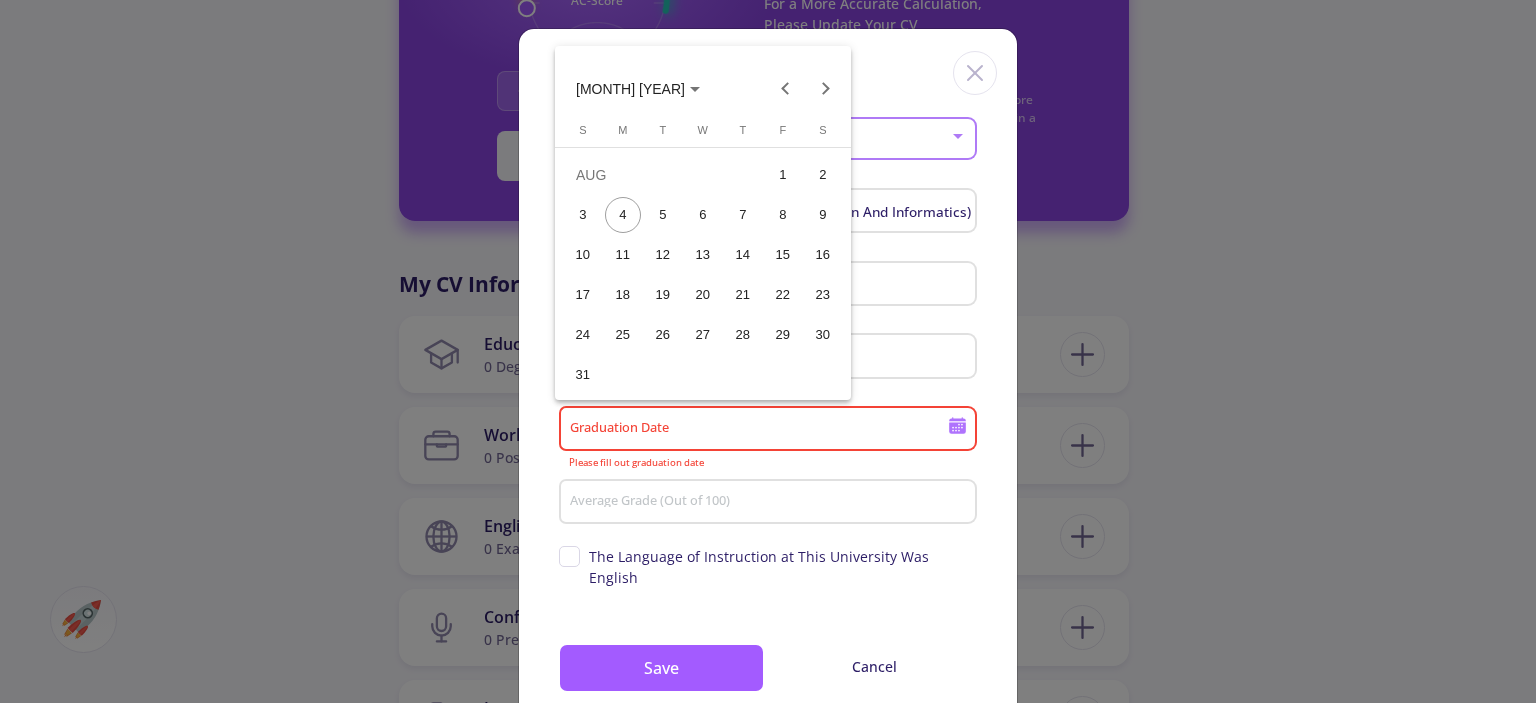 click on "1" at bounding box center (783, 175) 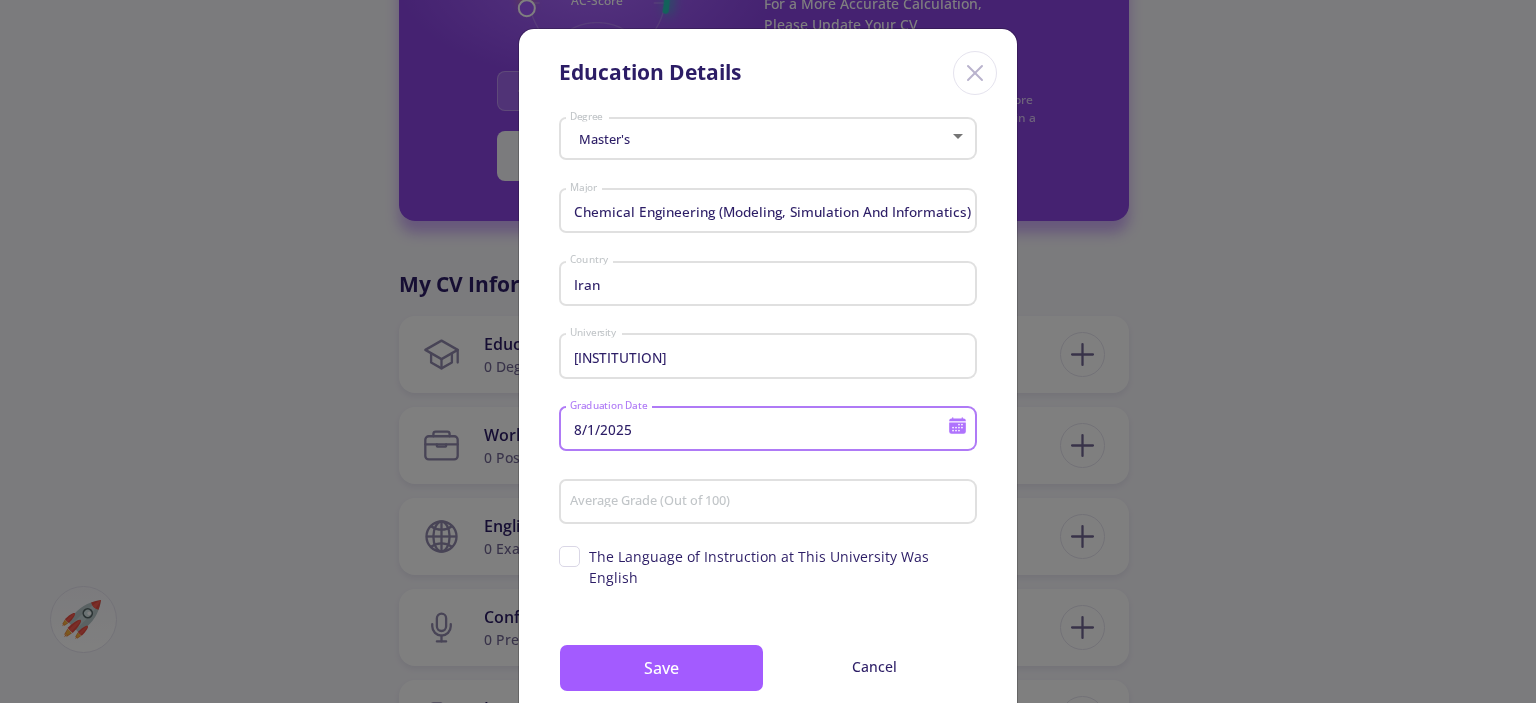 click on "Average Grade (Out of 100)" 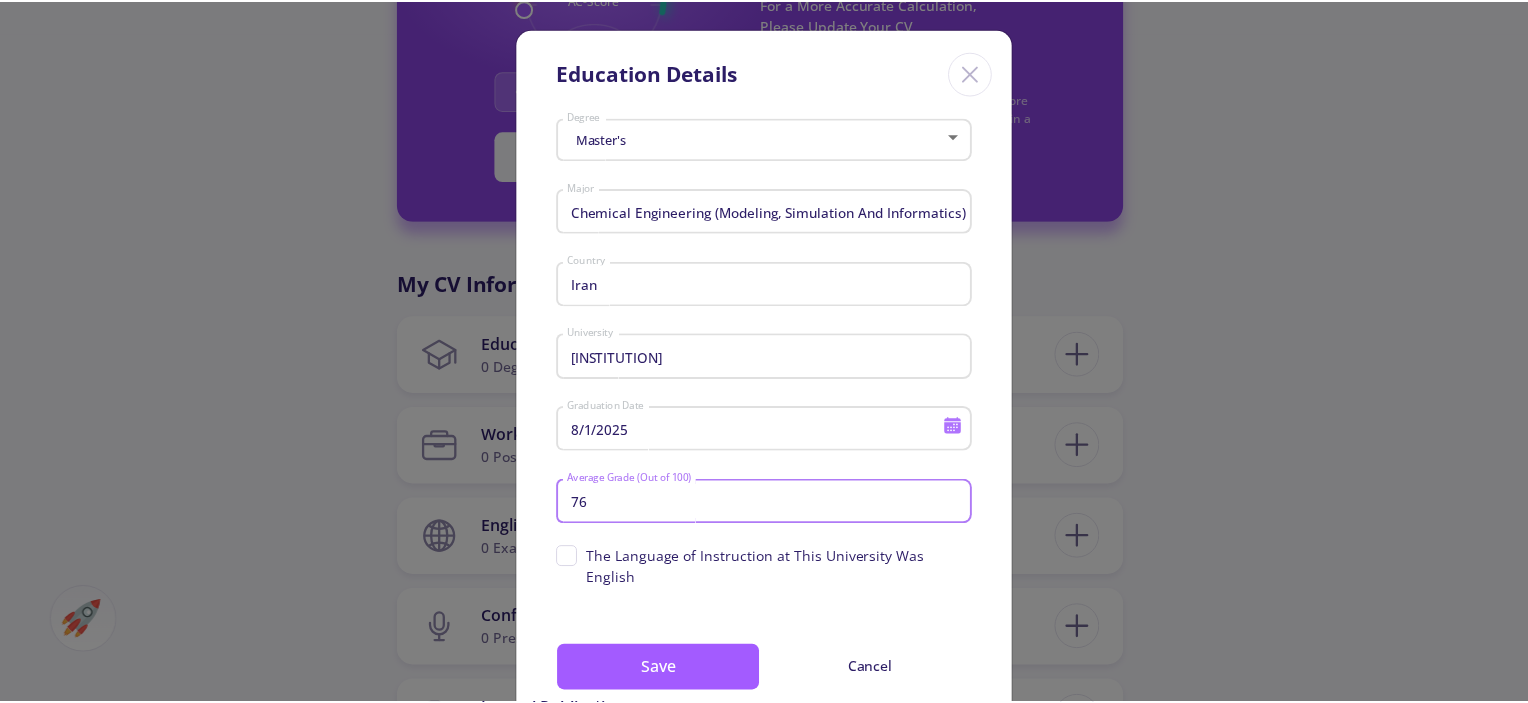 scroll, scrollTop: 46, scrollLeft: 0, axis: vertical 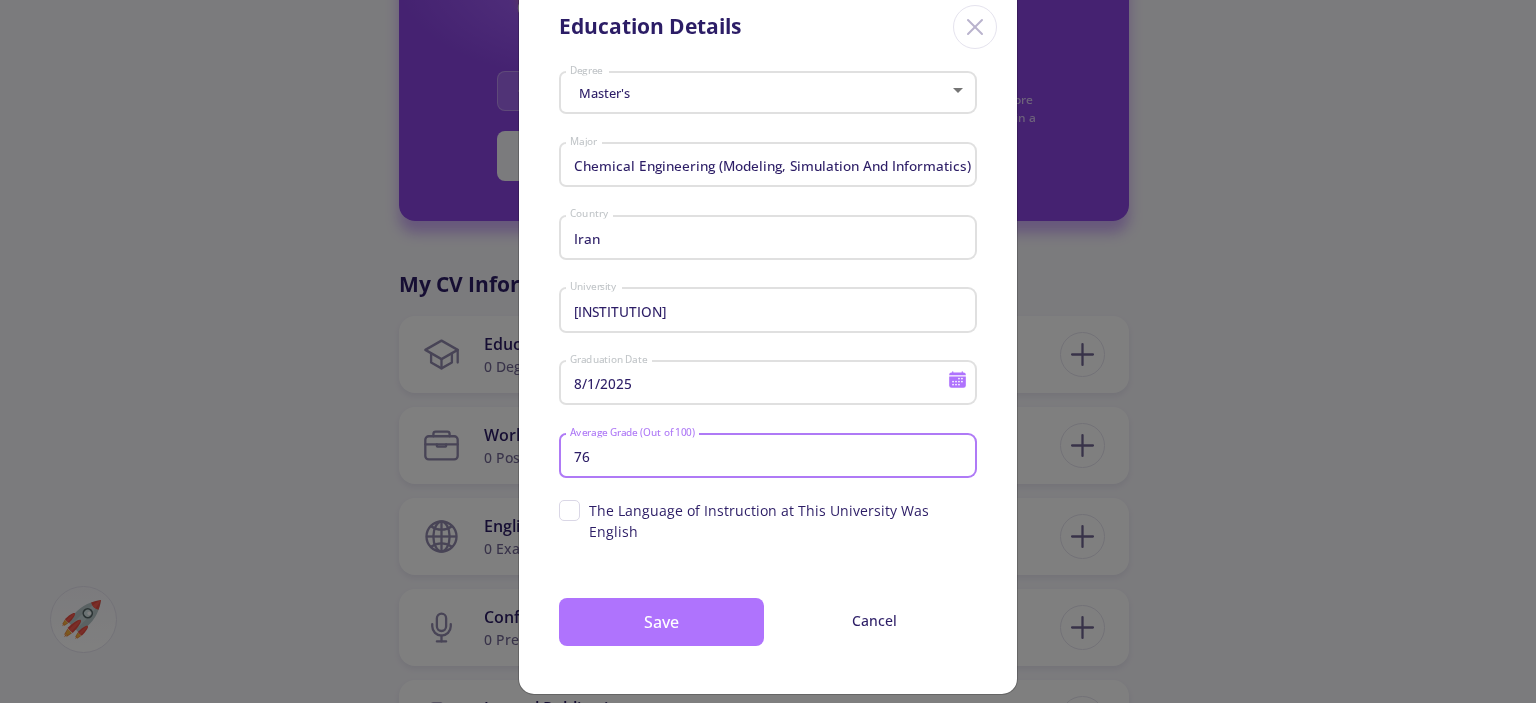 type on "76" 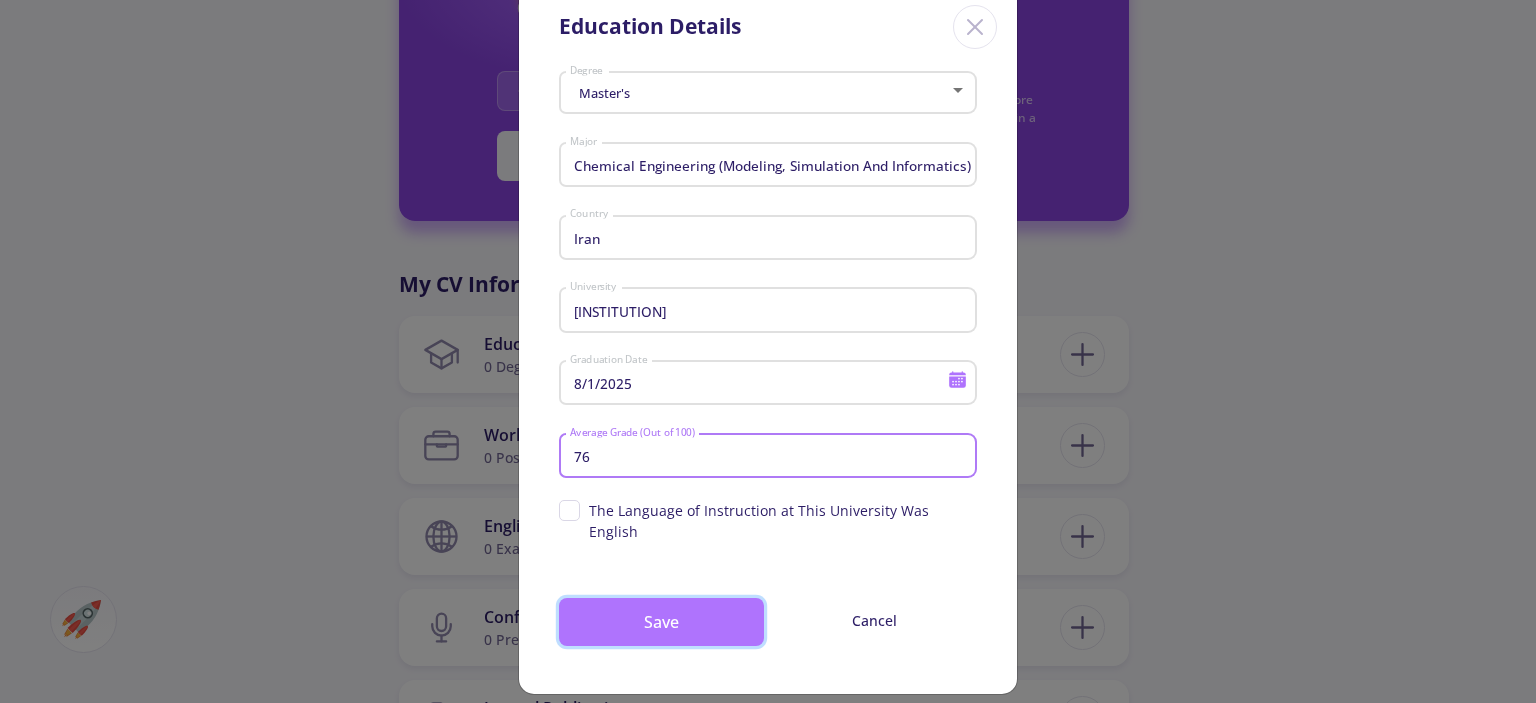 click on "Save" at bounding box center [661, 622] 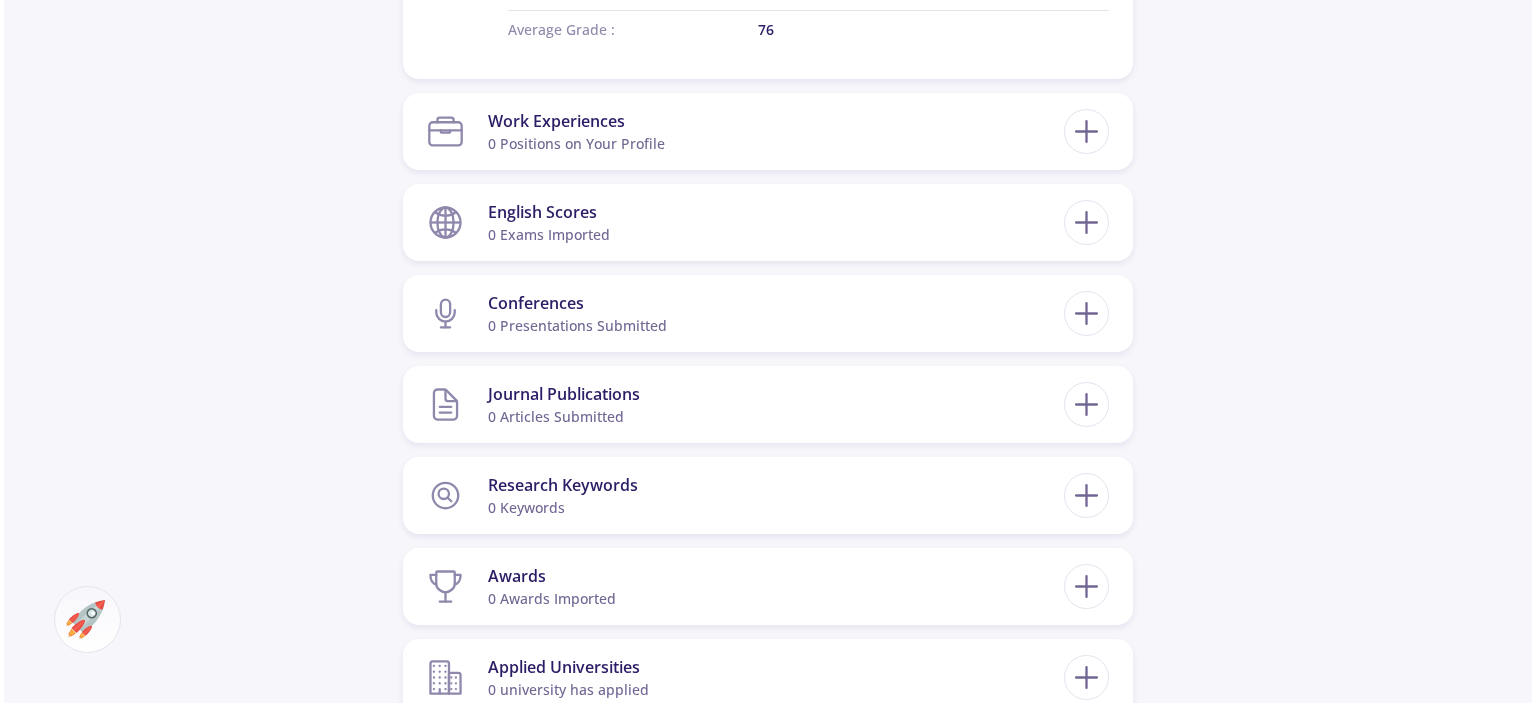 scroll, scrollTop: 1200, scrollLeft: 0, axis: vertical 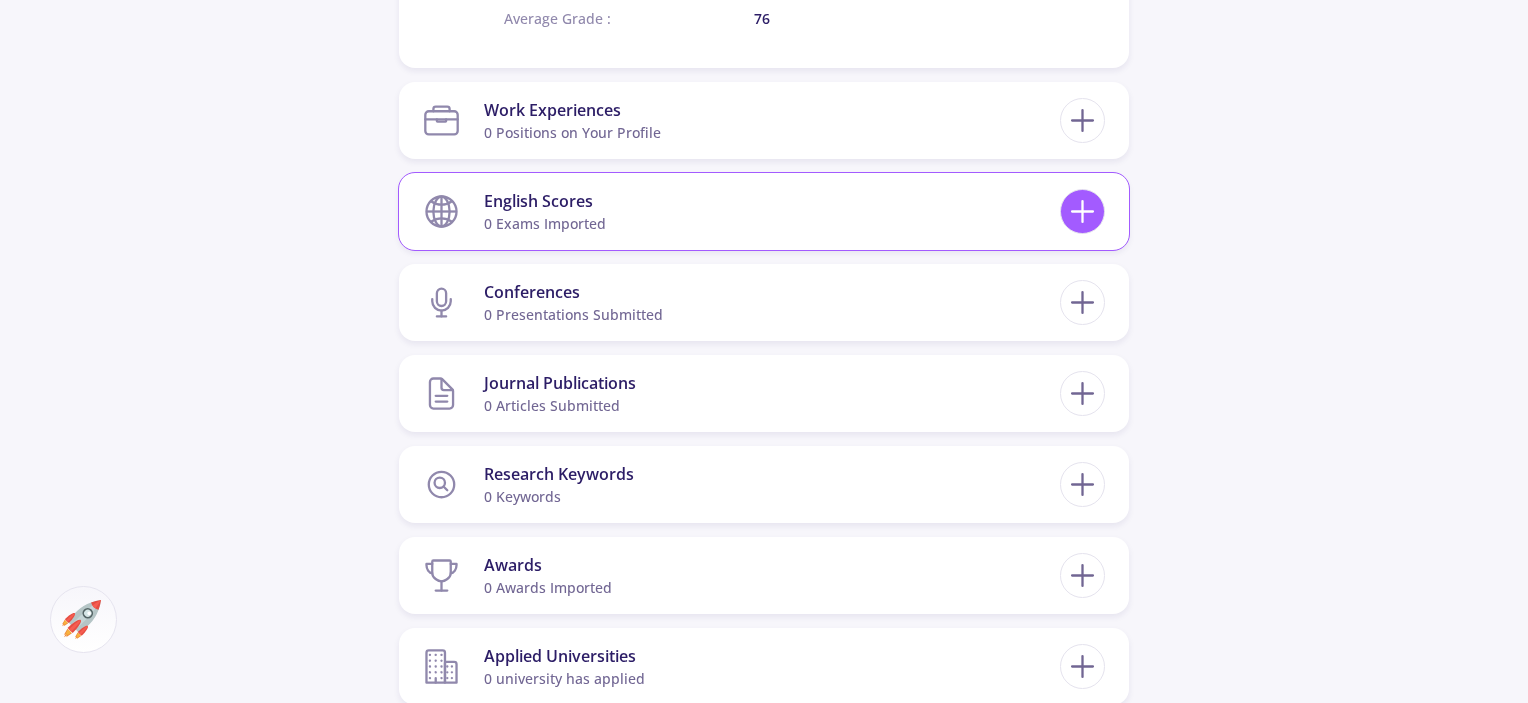 click 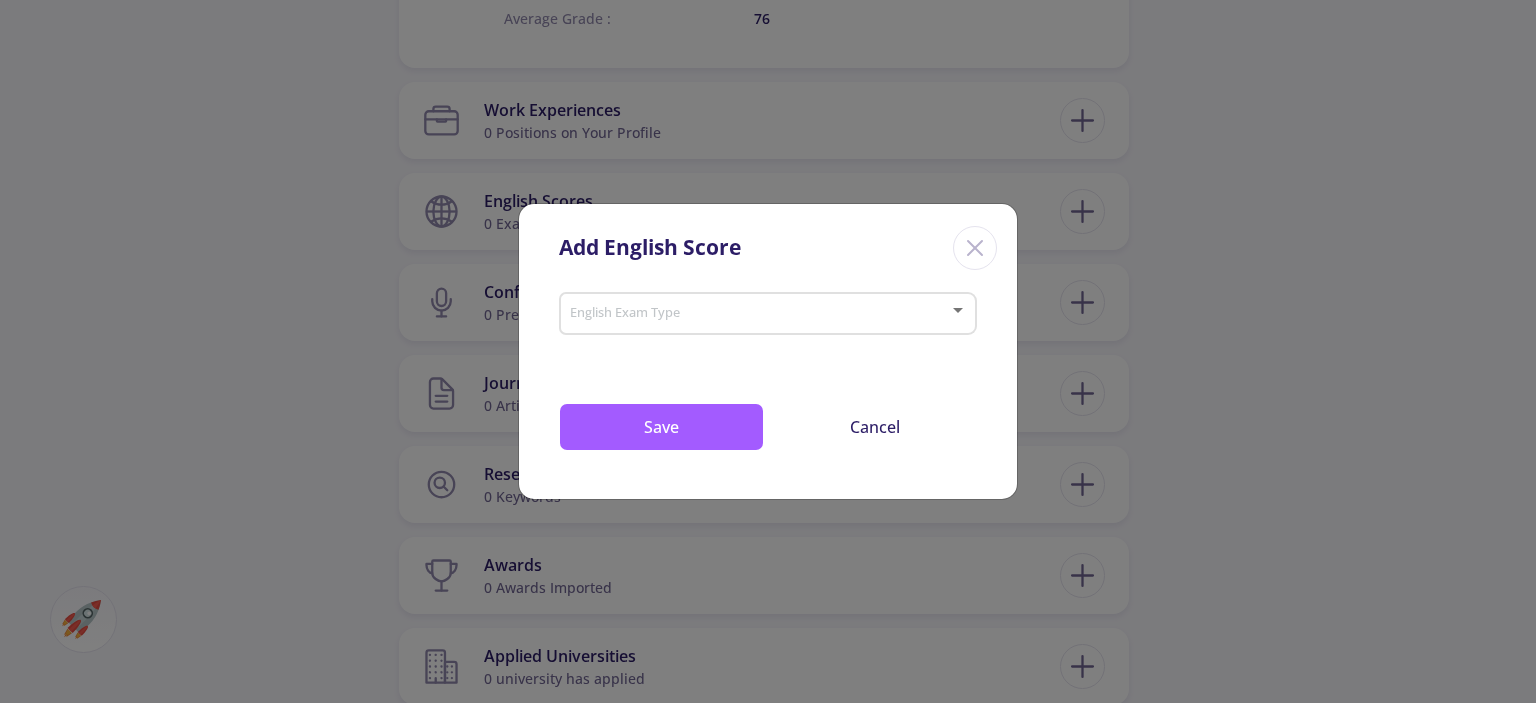 click on "English Exam Type" at bounding box center (768, 310) 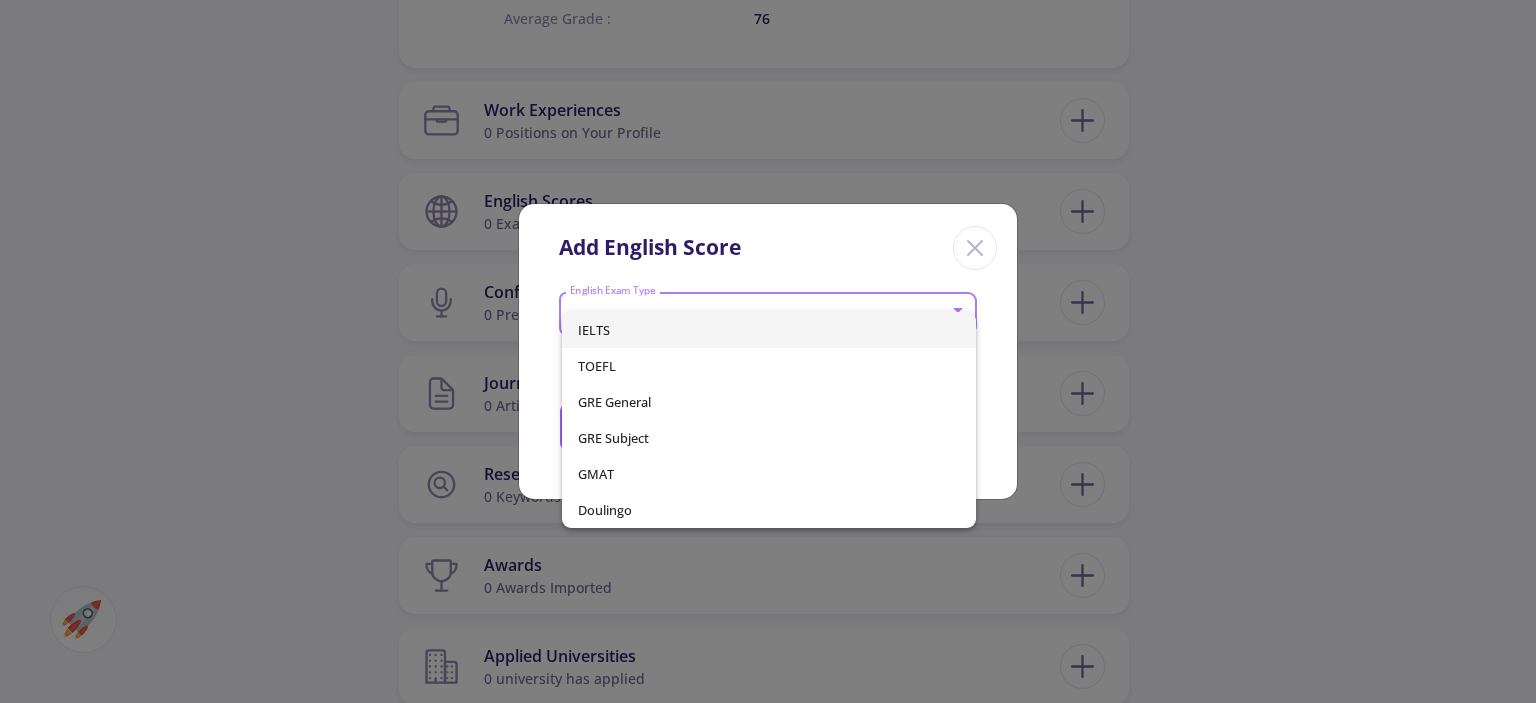 click on "IELTS" at bounding box center (768, 330) 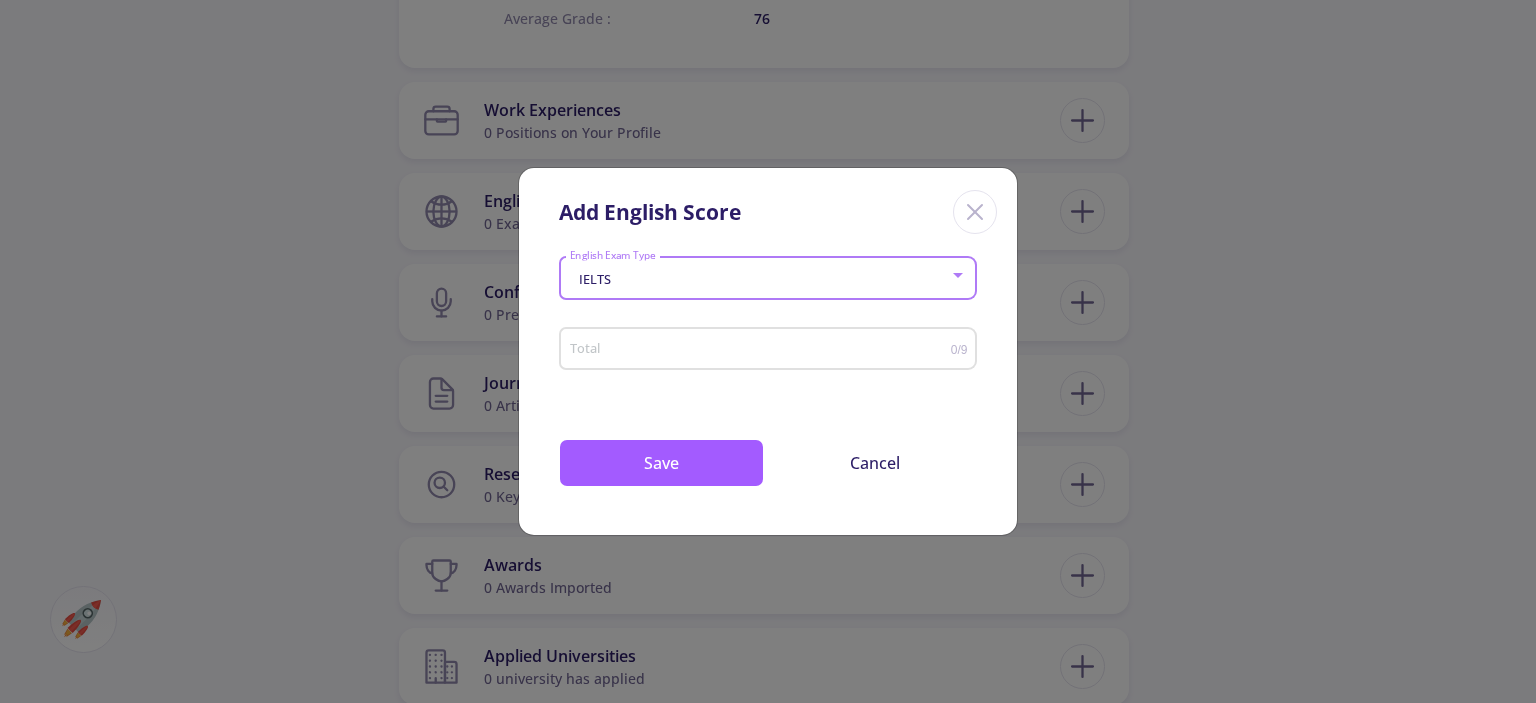 click on "Total" at bounding box center [760, 349] 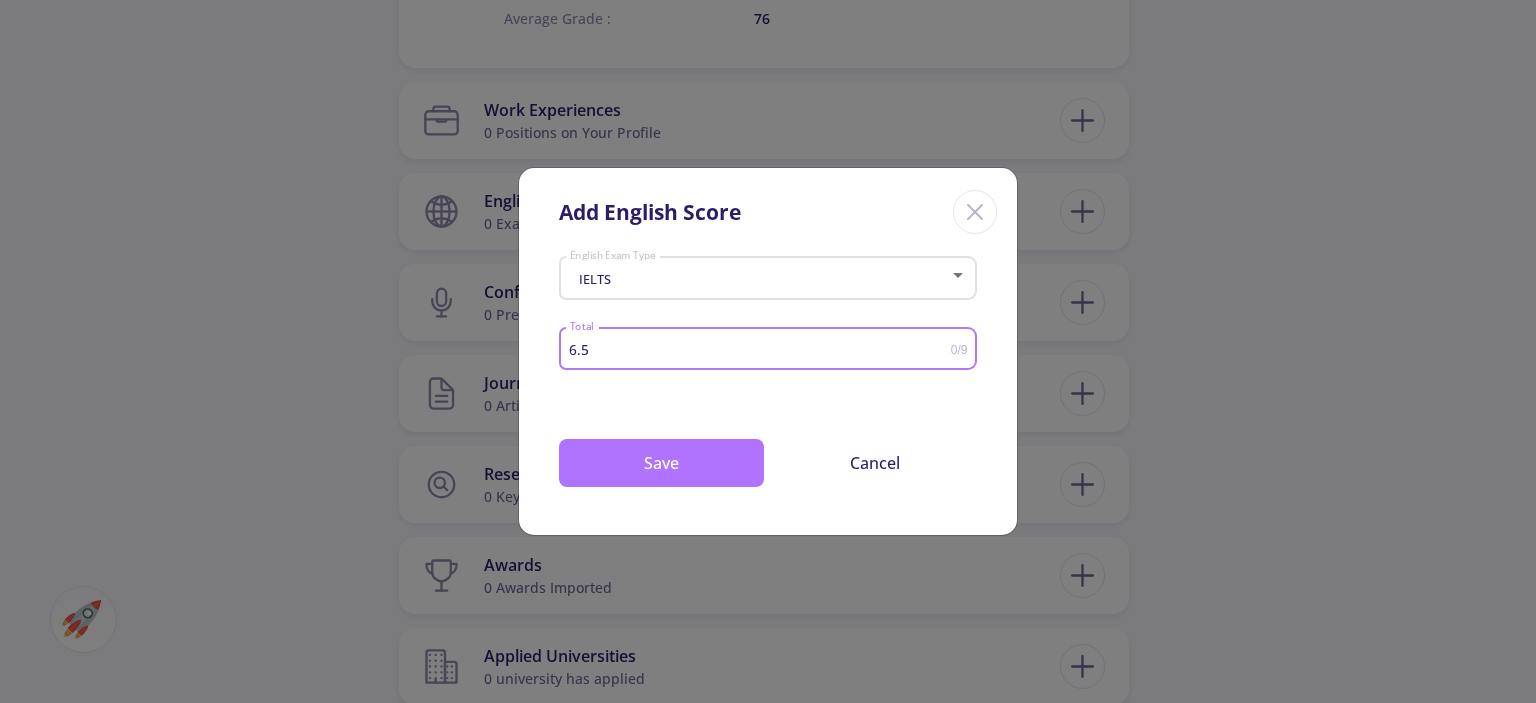 type on "6.5" 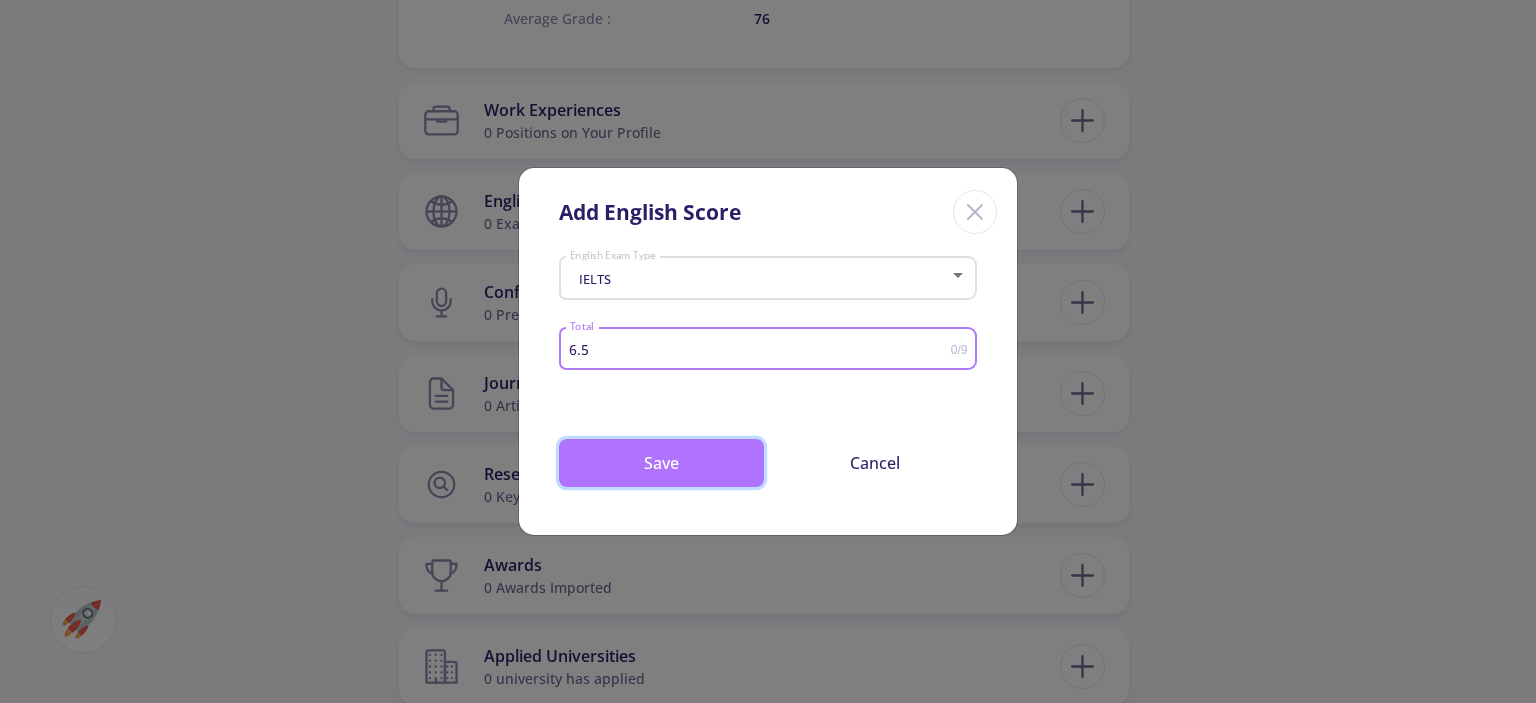 click on "Save" at bounding box center (661, 463) 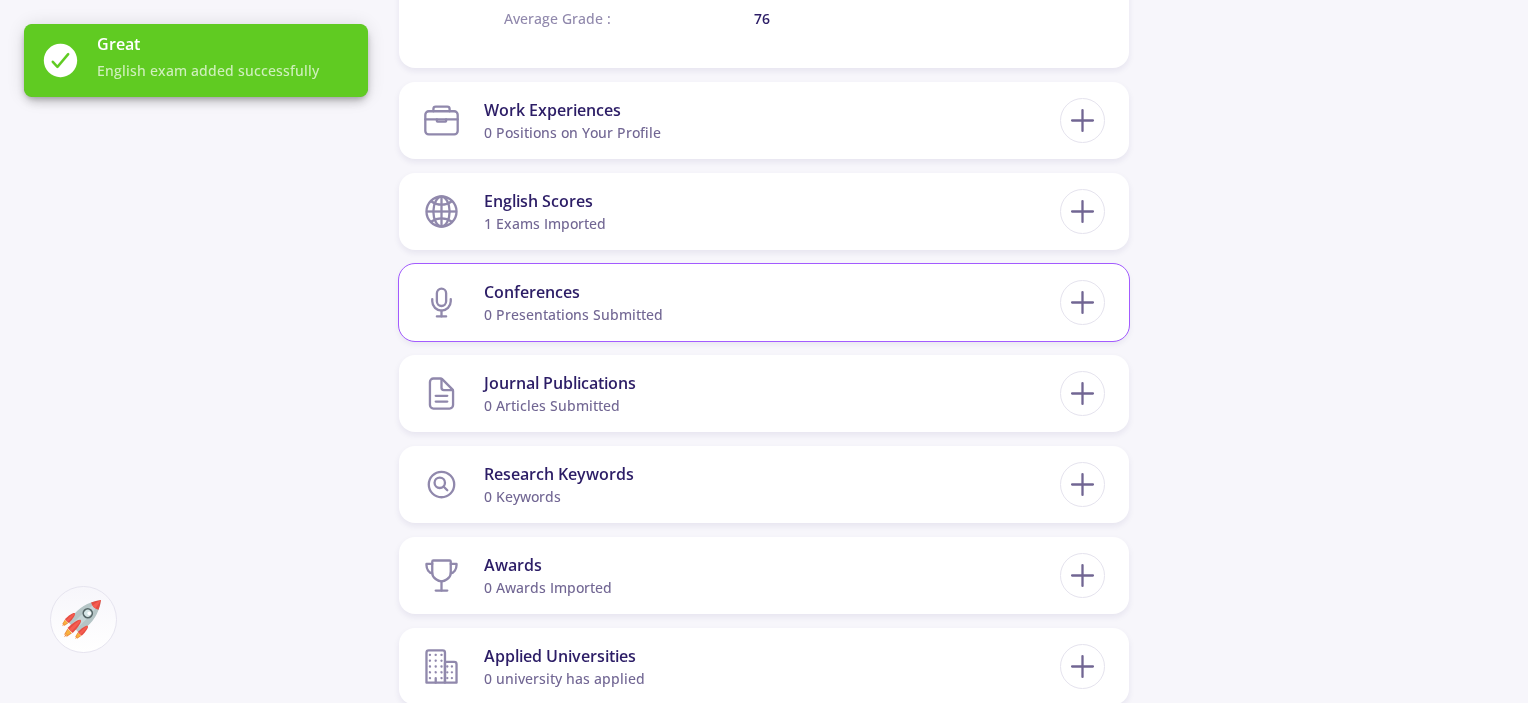 click on "Conferences 0 presentations submitted" at bounding box center (741, 302) 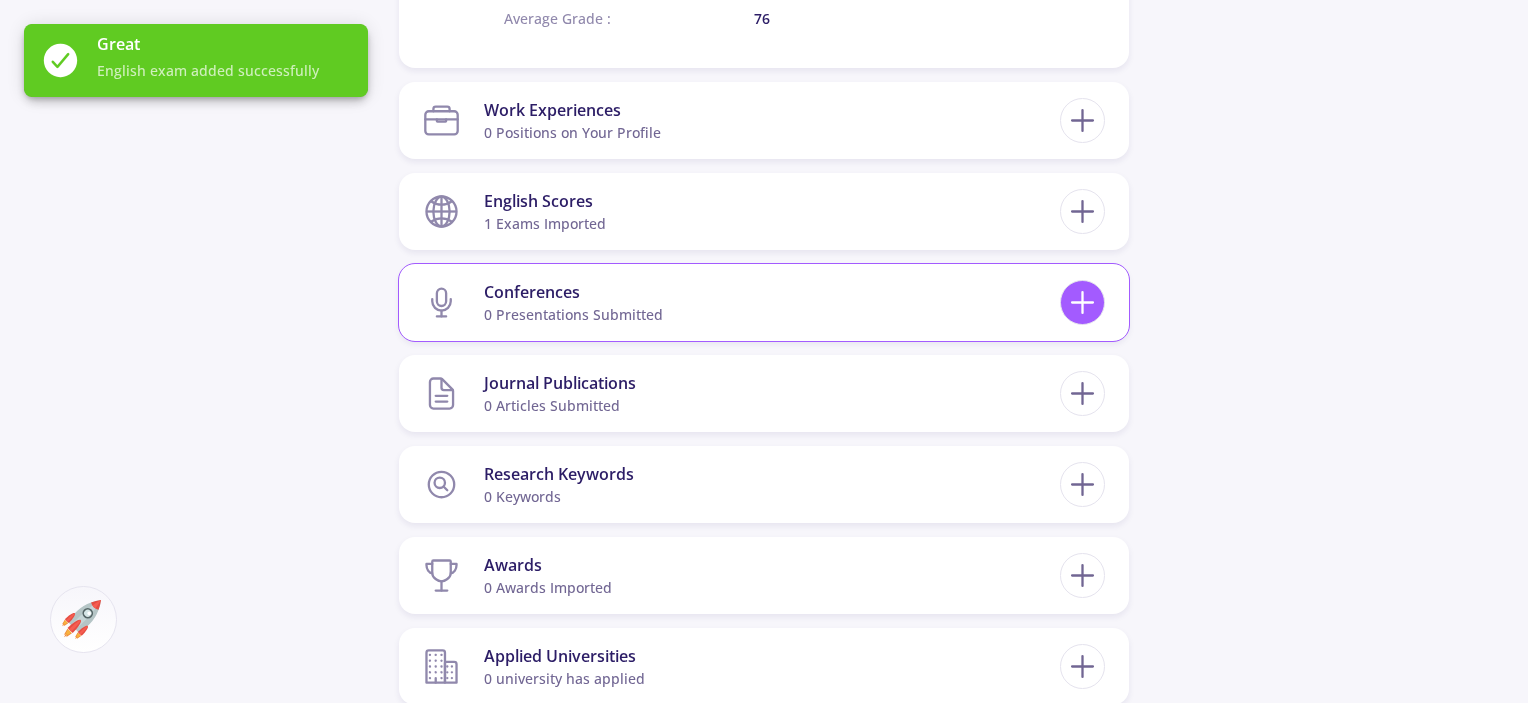 click 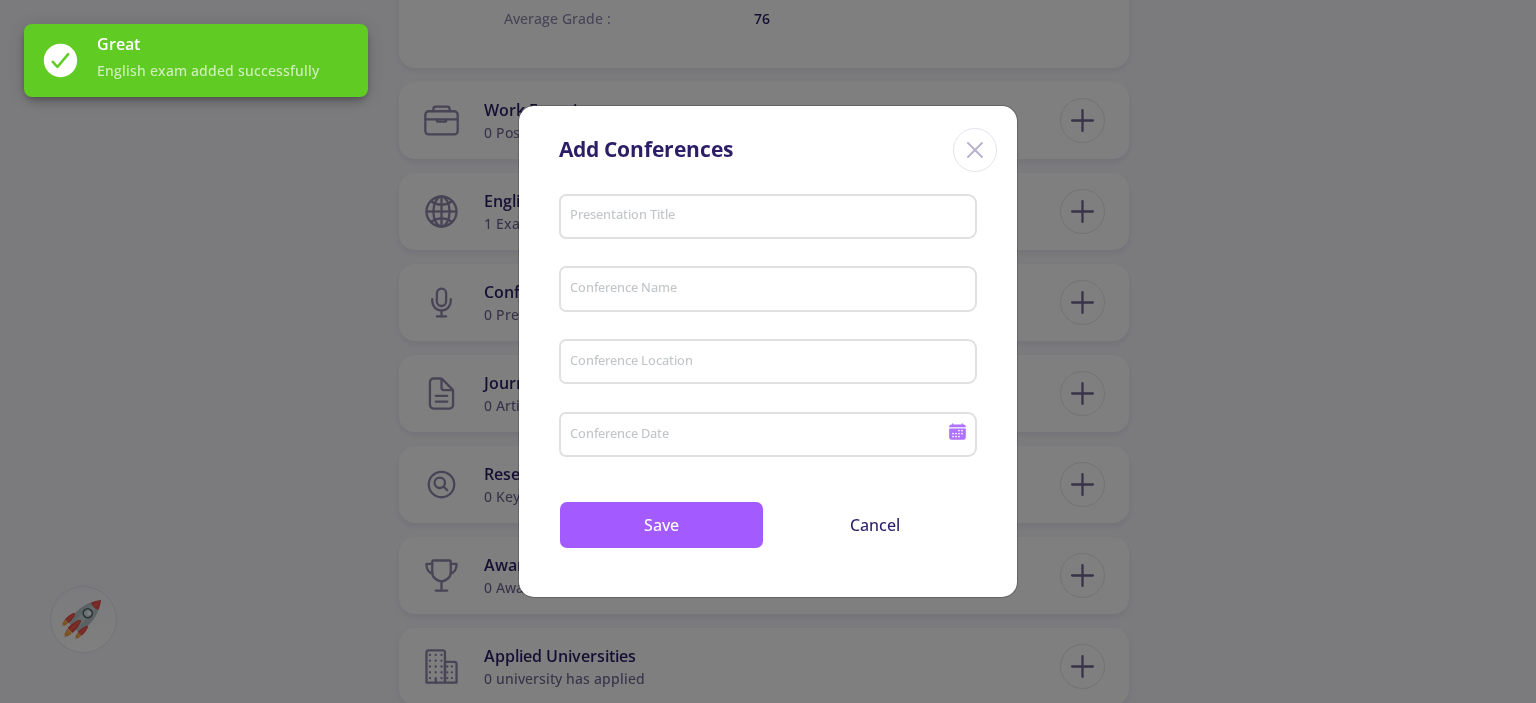 click on "Presentation Title" at bounding box center (771, 218) 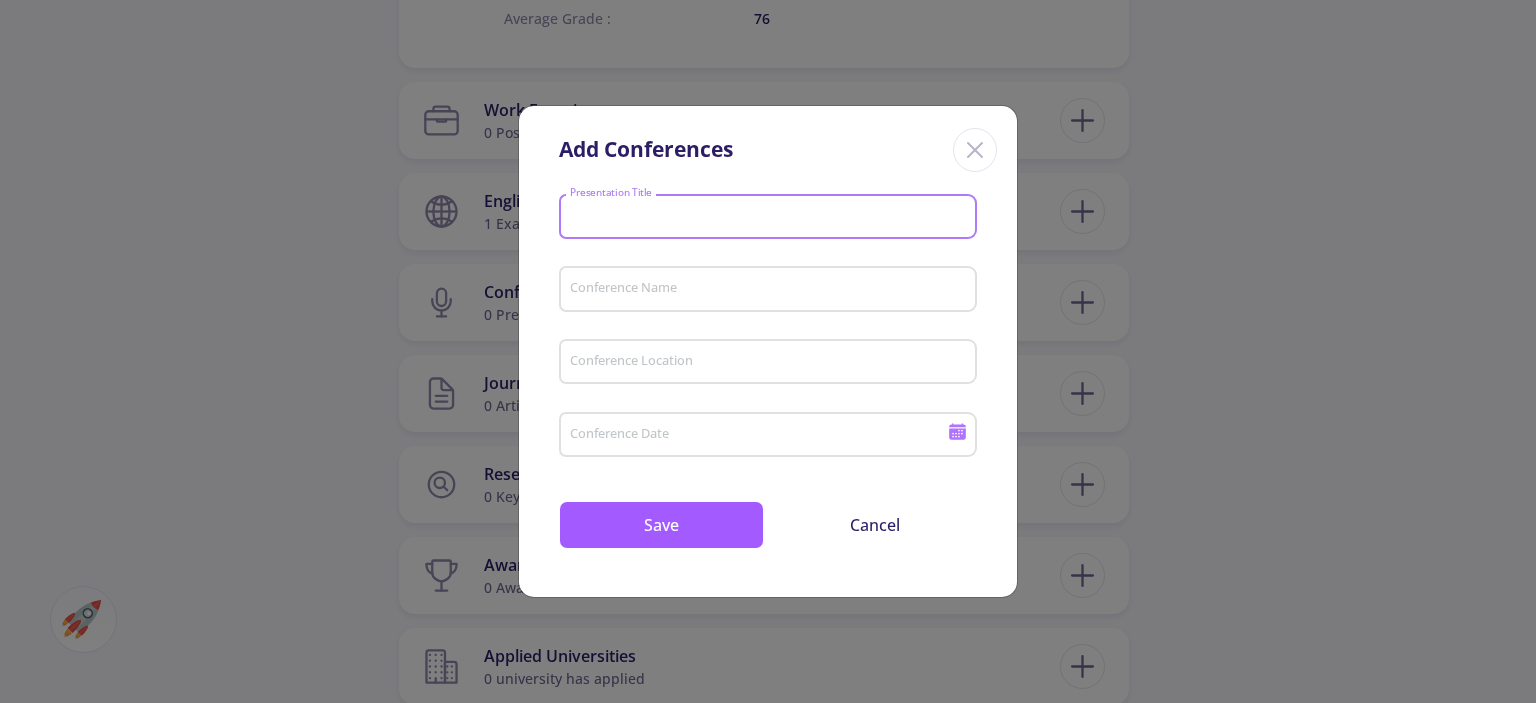 click on "Conference Name" at bounding box center [768, 285] 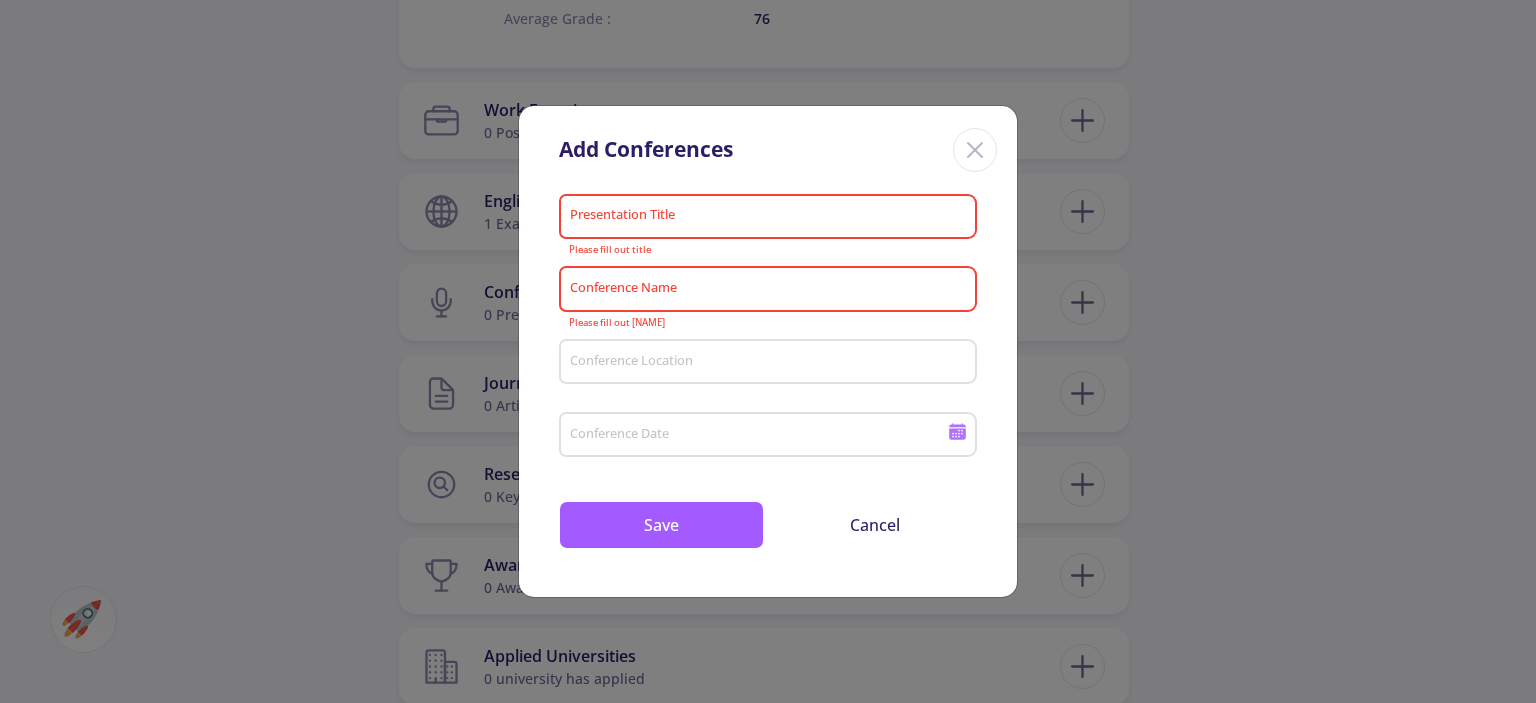 click 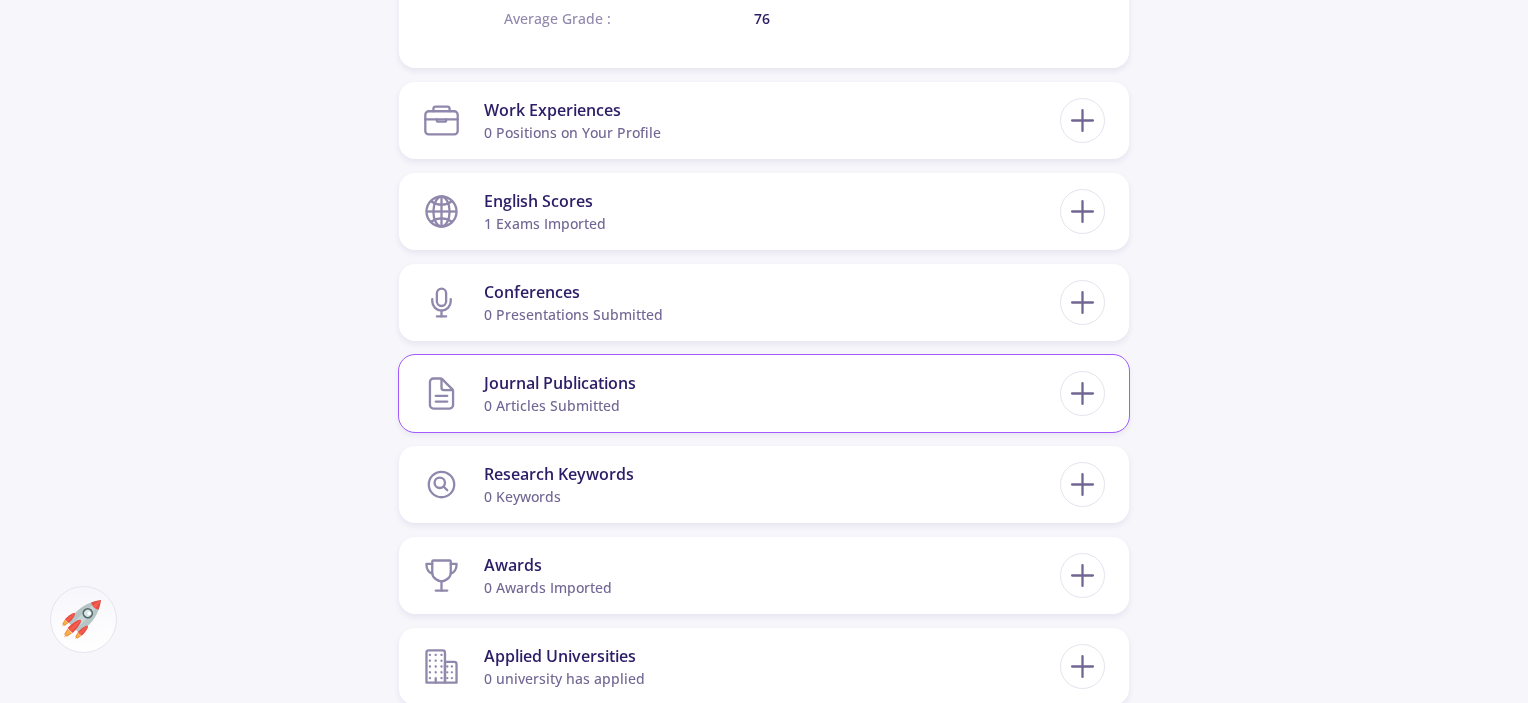 click on "Journal Publications" at bounding box center (560, 383) 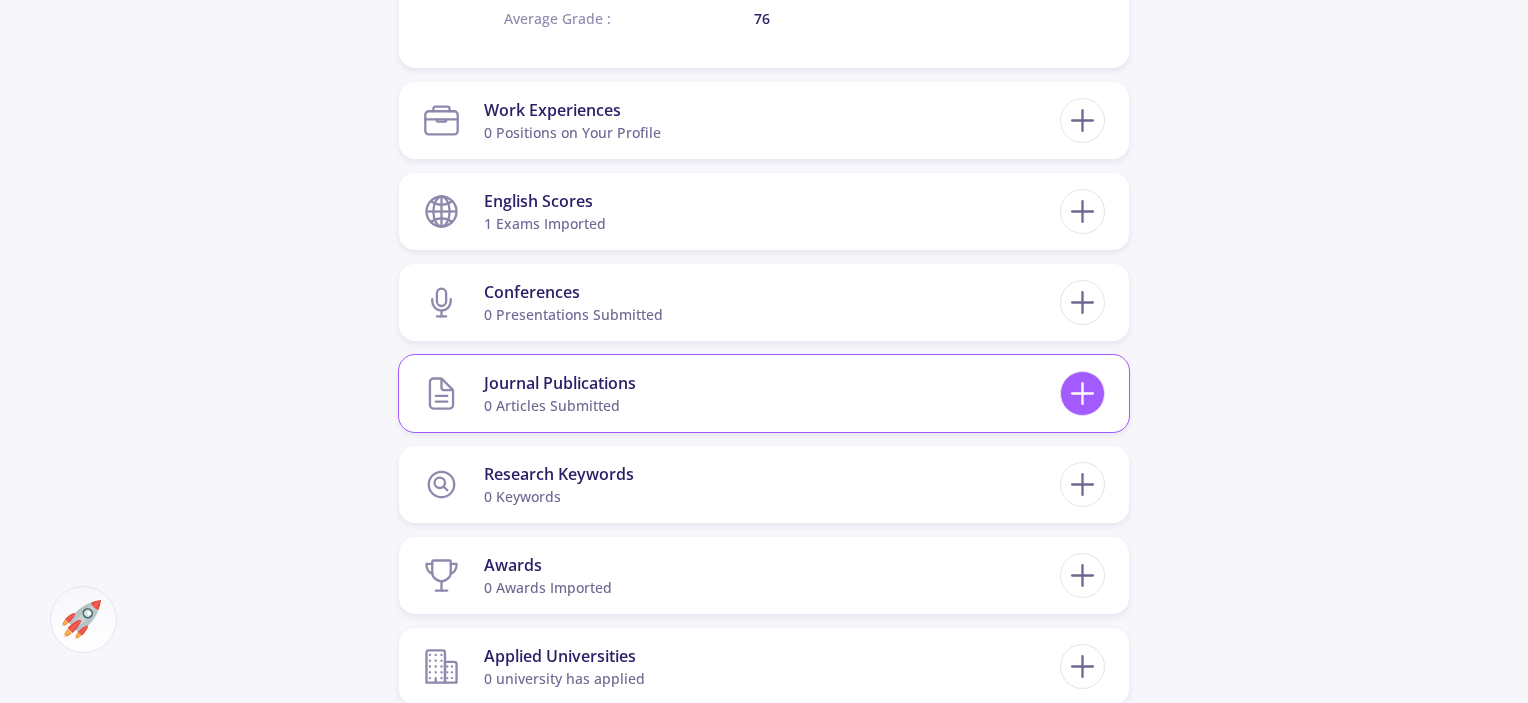 click 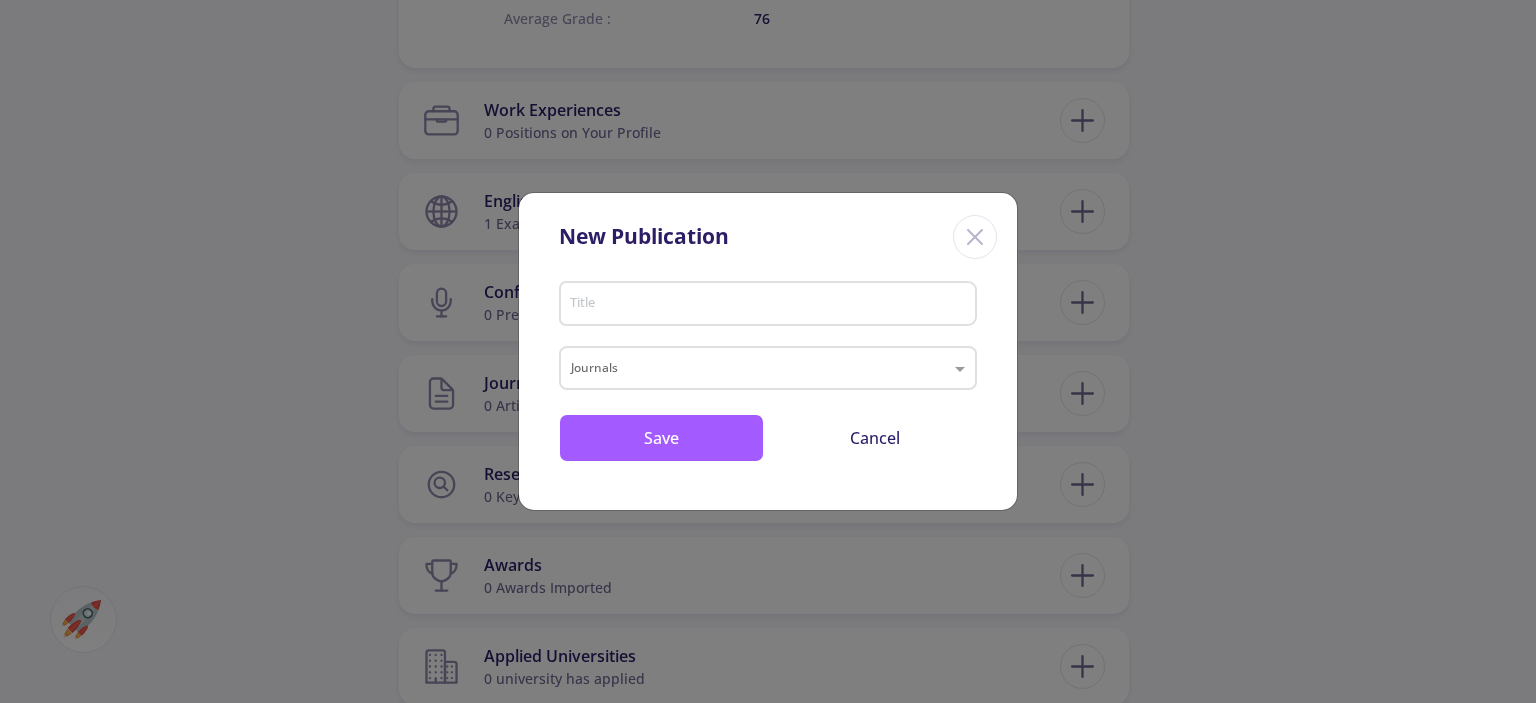 click on "Title" at bounding box center (768, 300) 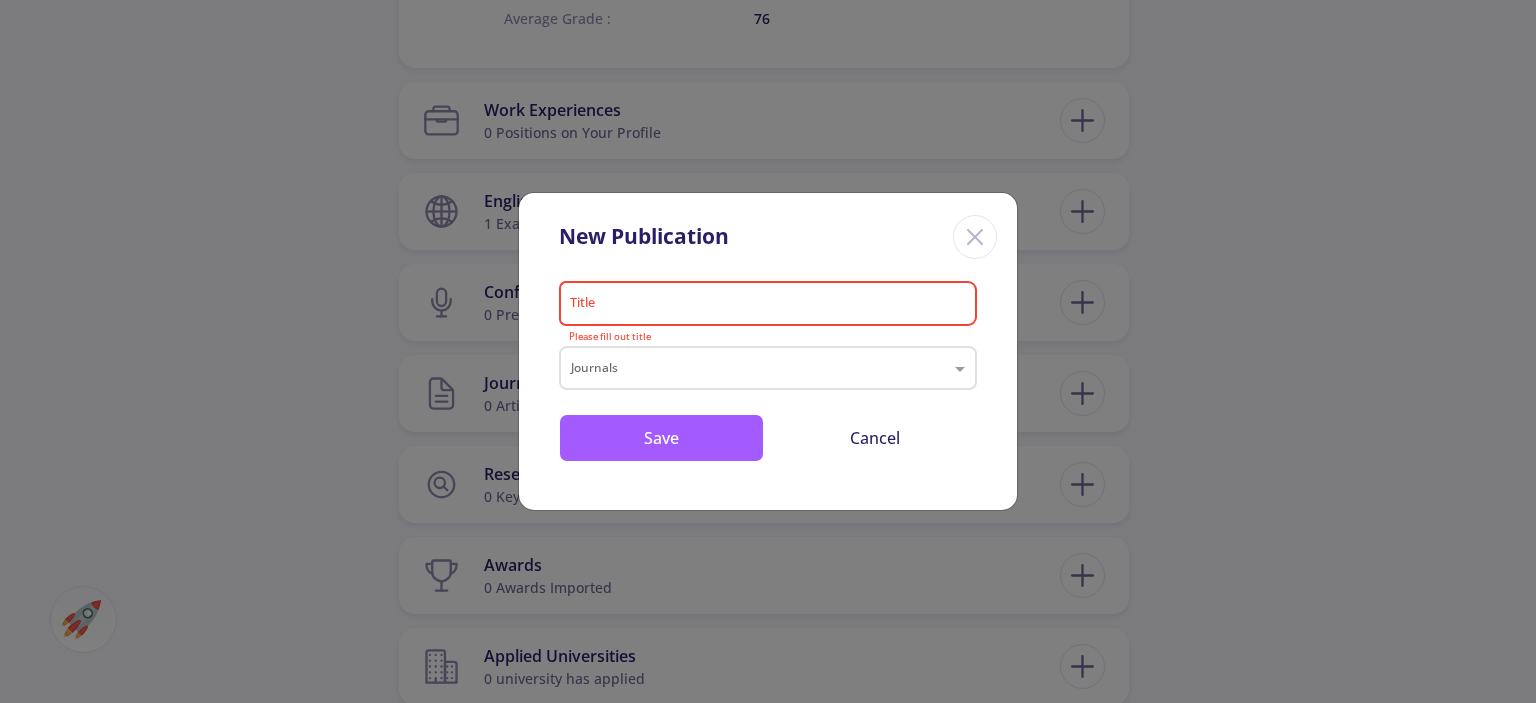 click on "Title" at bounding box center [768, 300] 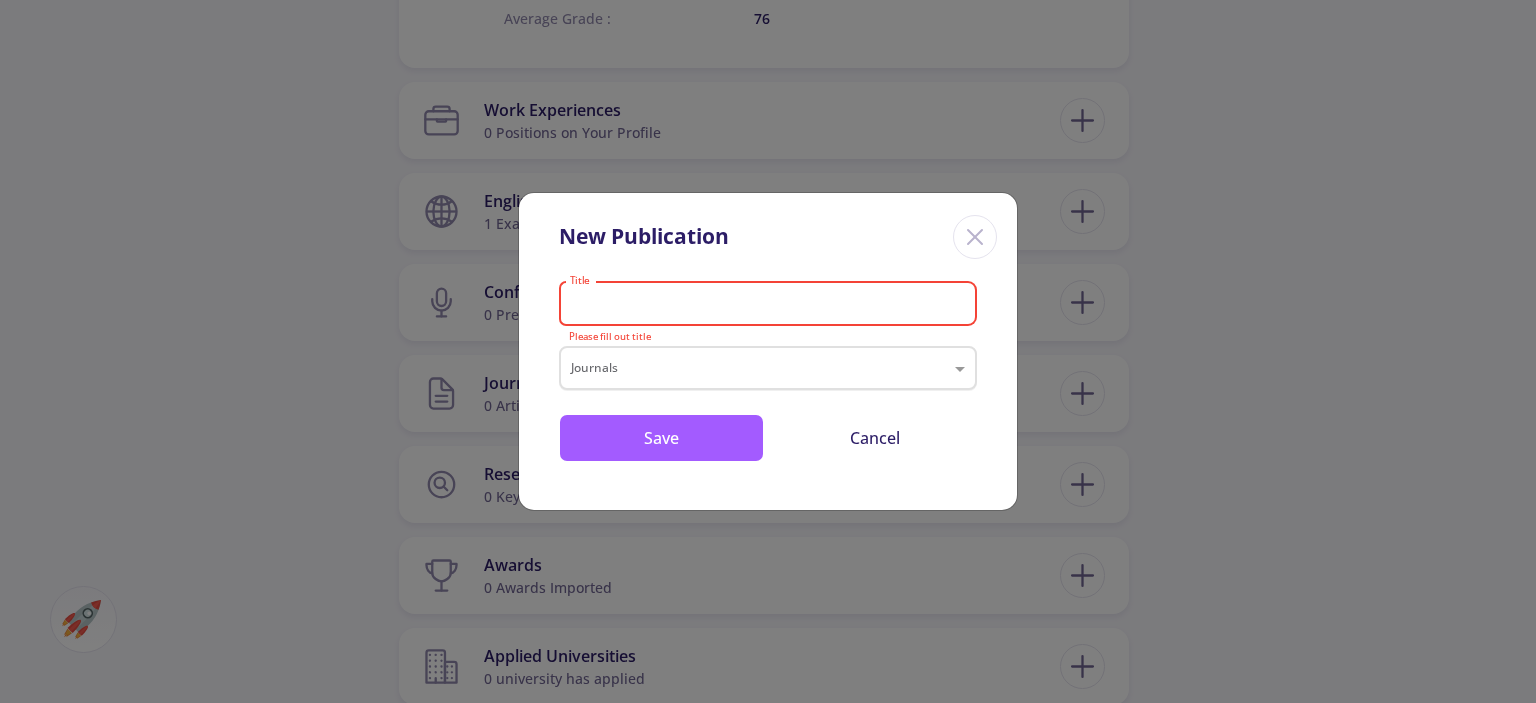 click 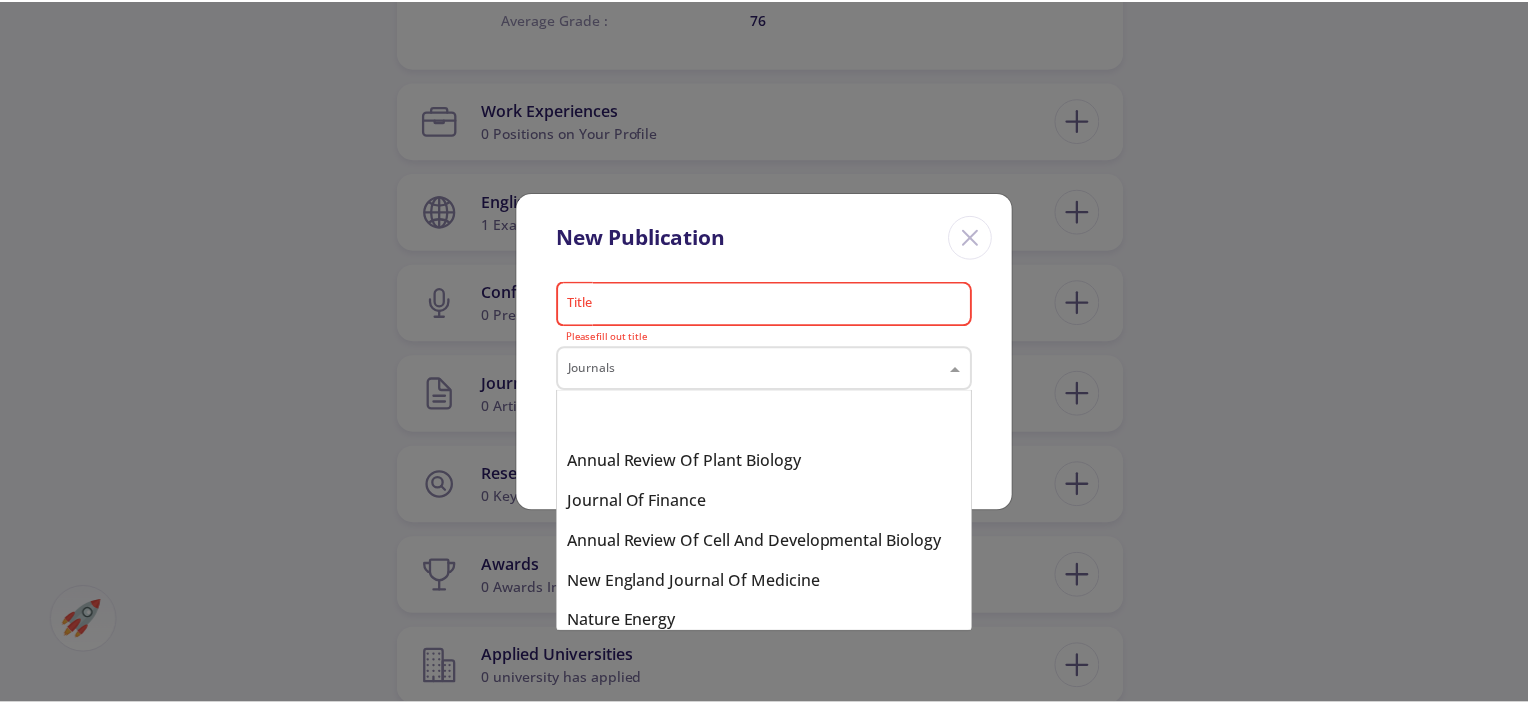 scroll, scrollTop: 1333, scrollLeft: 0, axis: vertical 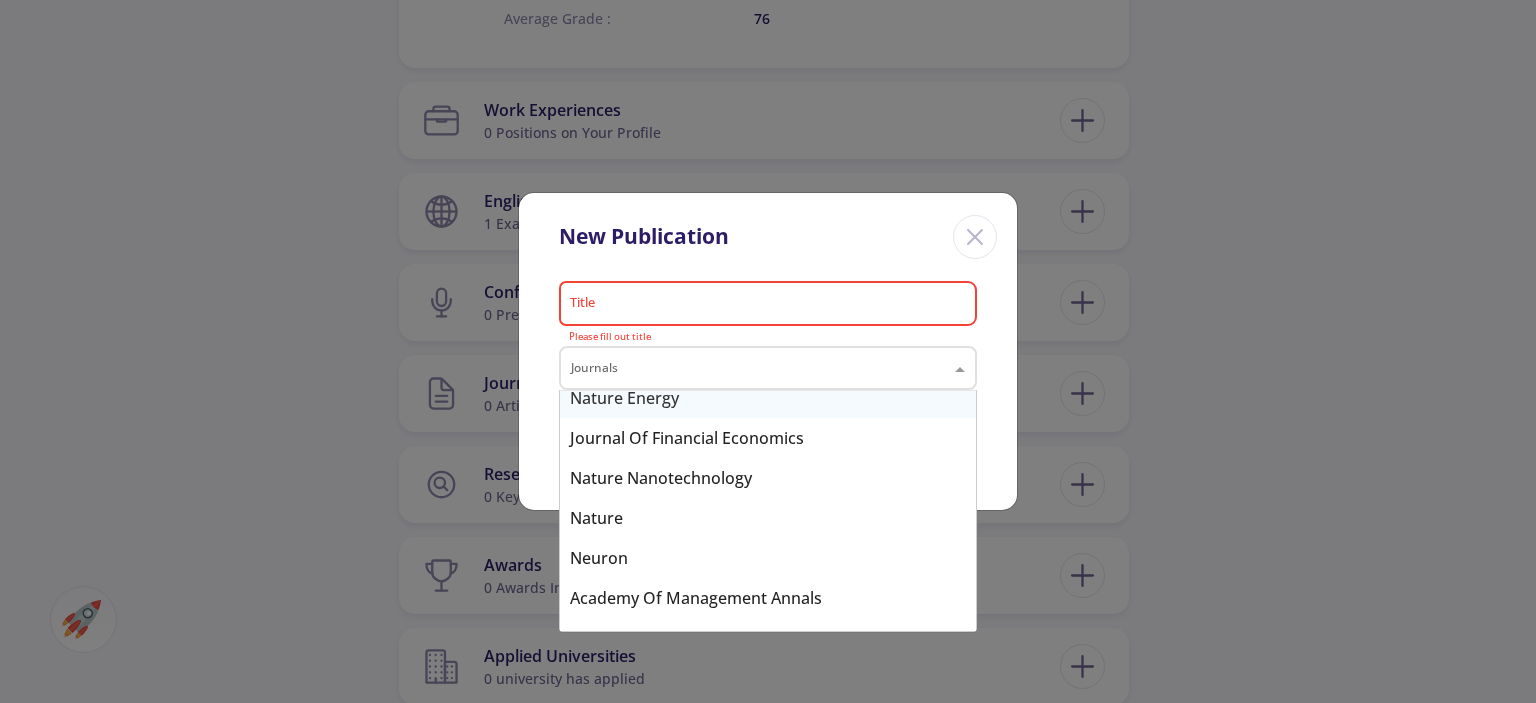 click on "New Publication" at bounding box center [768, 233] 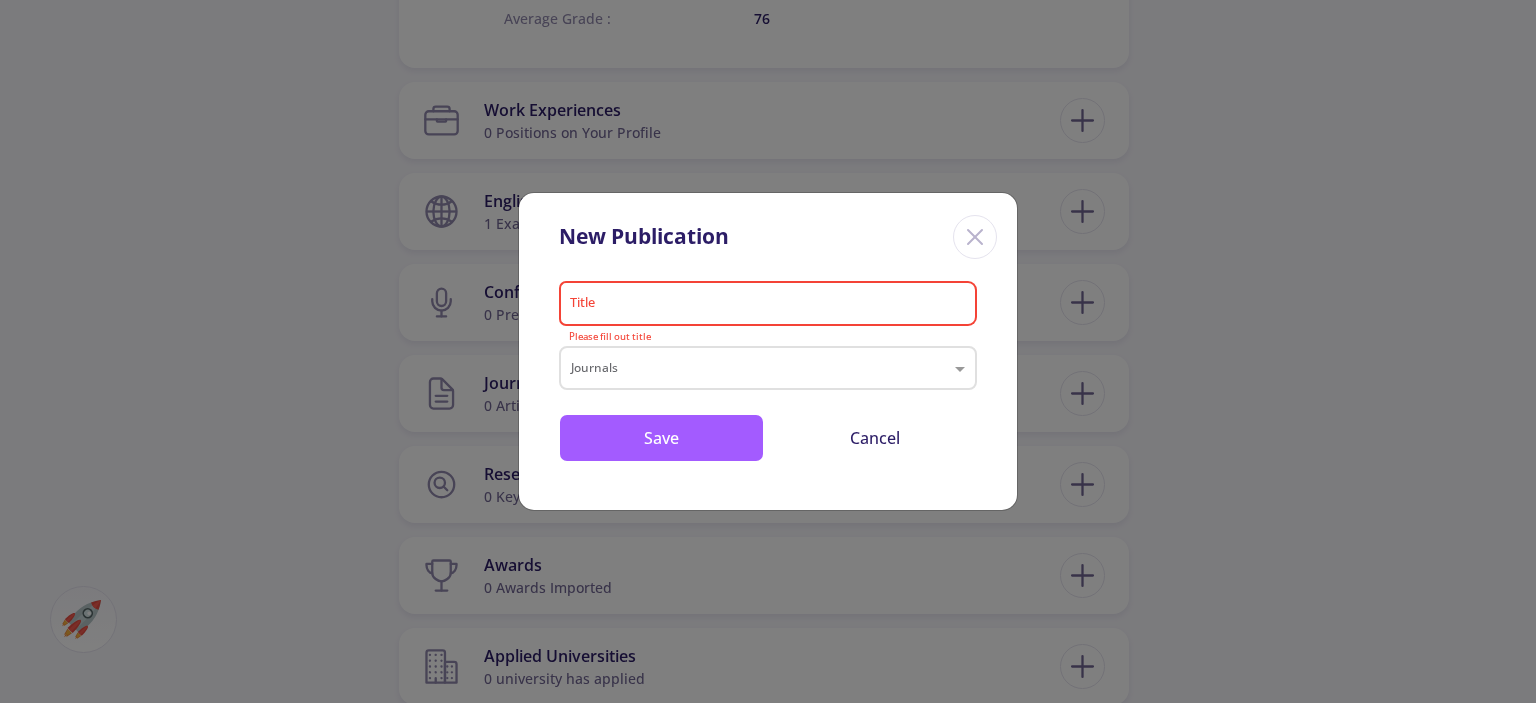click 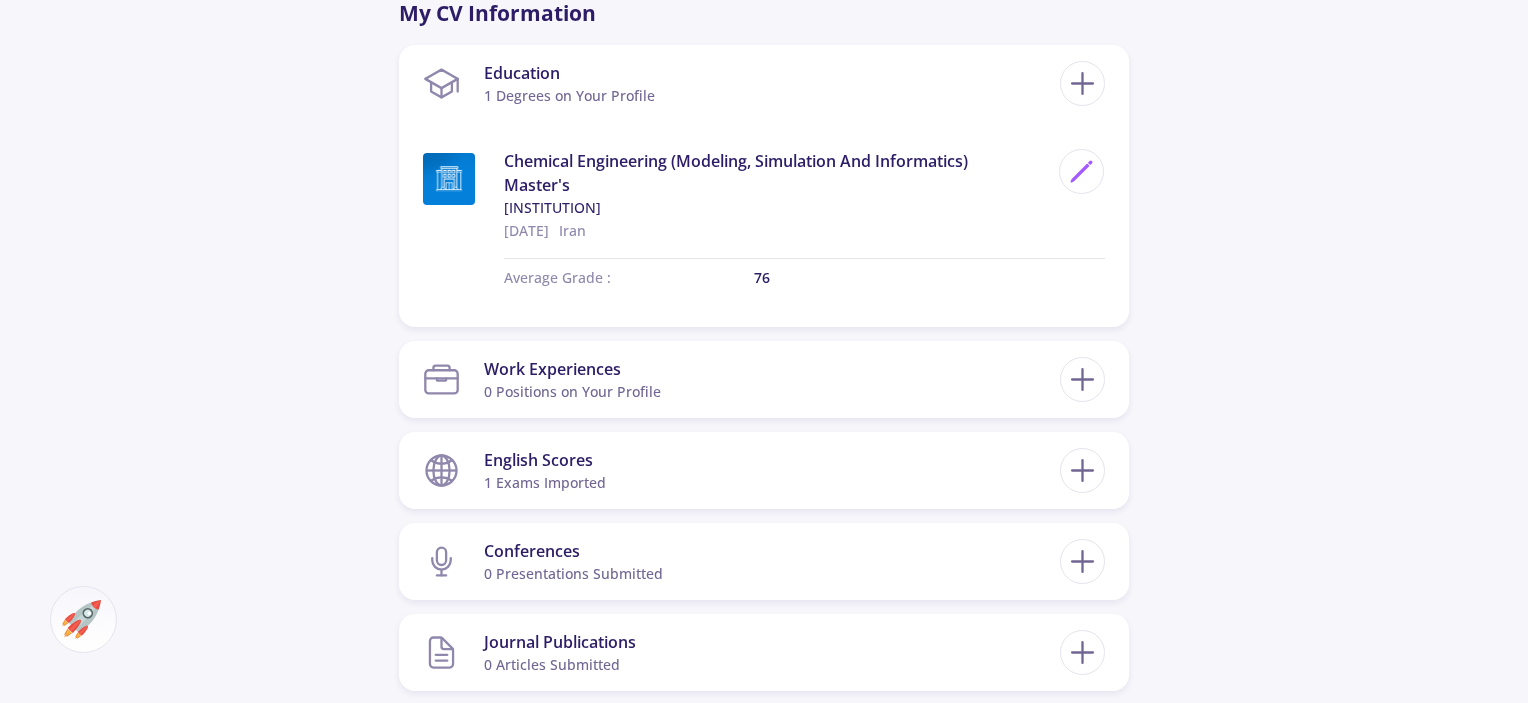 scroll, scrollTop: 326, scrollLeft: 0, axis: vertical 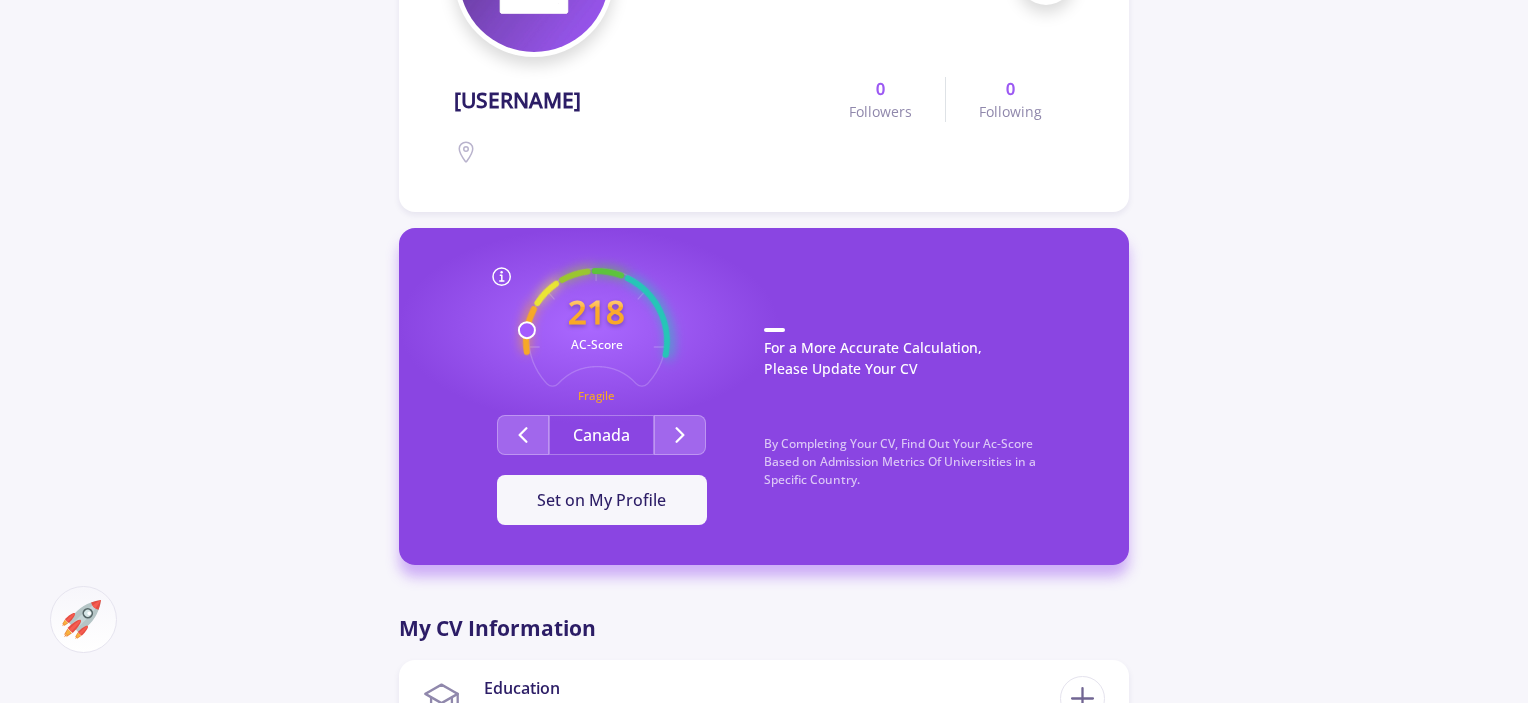 drag, startPoint x: 1527, startPoint y: 171, endPoint x: 1528, endPoint y: 48, distance: 123.00407 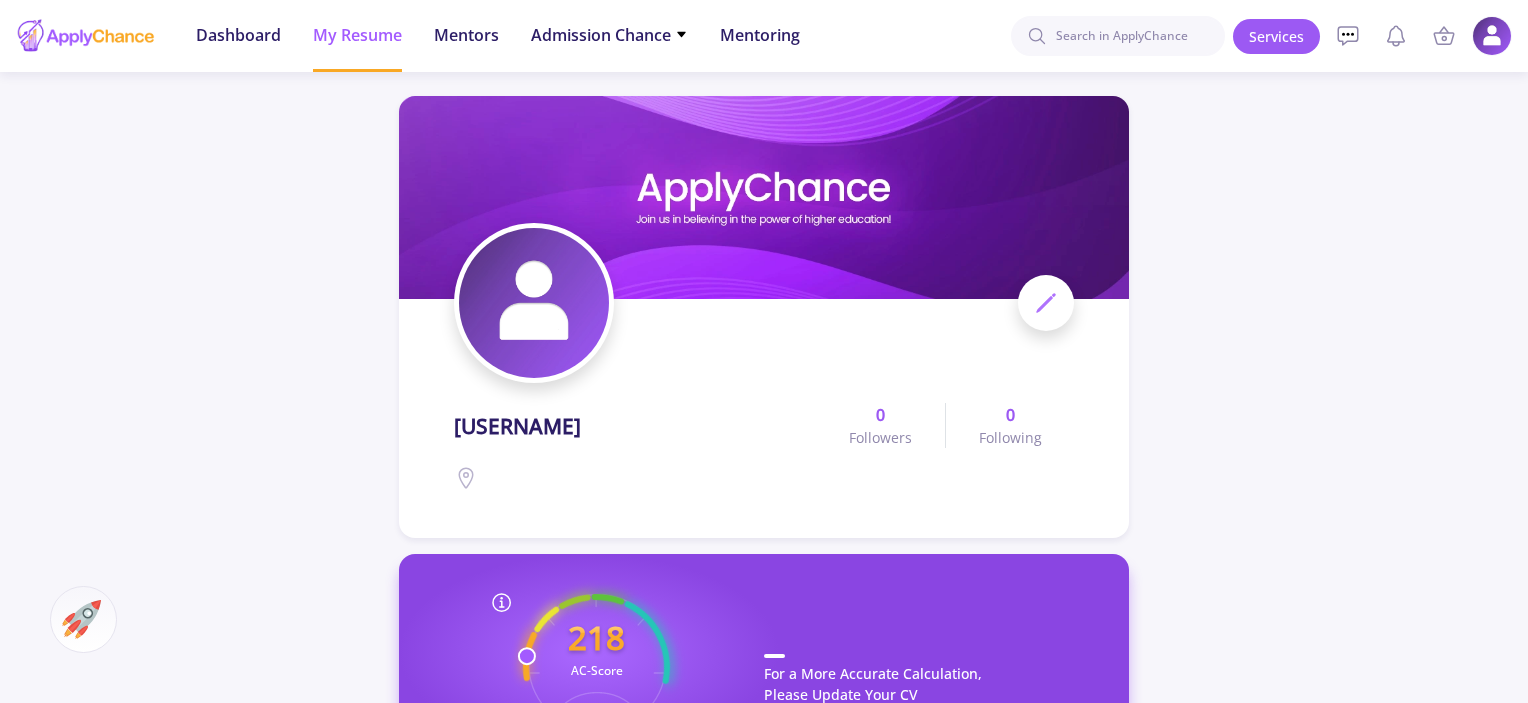scroll, scrollTop: 288, scrollLeft: 0, axis: vertical 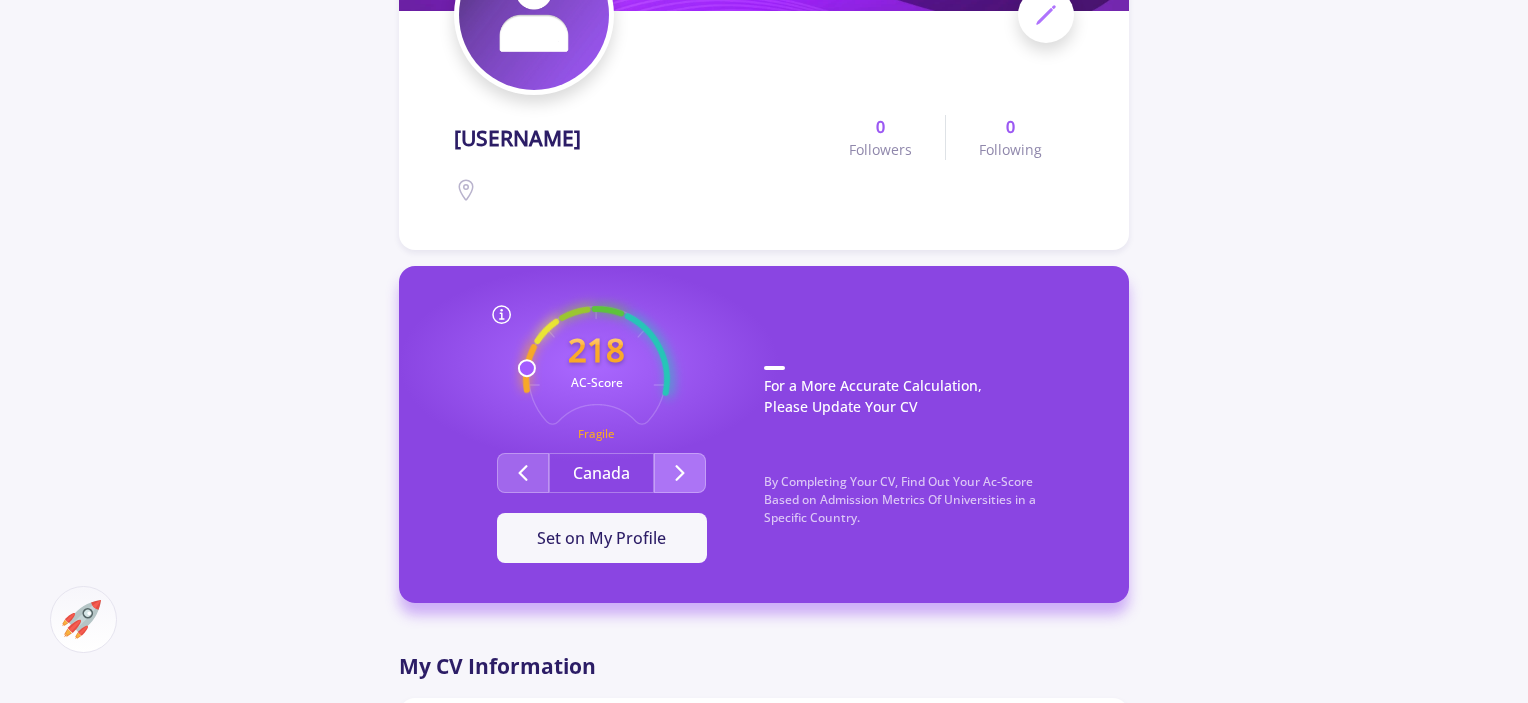 click 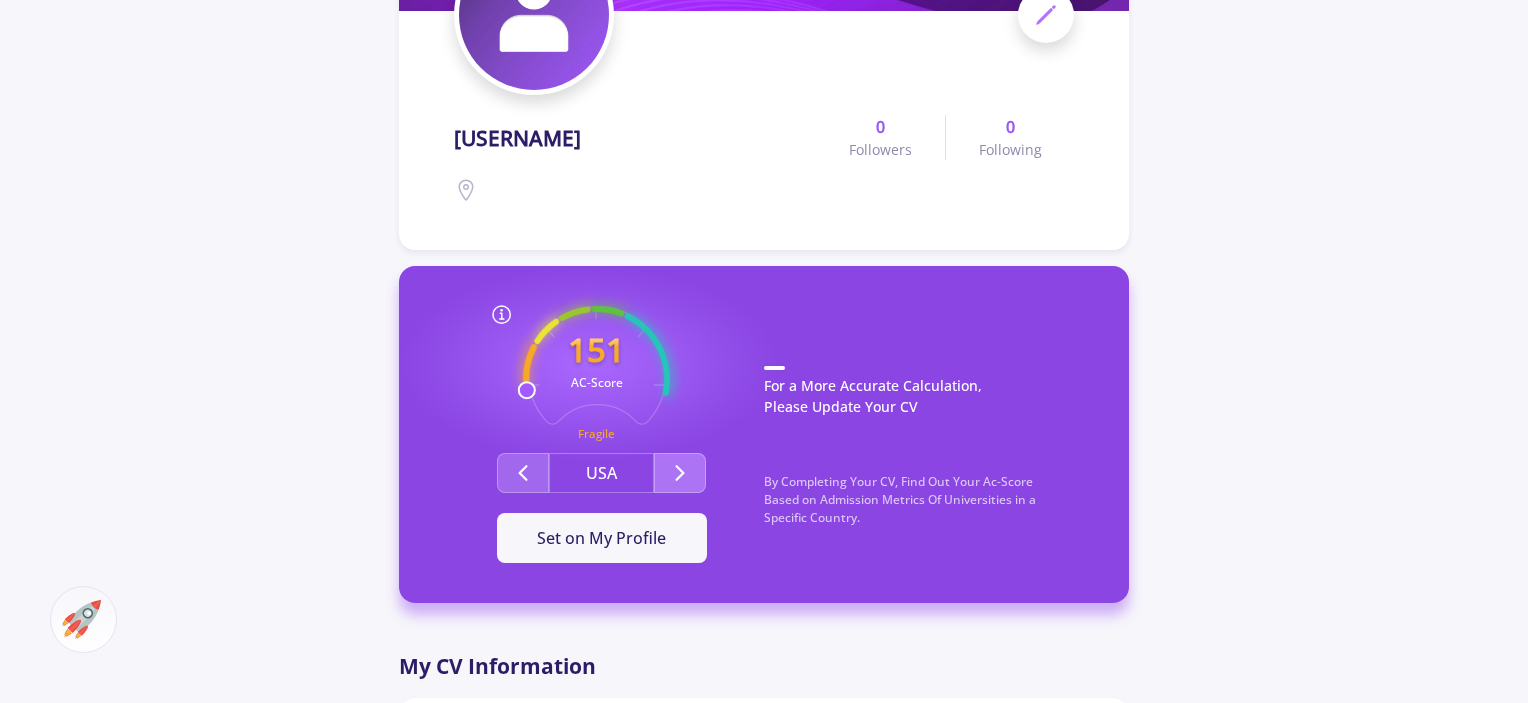 click 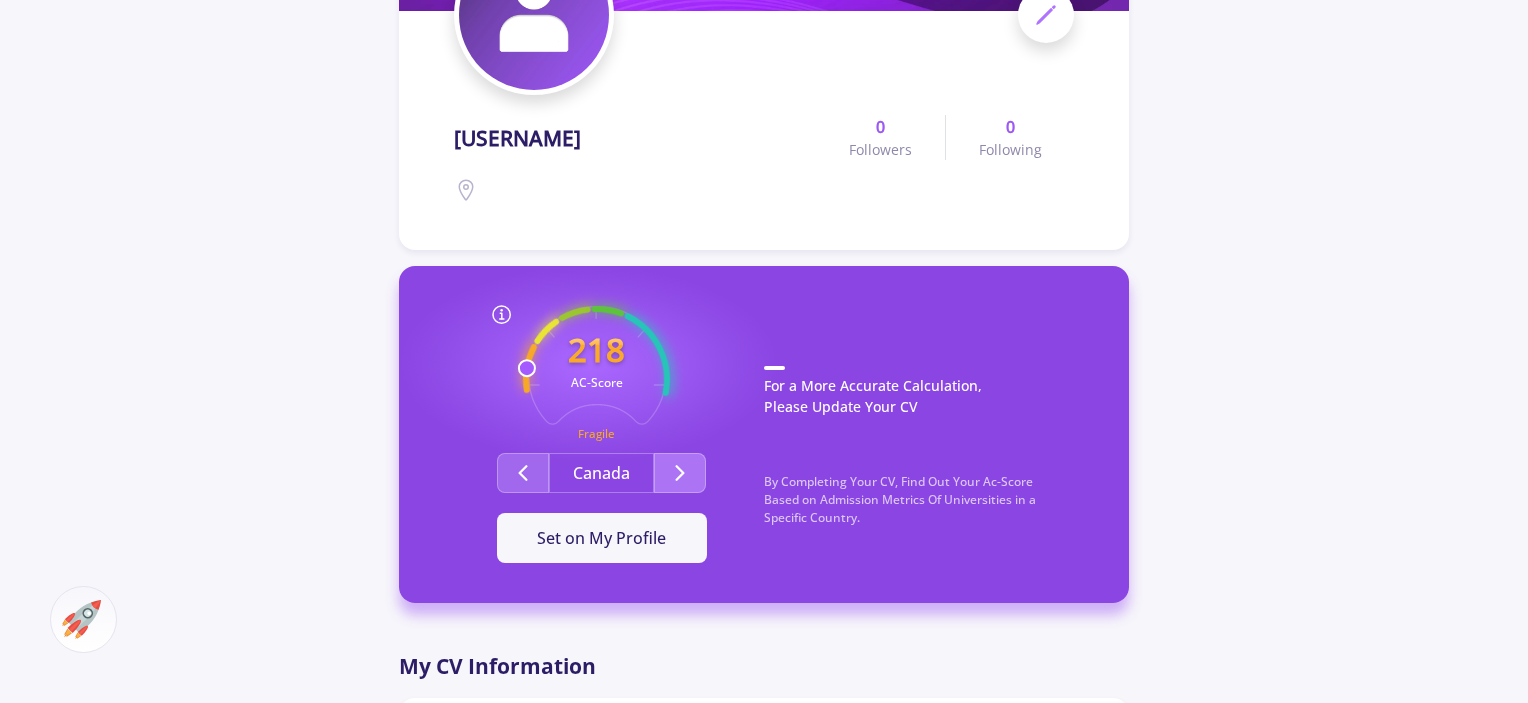 click 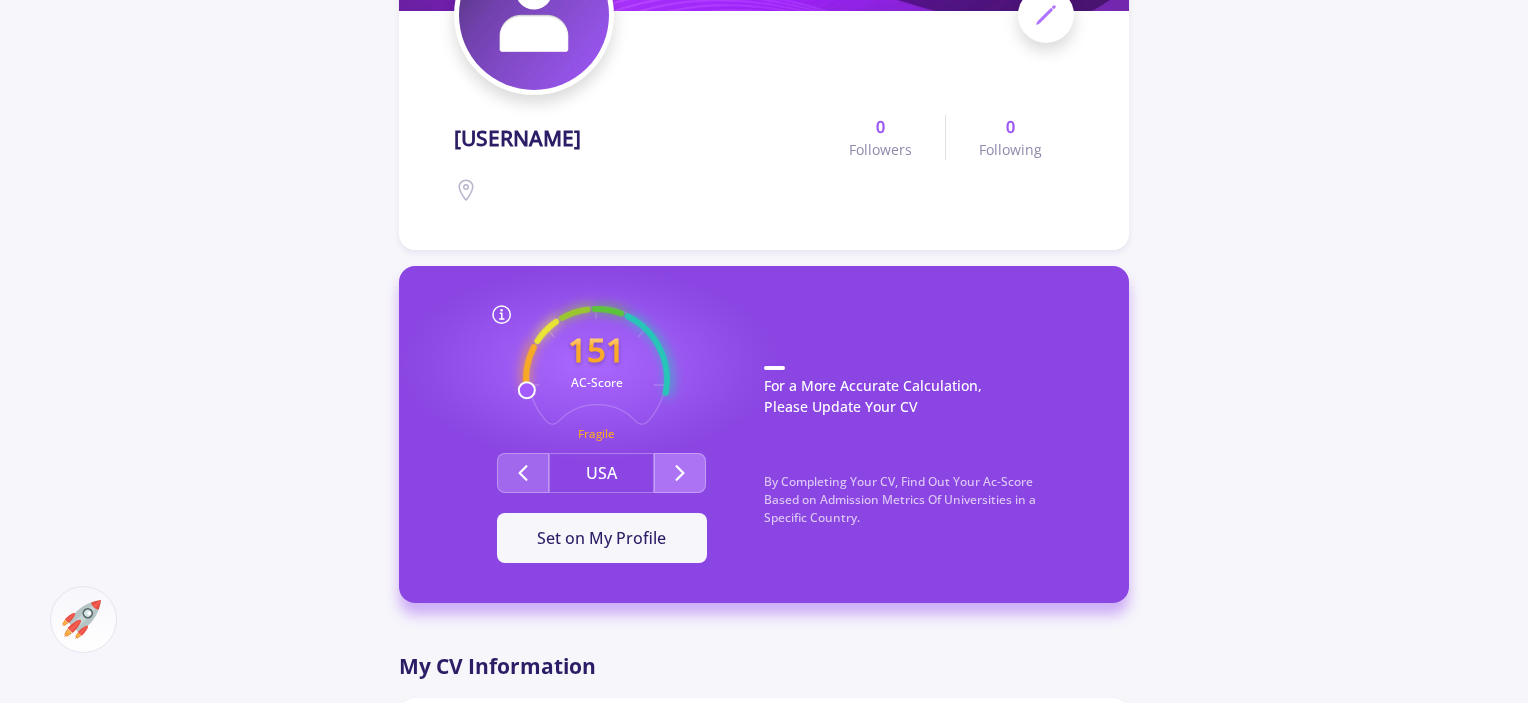 click 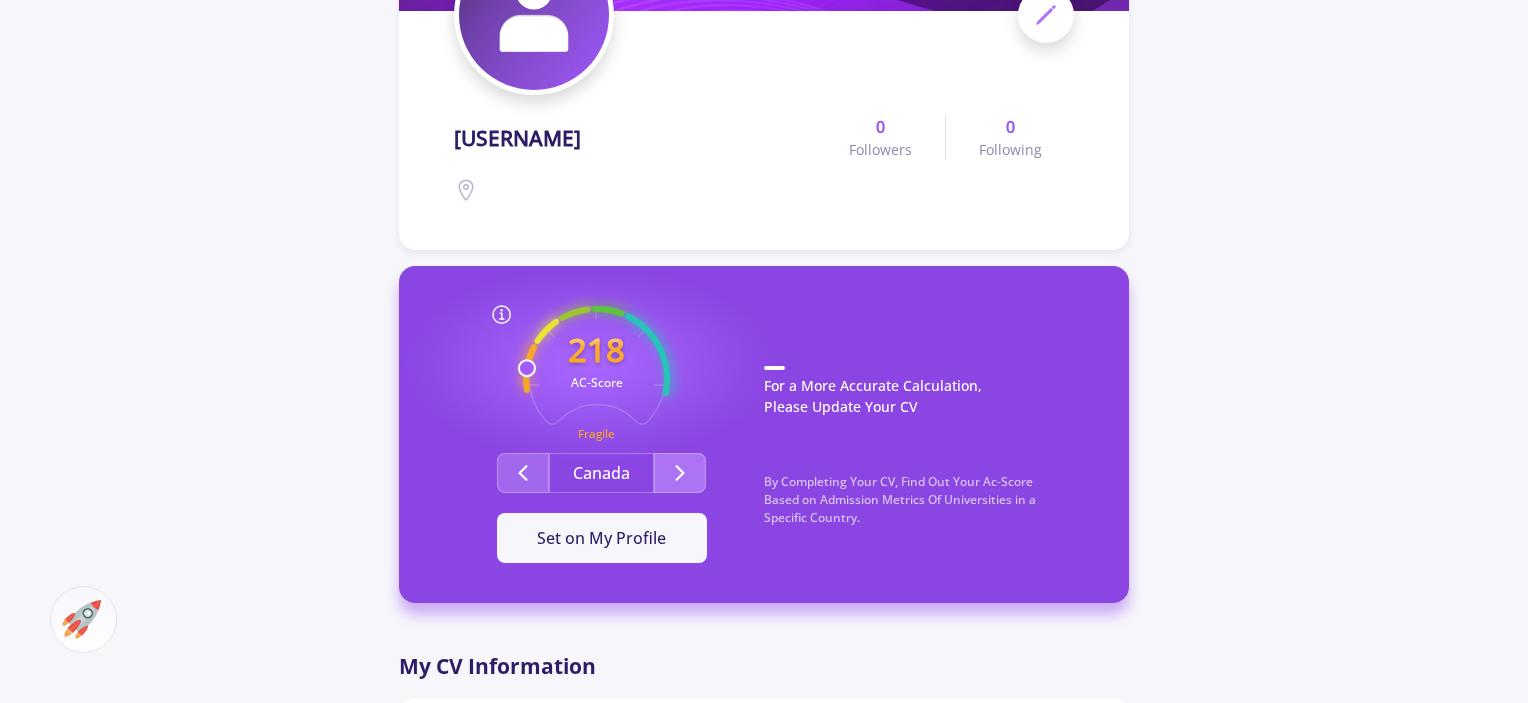 click 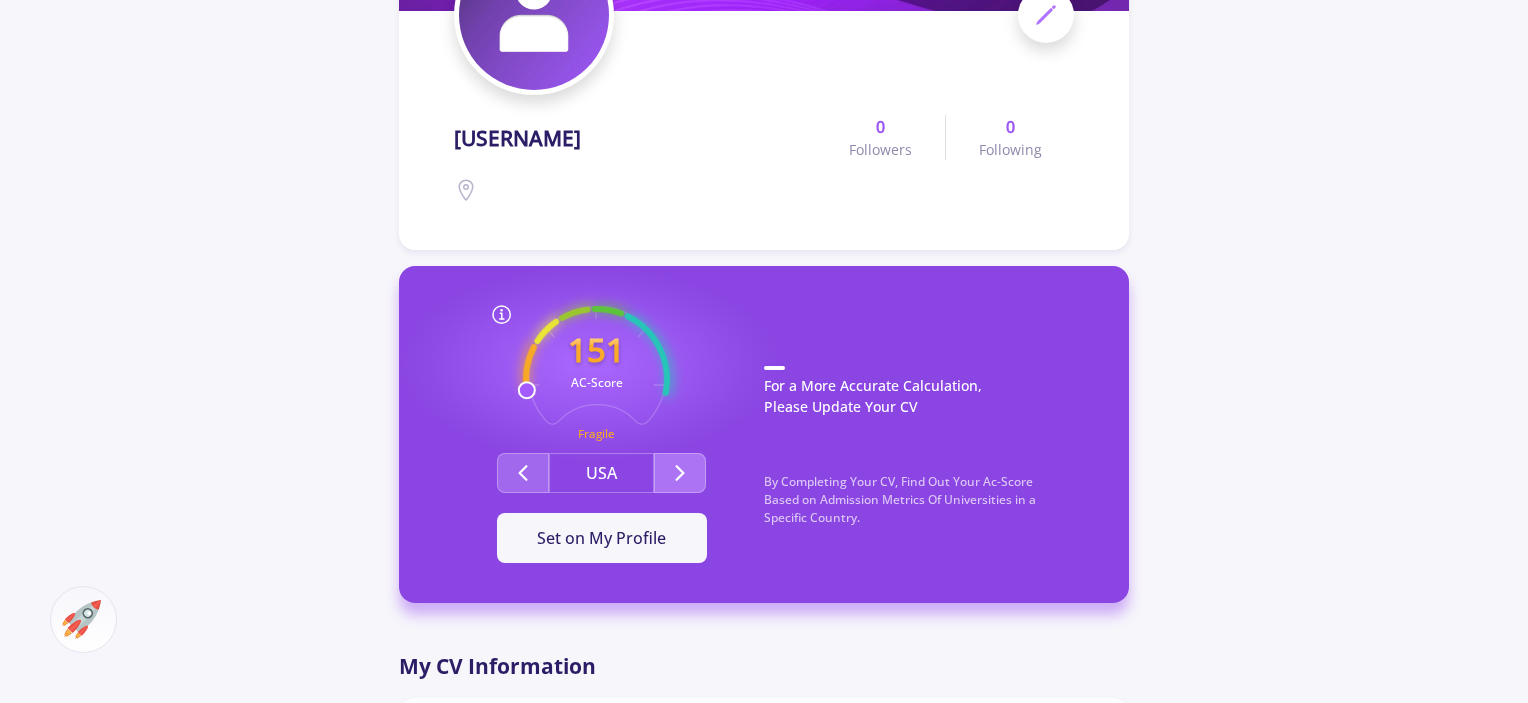 click 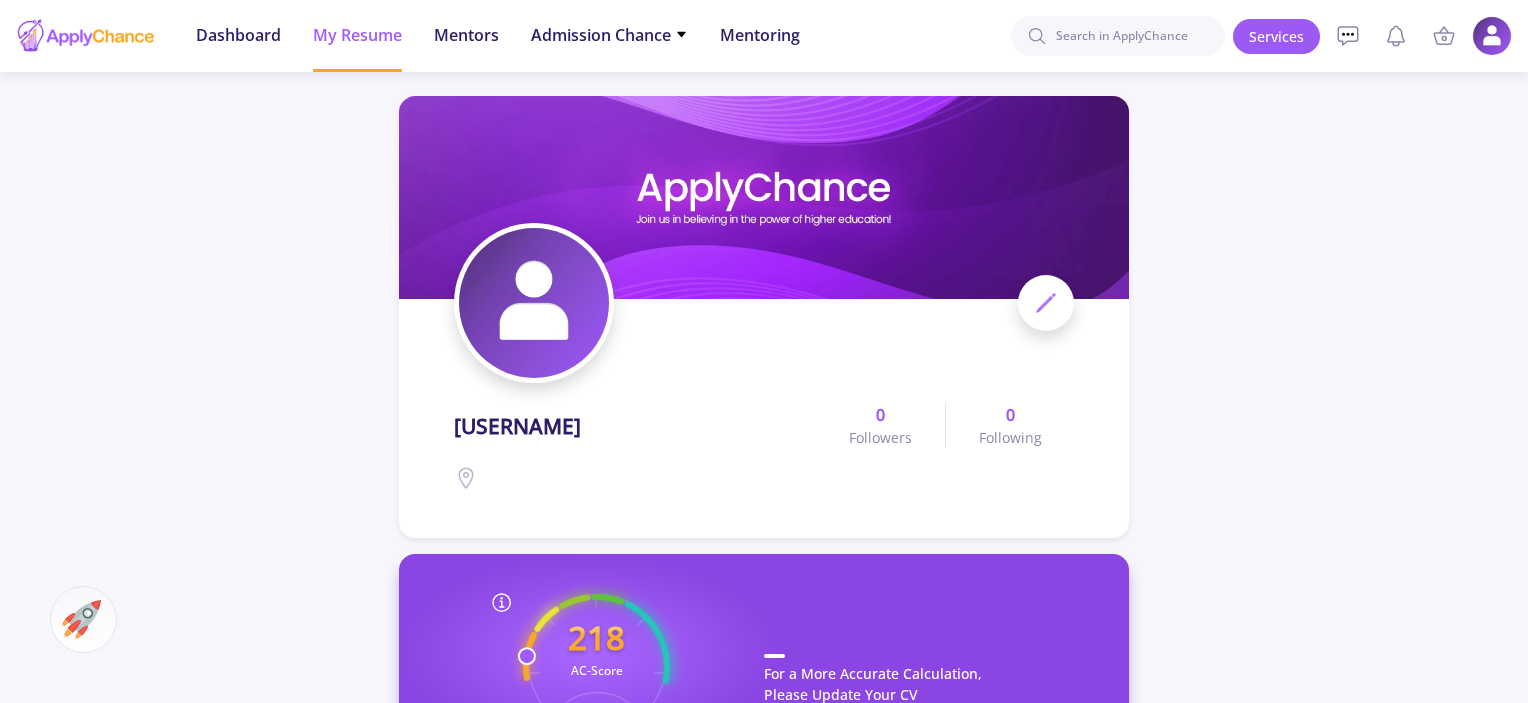 scroll, scrollTop: 0, scrollLeft: 0, axis: both 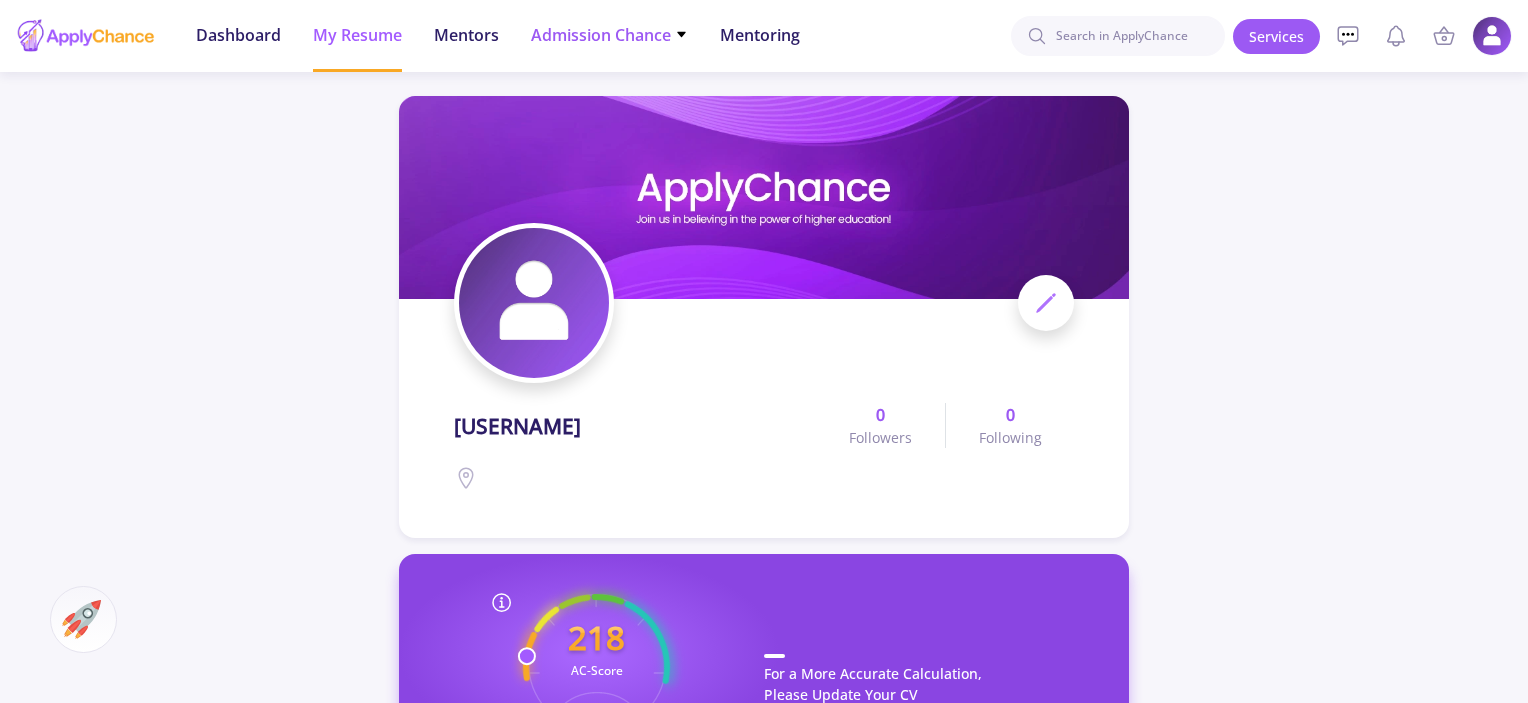 click on "Admission Chance" 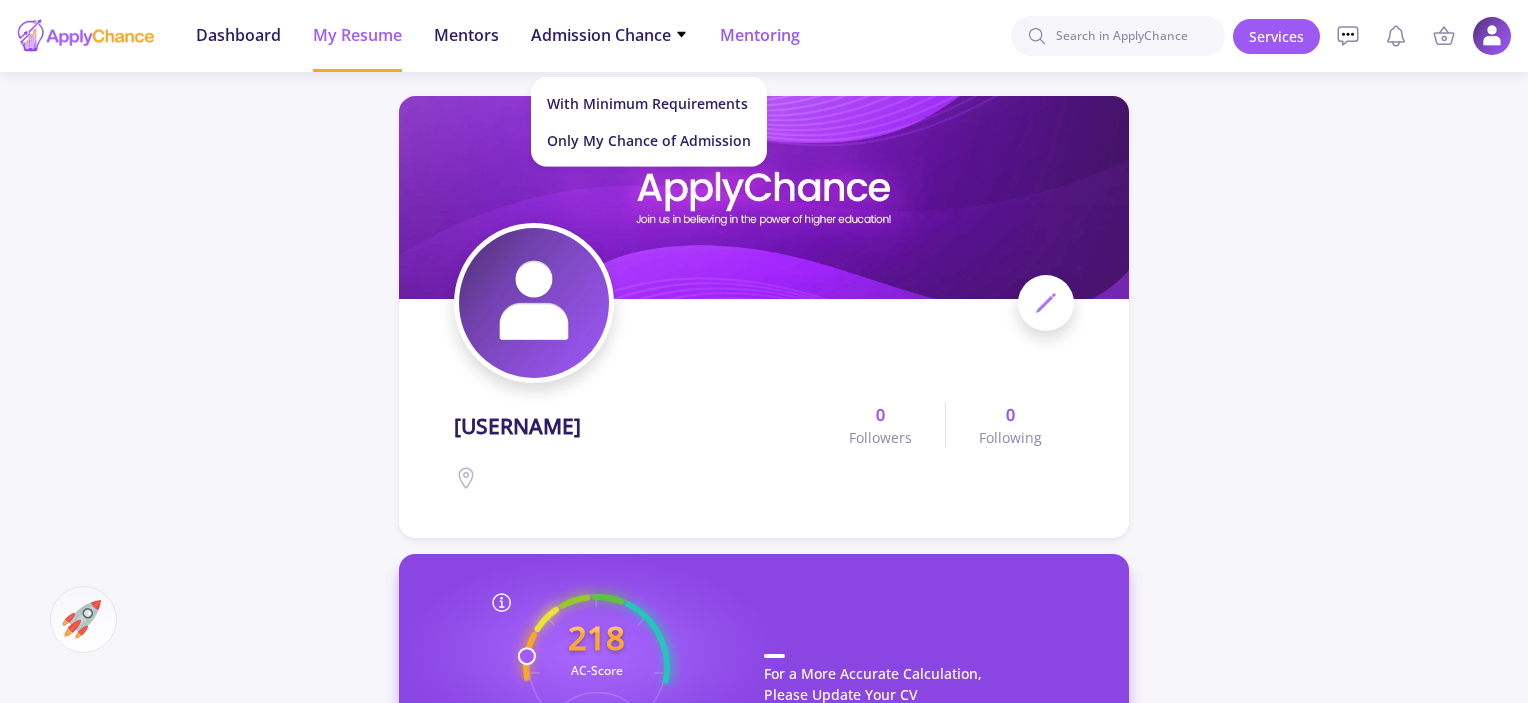 click on "Mentoring" 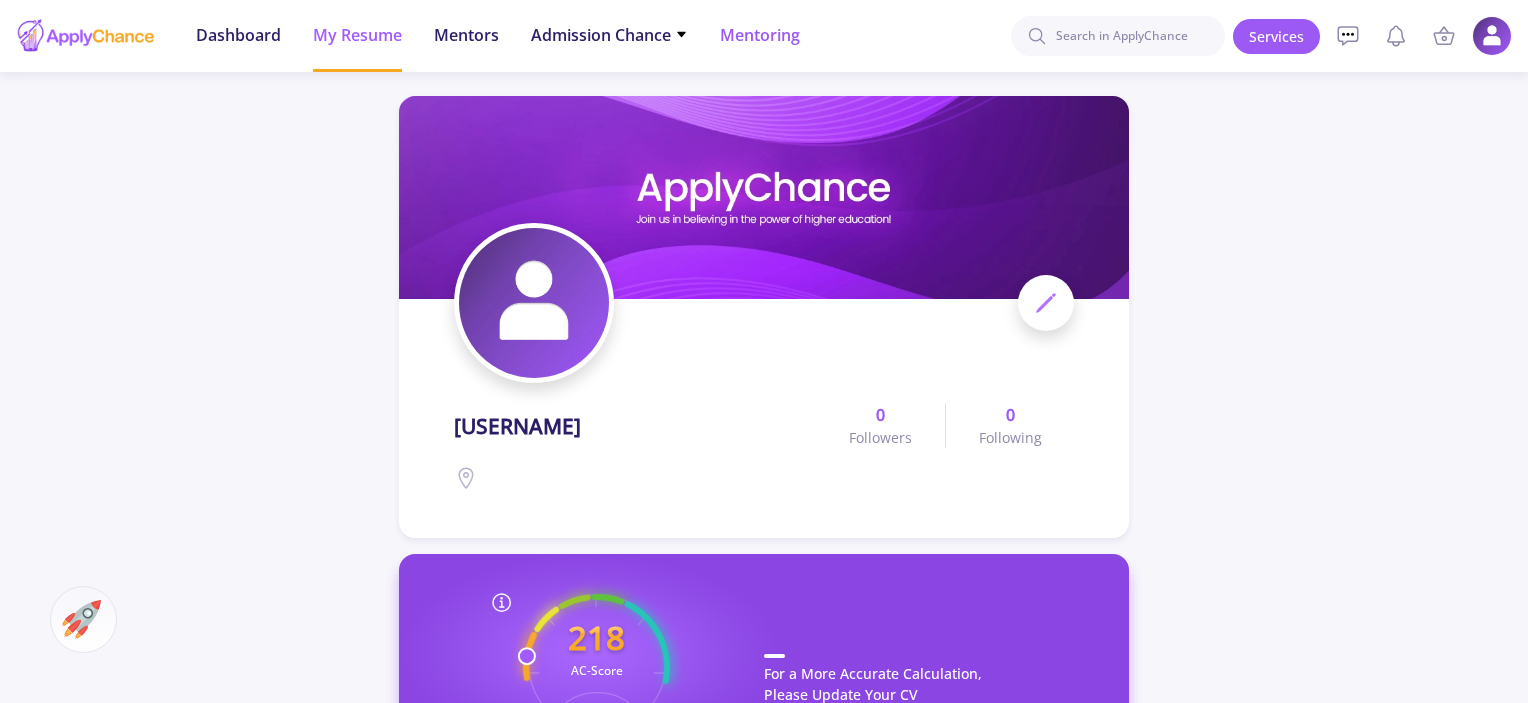 click on "Mentoring" 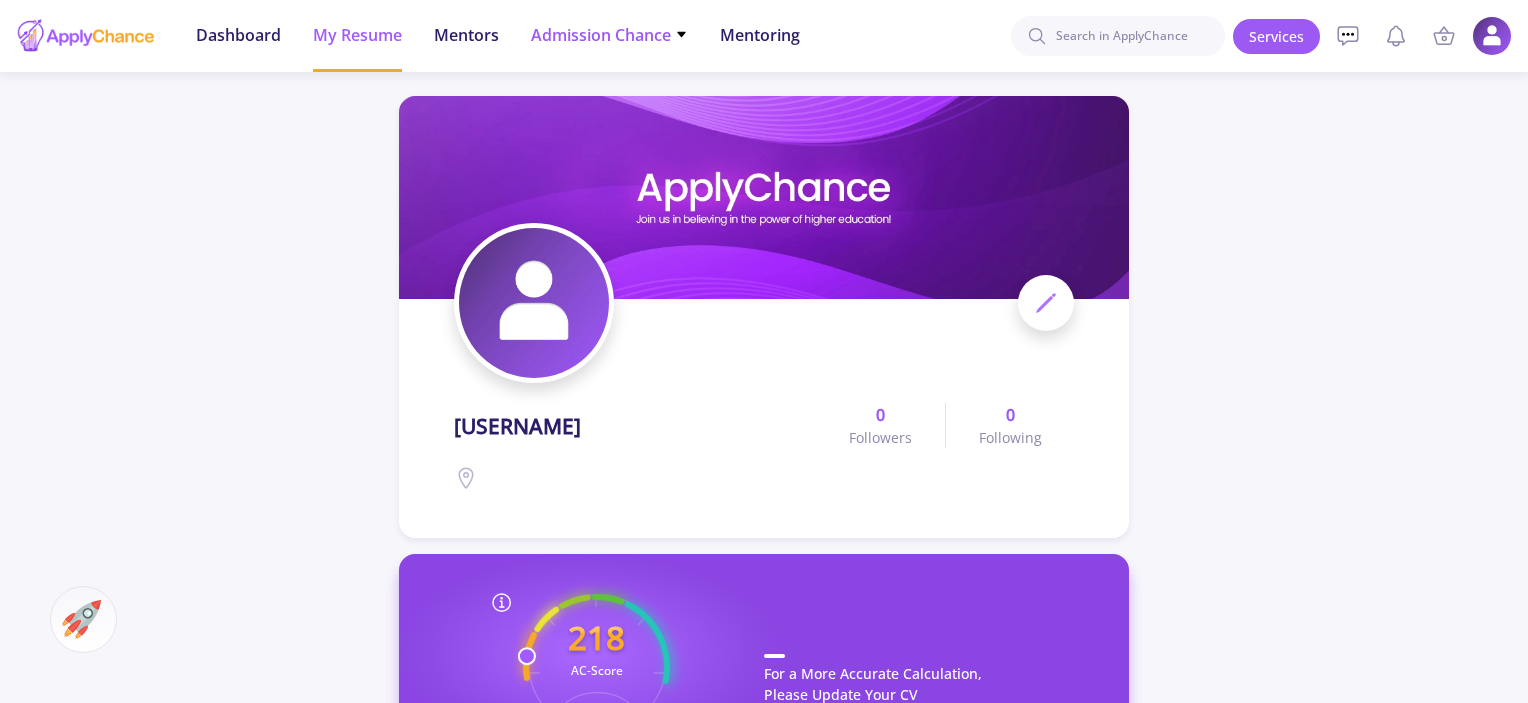 click on "Admission Chance" 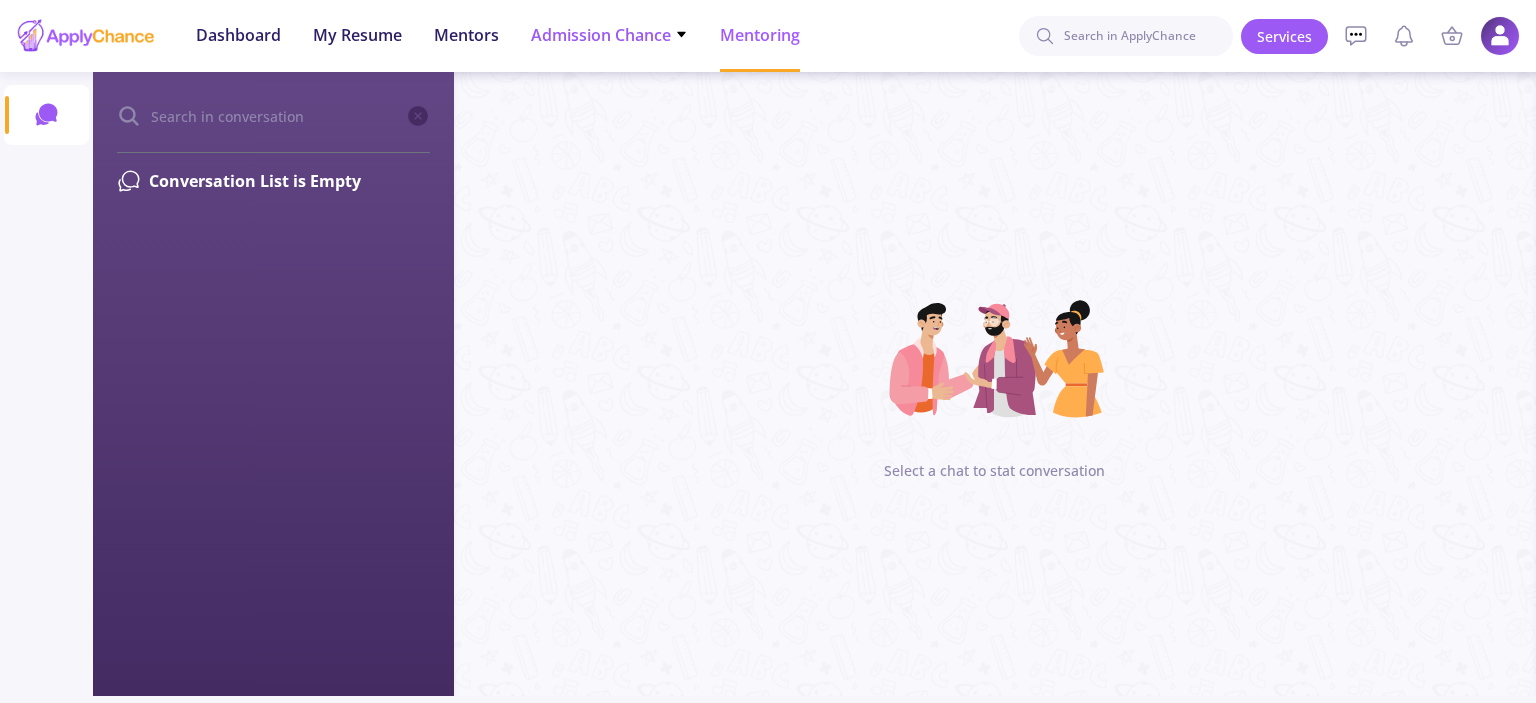 click on "Admission Chance" 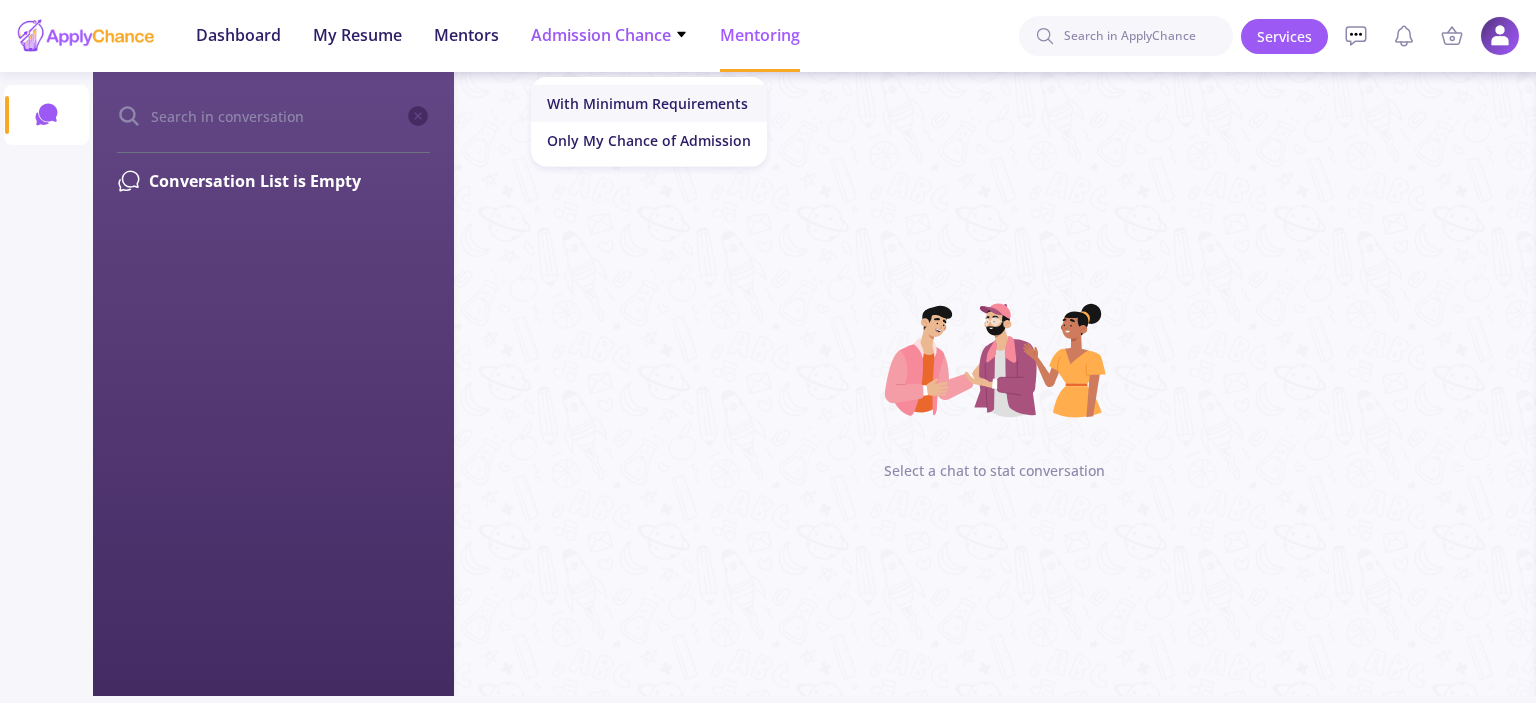 click on "With Minimum Requirements" 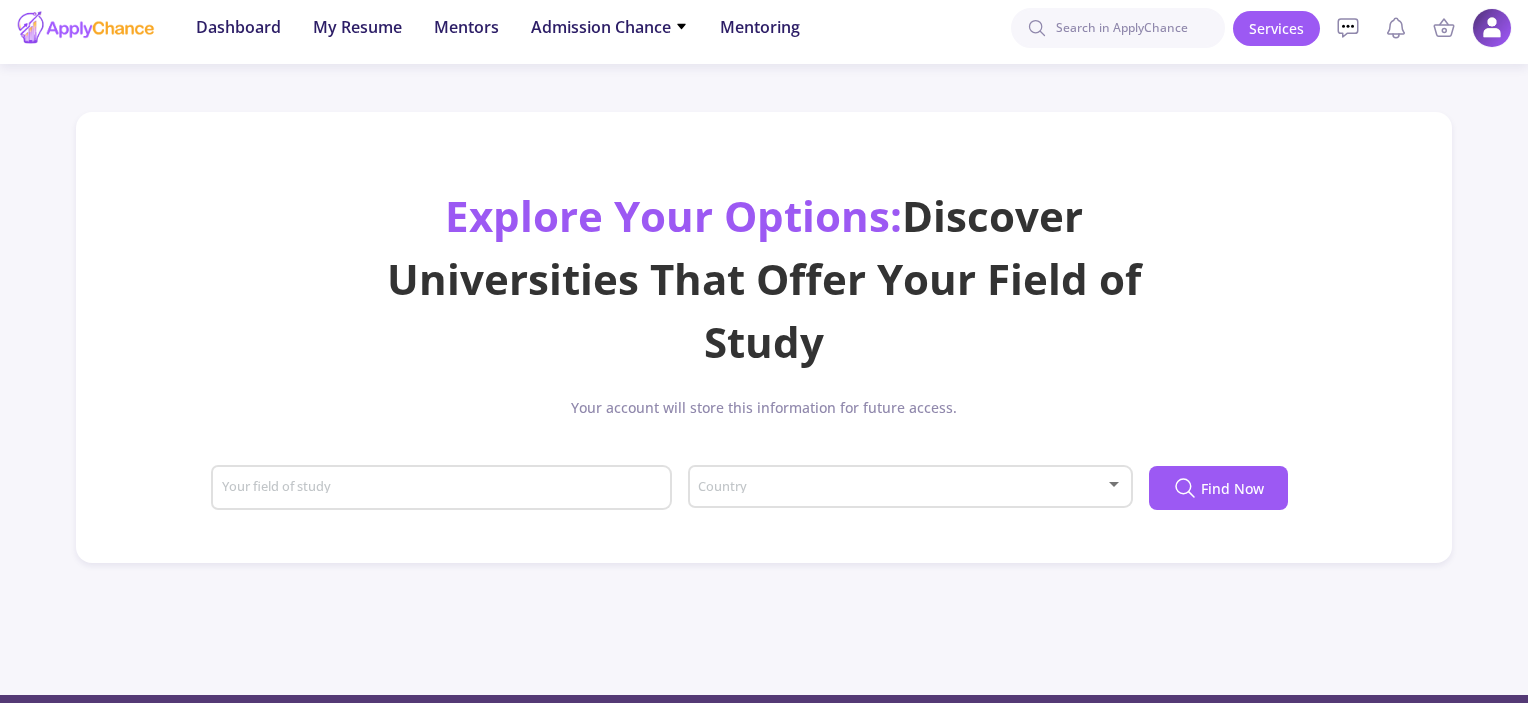 scroll, scrollTop: 0, scrollLeft: 0, axis: both 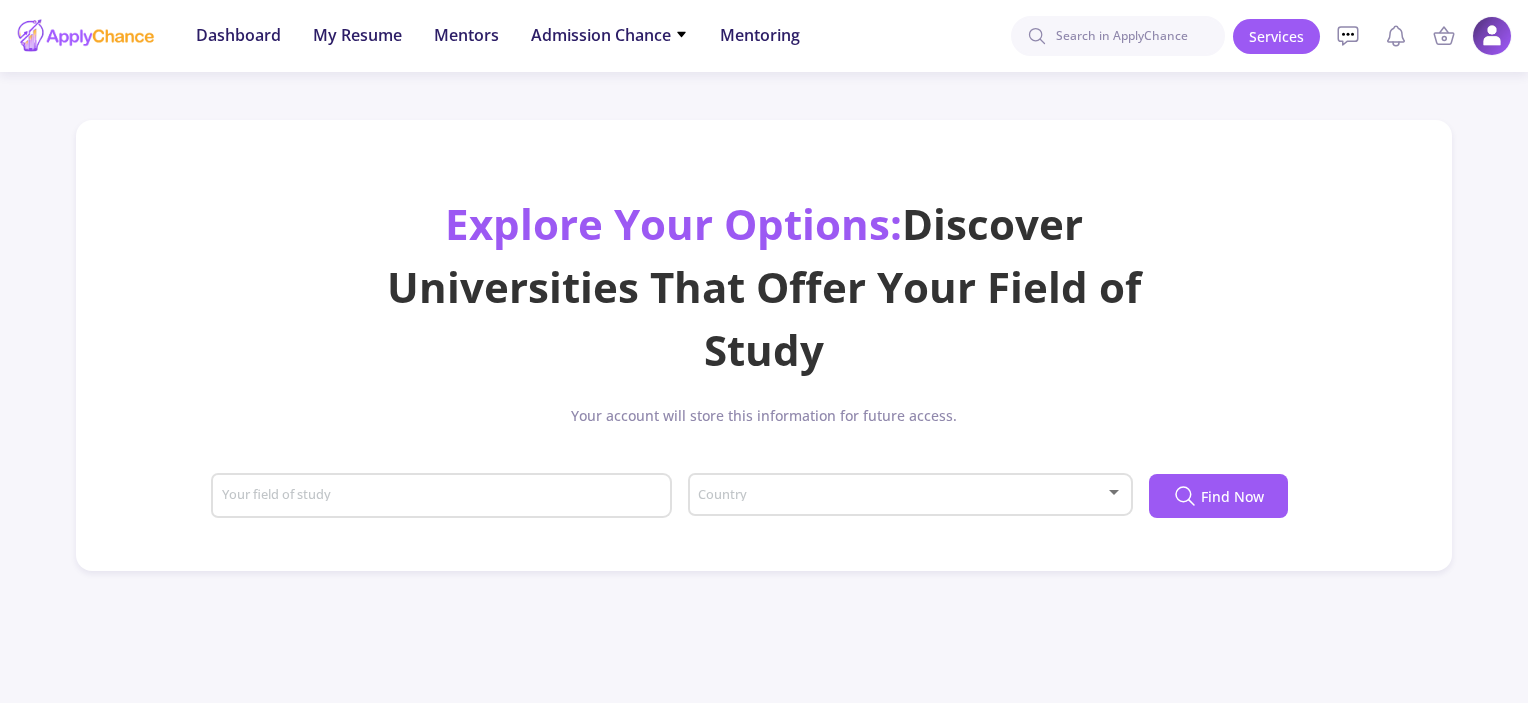 click on "Country" 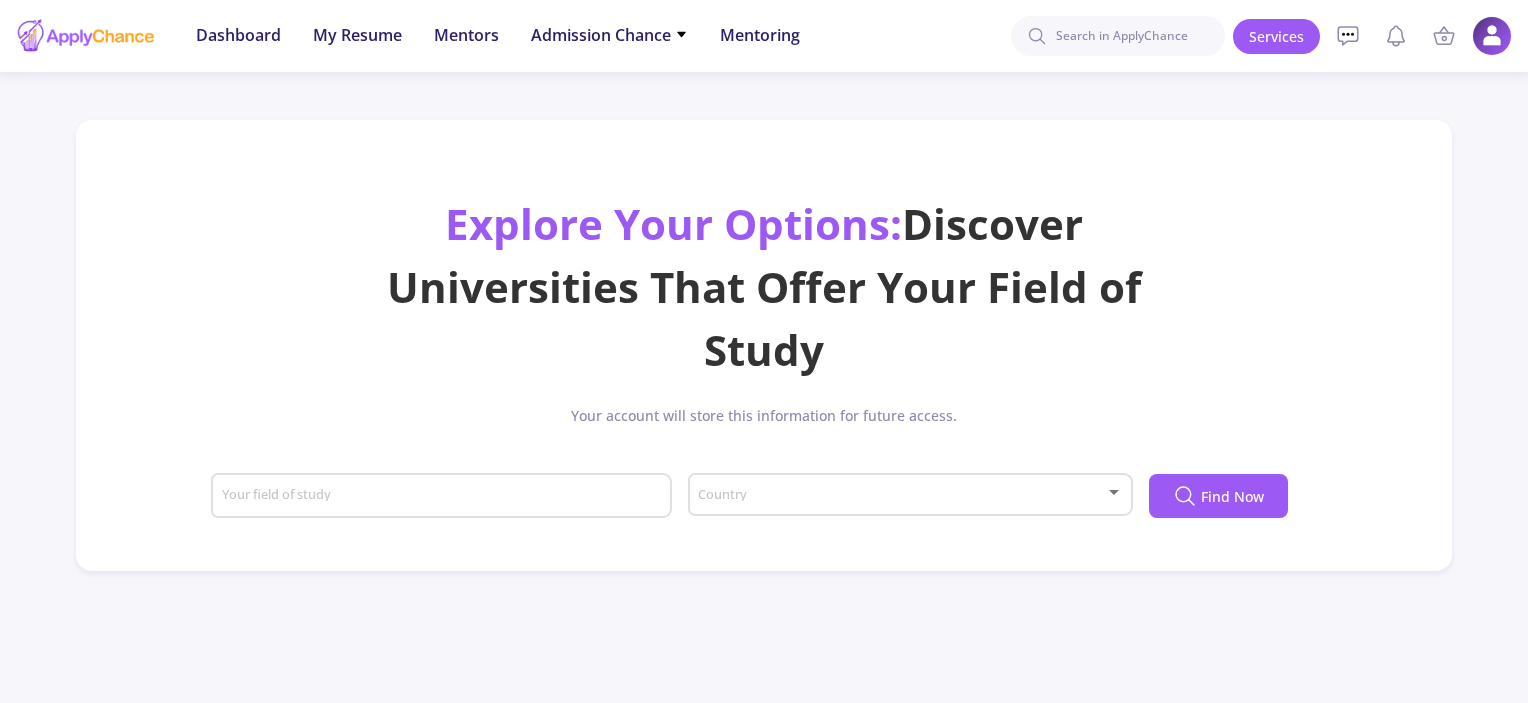 click on "Country" 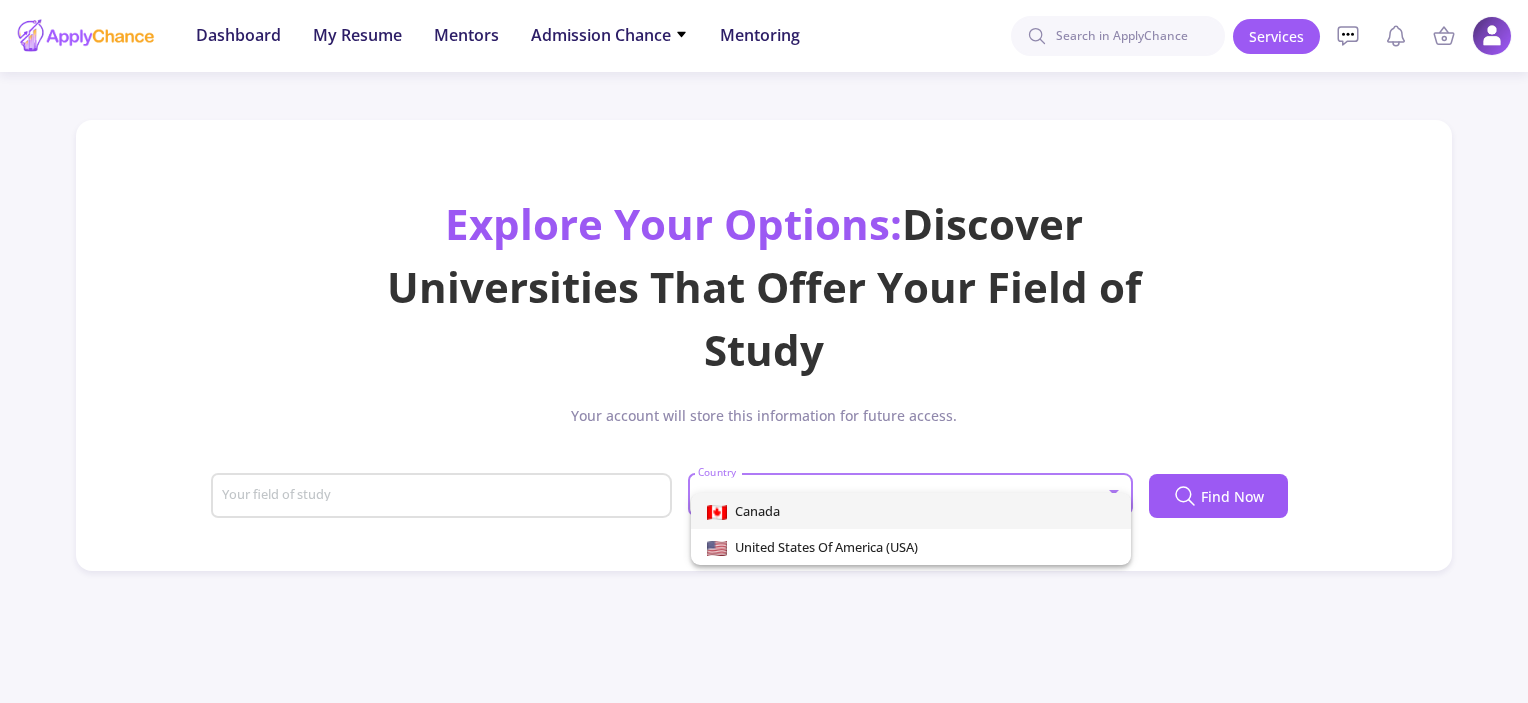 click on "Canada" at bounding box center [911, 511] 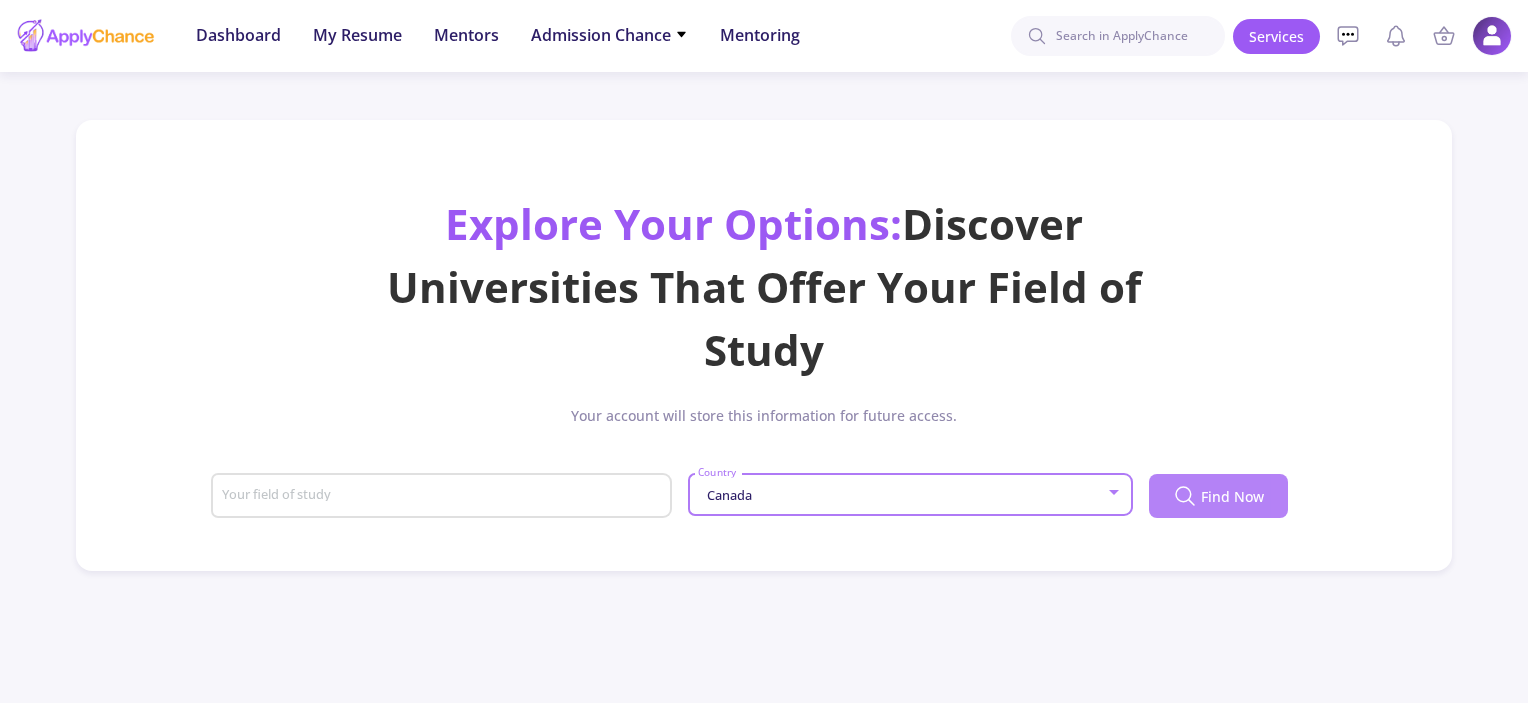 click 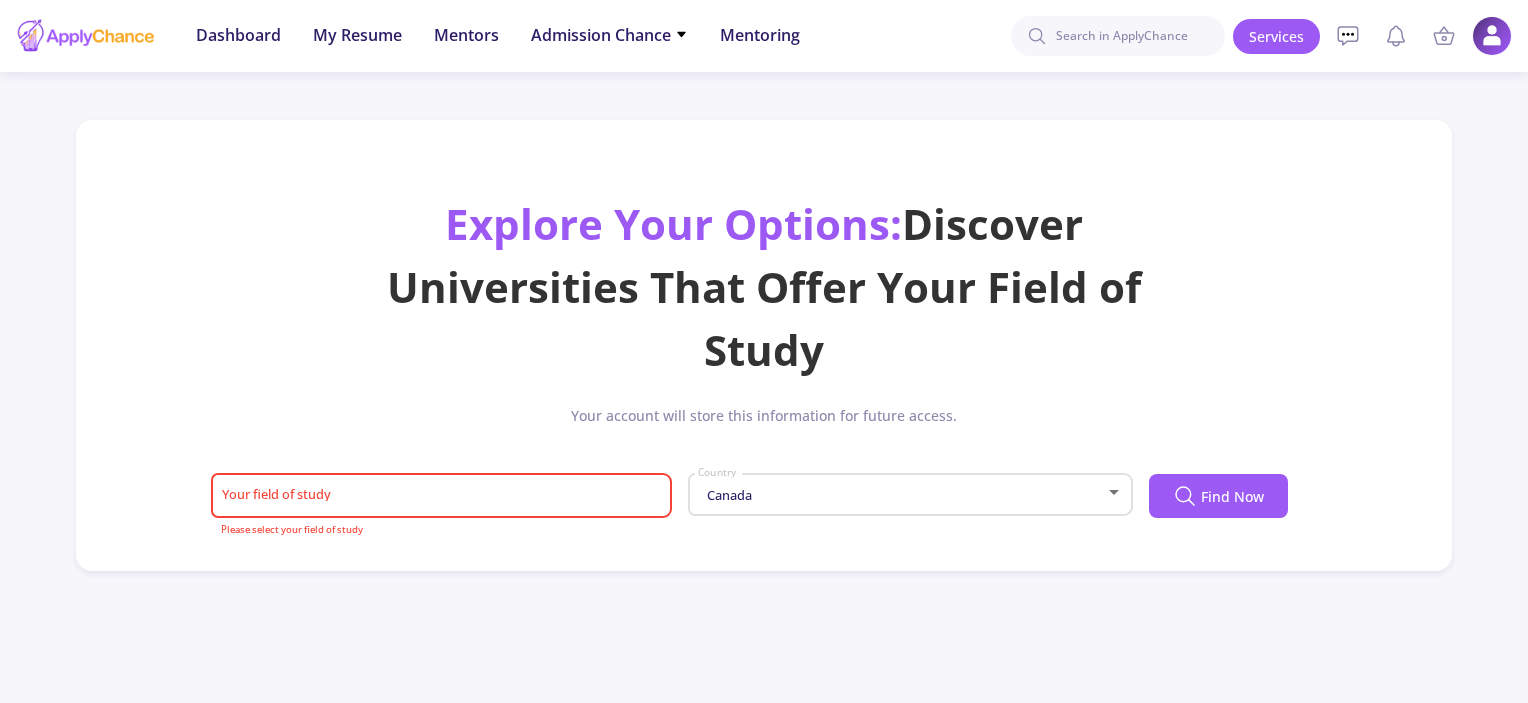 click on "Your field of study" 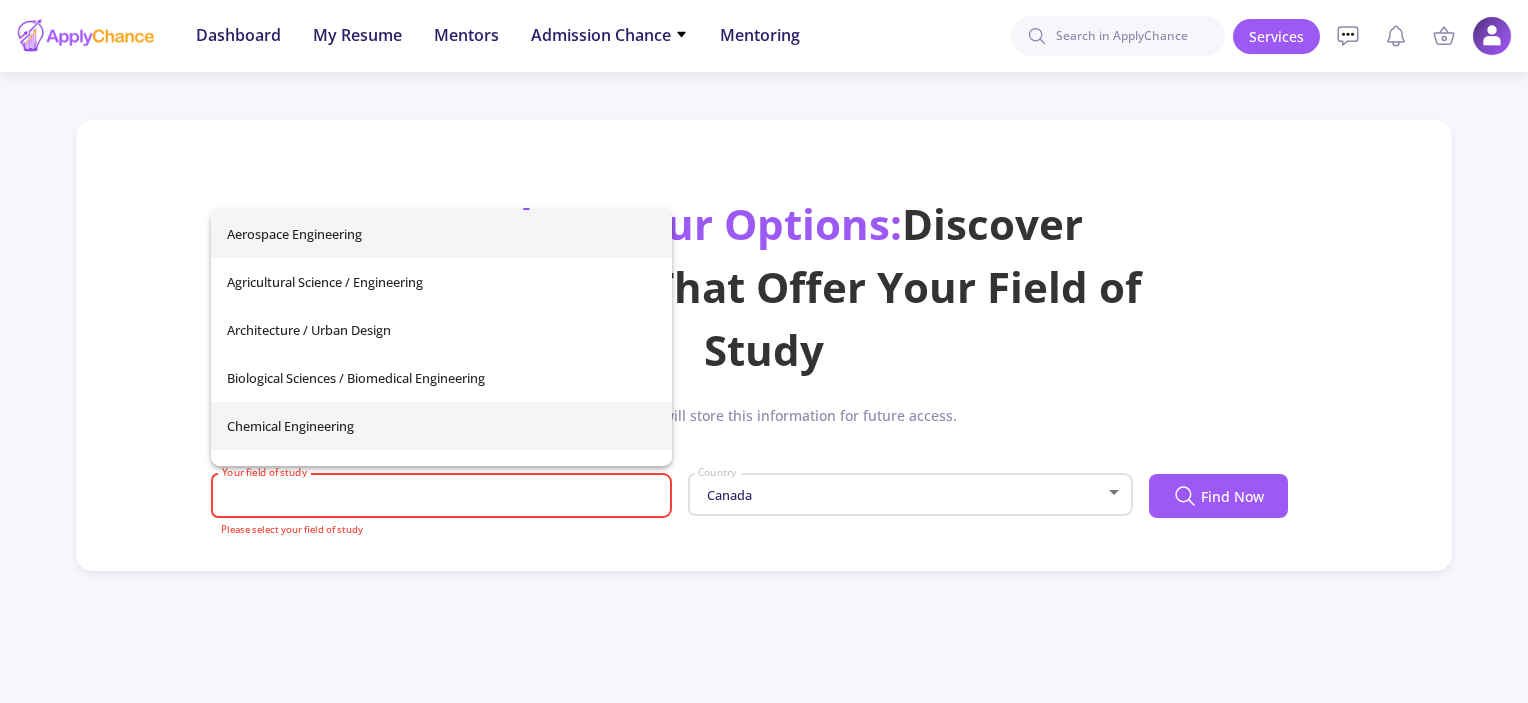 click on "Chemical Engineering" at bounding box center [441, 426] 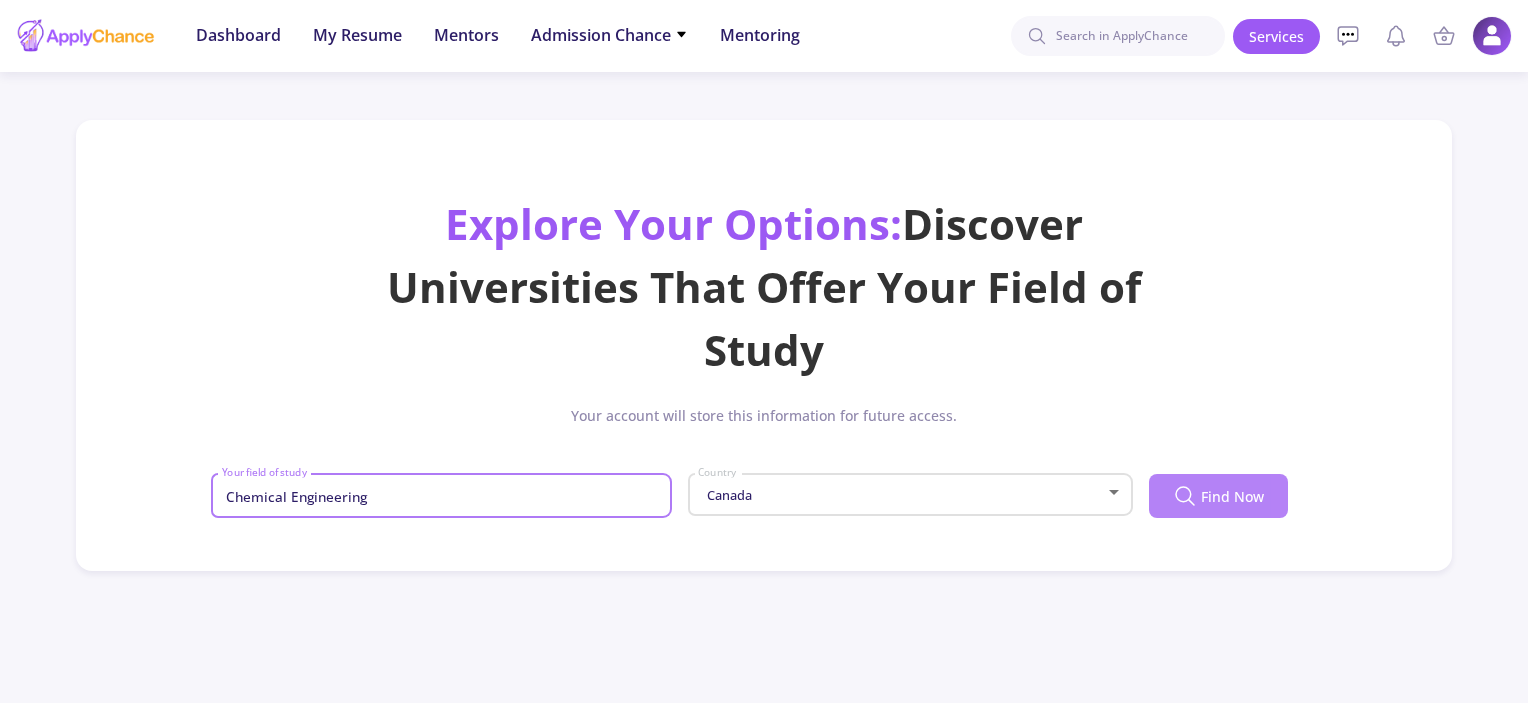click on "Find Now" 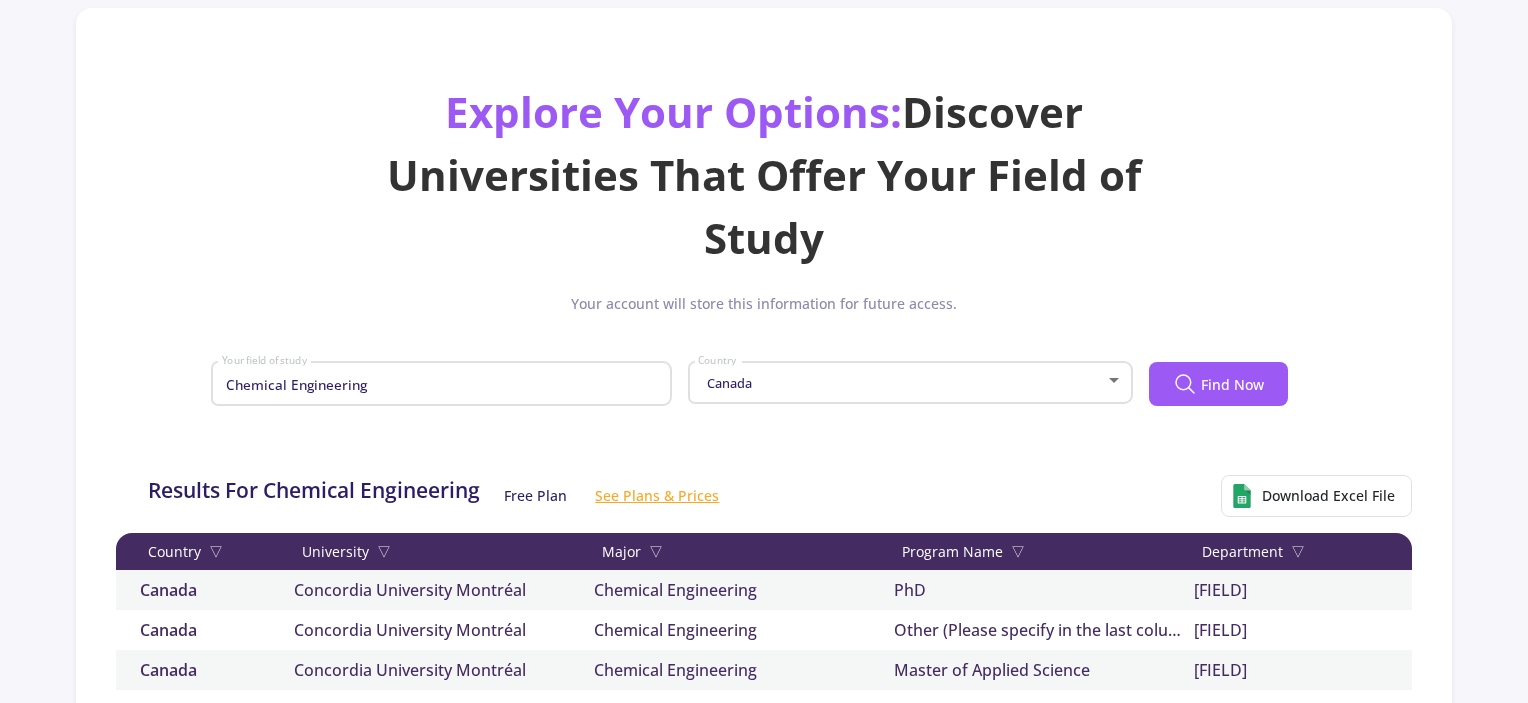 scroll, scrollTop: 266, scrollLeft: 0, axis: vertical 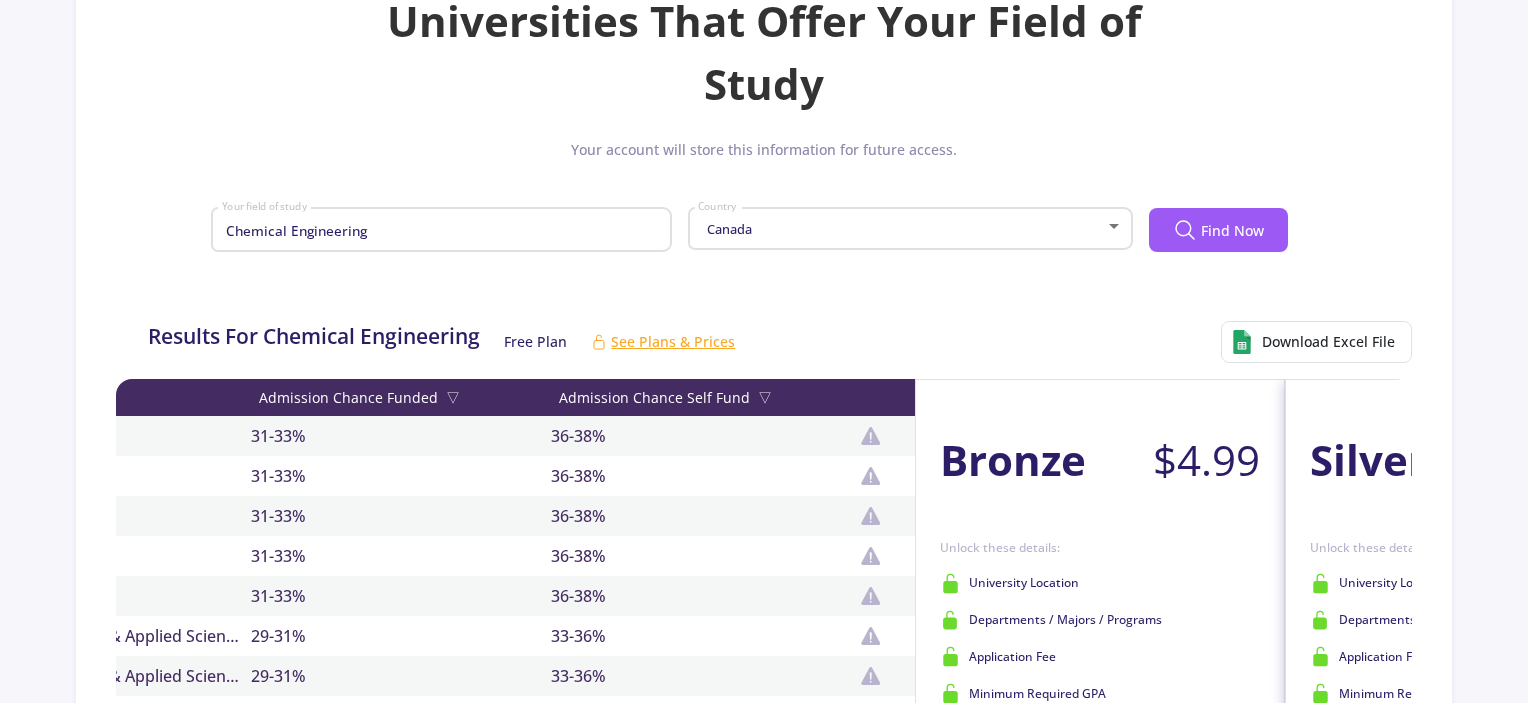 drag, startPoint x: 1062, startPoint y: 431, endPoint x: 731, endPoint y: 501, distance: 338.32086 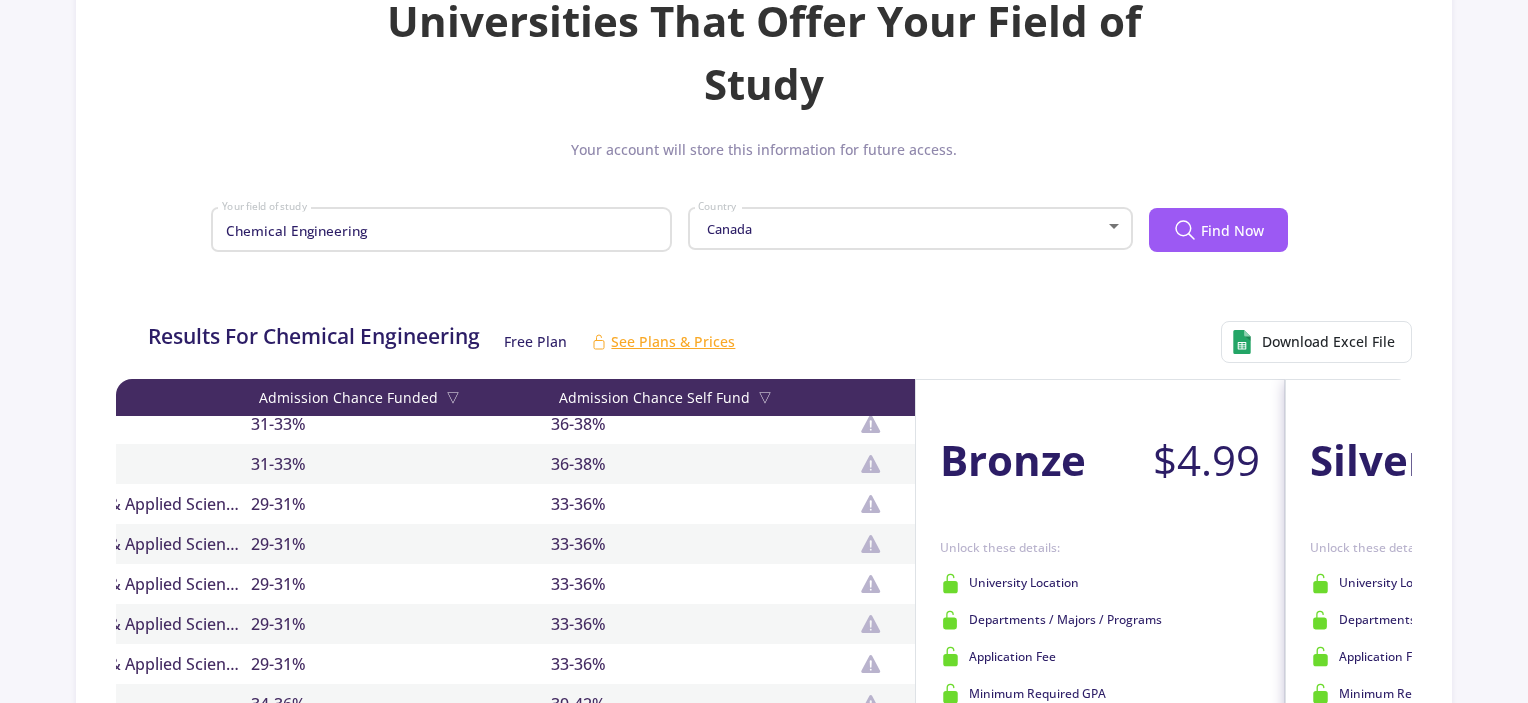 scroll, scrollTop: 0, scrollLeft: 0, axis: both 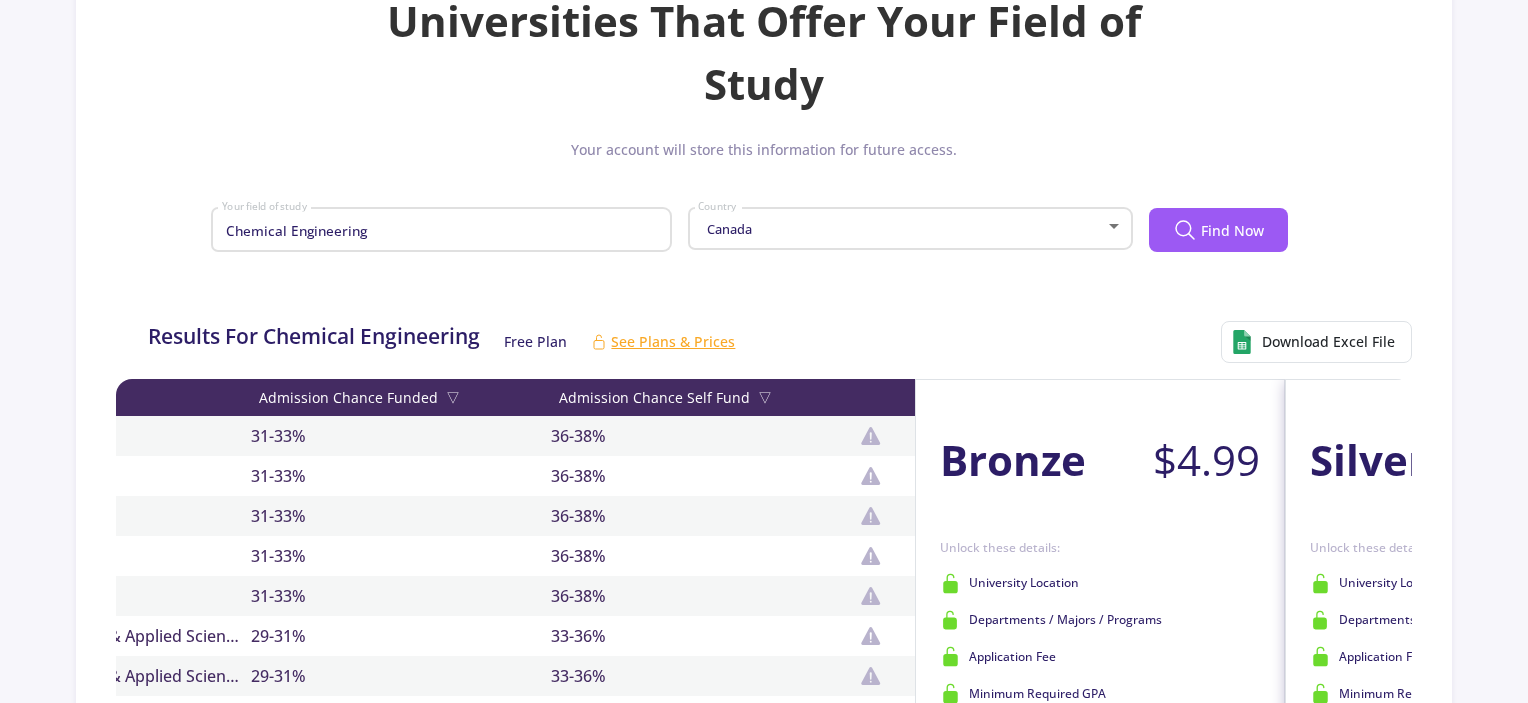 click on "Your account will store this information for future access. Chemical Engineering Your field of study Canada Country Find Now Results For Chemical Engineering Free Plan See Plans & Prices Download Excel File Country  ▾  University  ▾  Major  ▾  Program Name  ▾  Department  ▾  Admission Chance Funded  ▾  Admission Chance Self Fund  ▾ Canada PhD 31-33%  Canada" 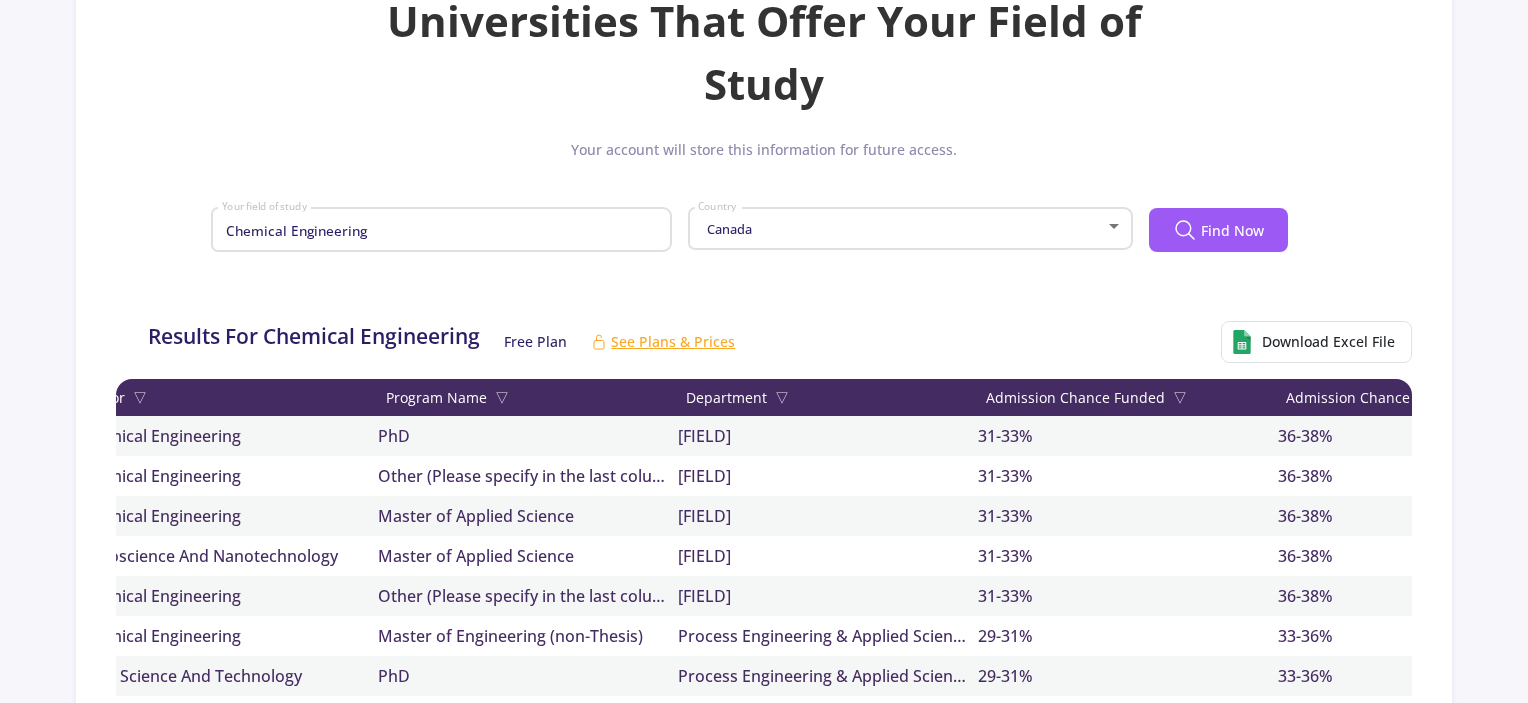 scroll, scrollTop: 0, scrollLeft: 0, axis: both 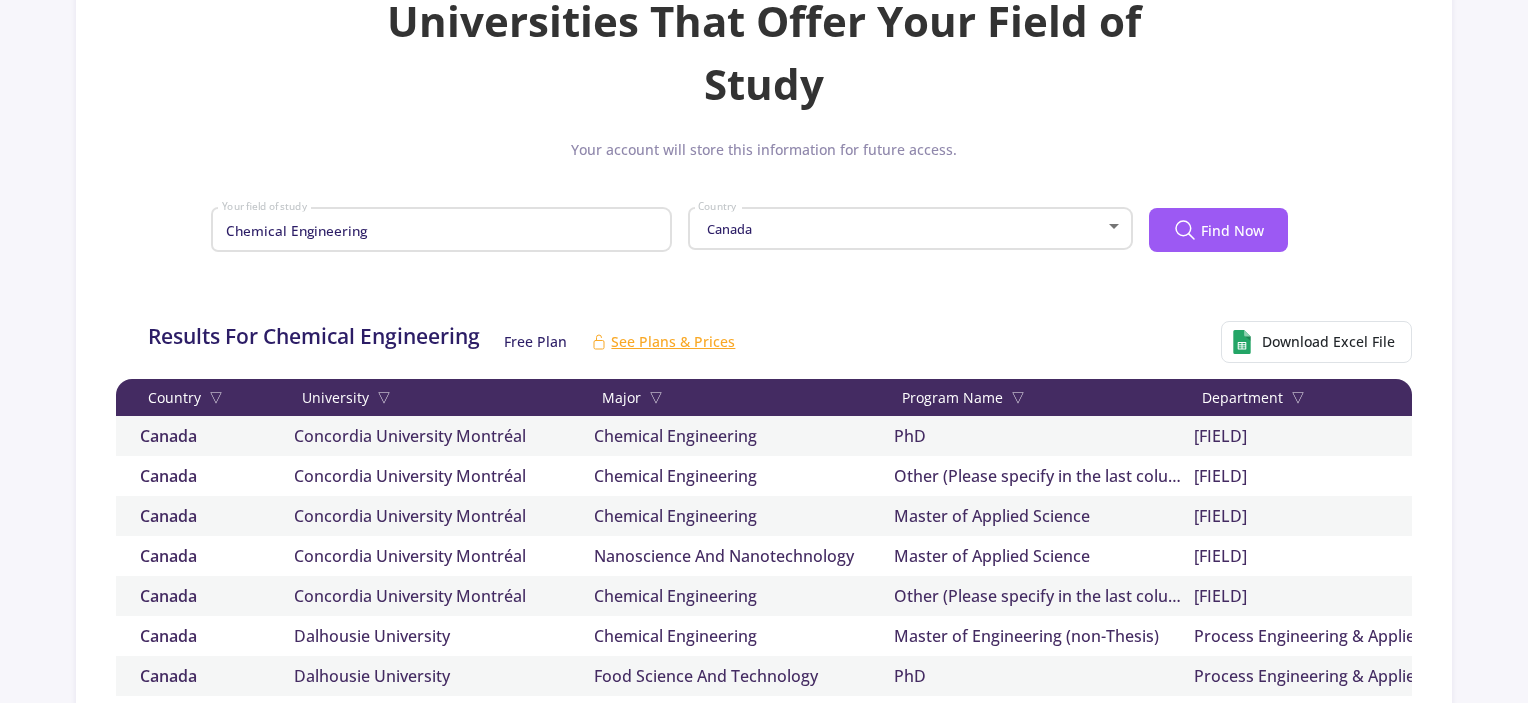 drag, startPoint x: 434, startPoint y: 519, endPoint x: 0, endPoint y: 506, distance: 434.19467 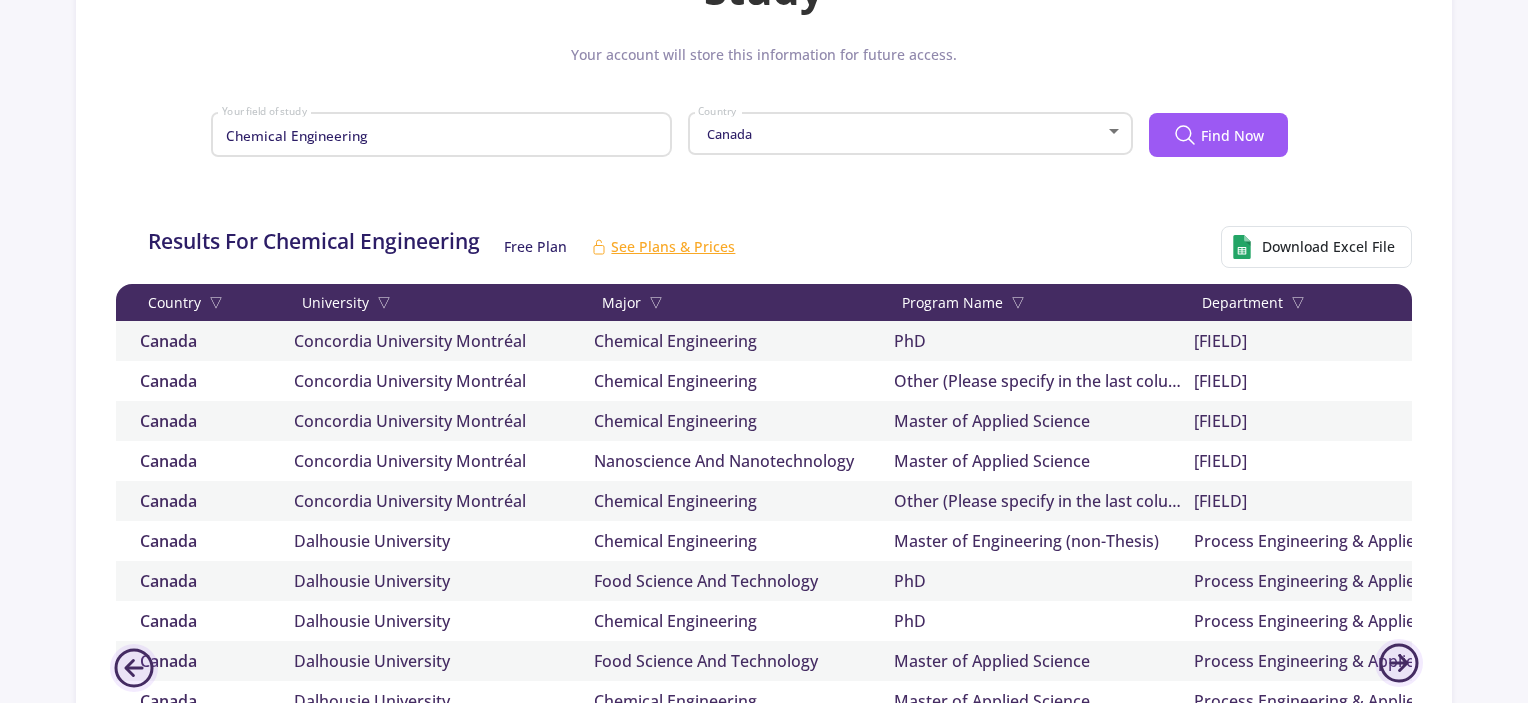 scroll, scrollTop: 400, scrollLeft: 0, axis: vertical 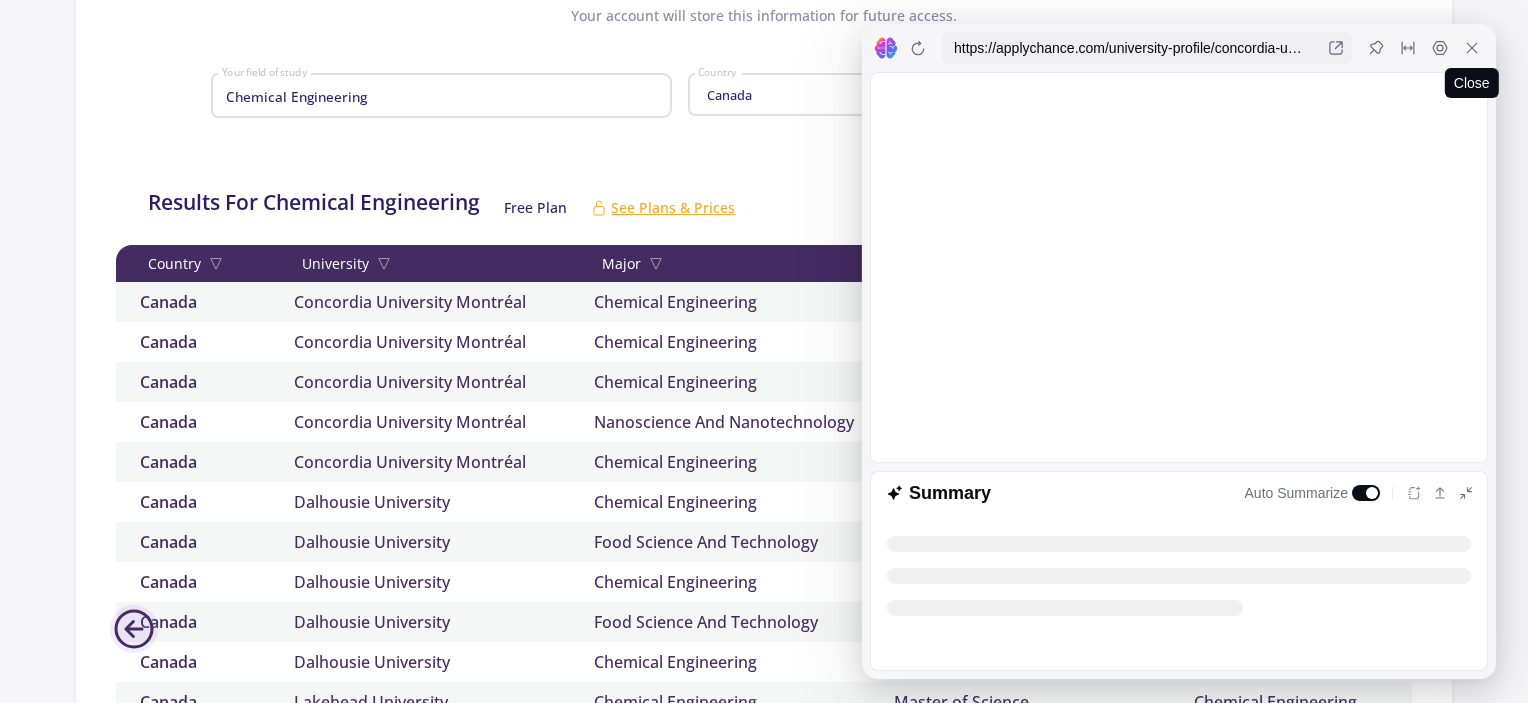 click 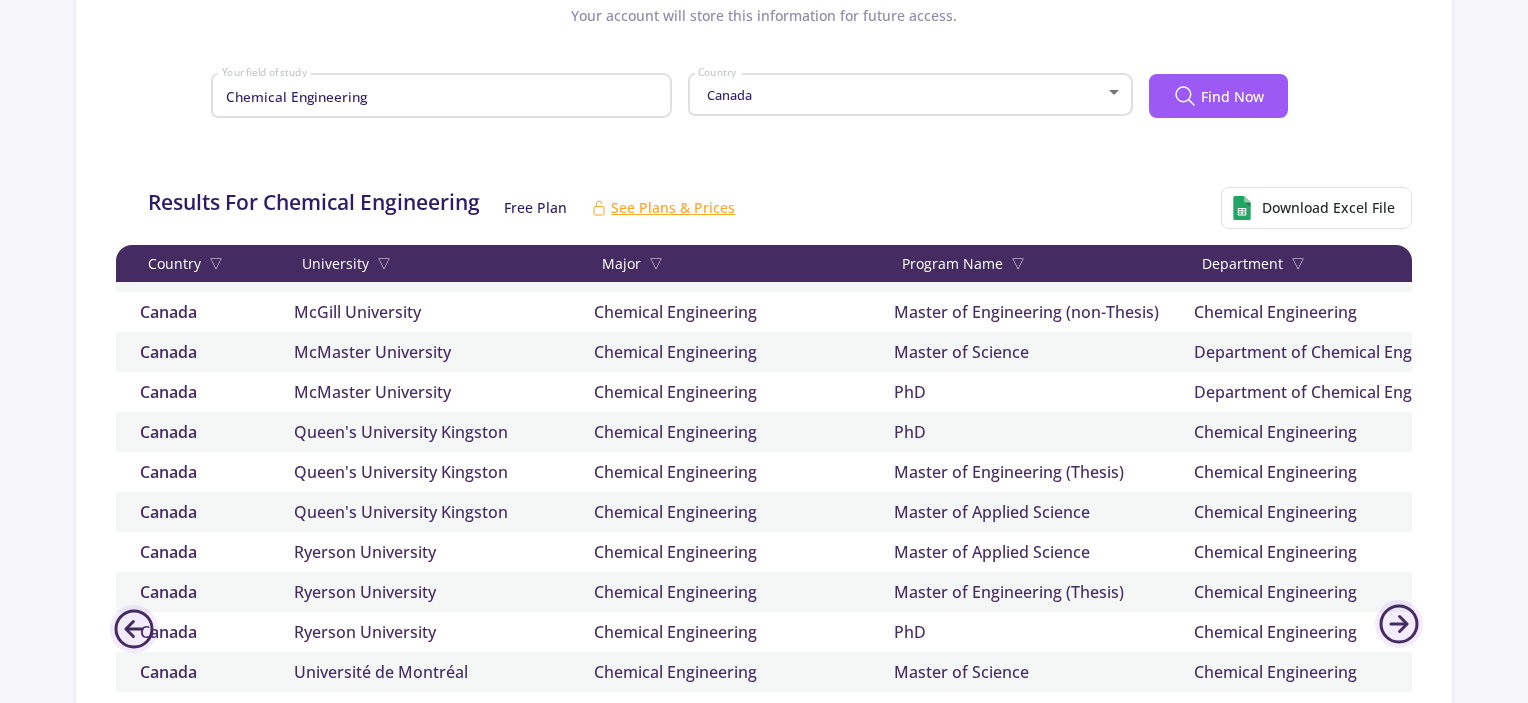 scroll, scrollTop: 536, scrollLeft: 0, axis: vertical 